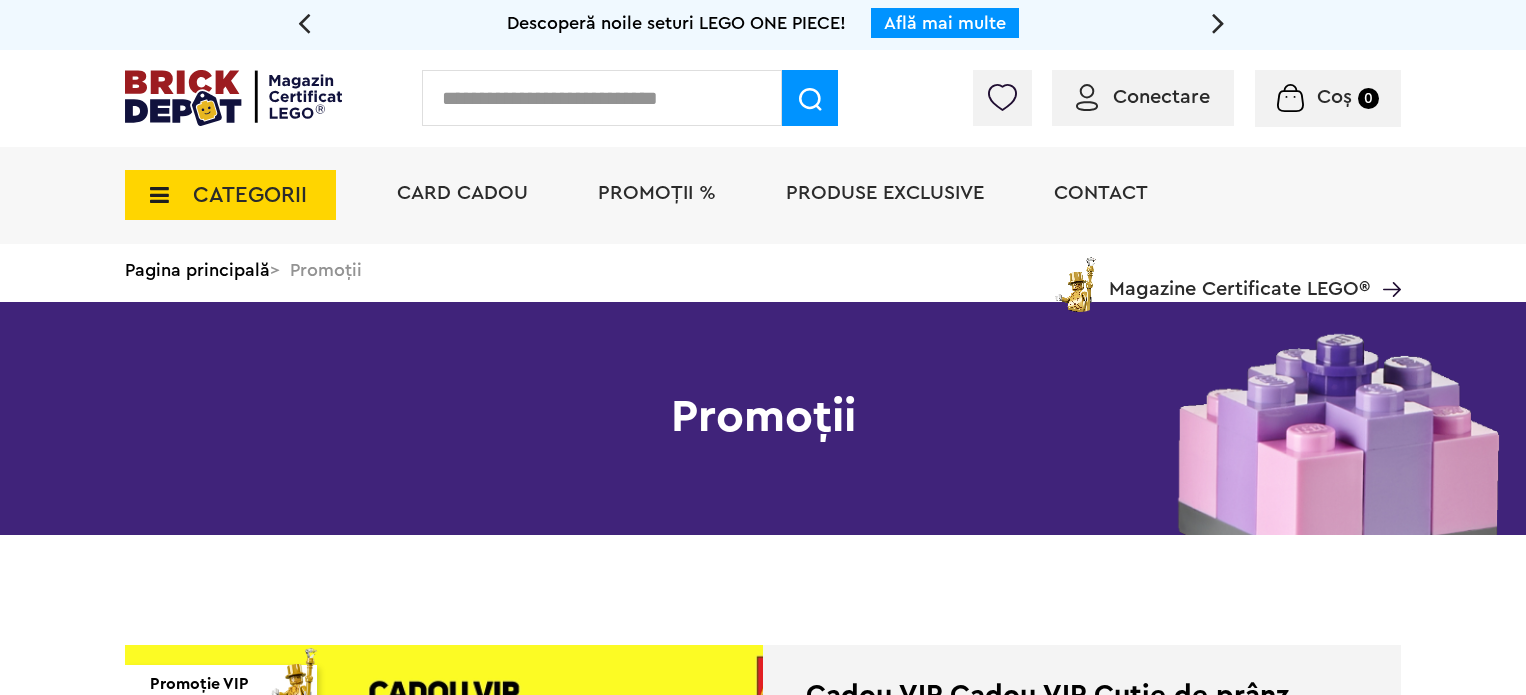 scroll, scrollTop: 0, scrollLeft: 0, axis: both 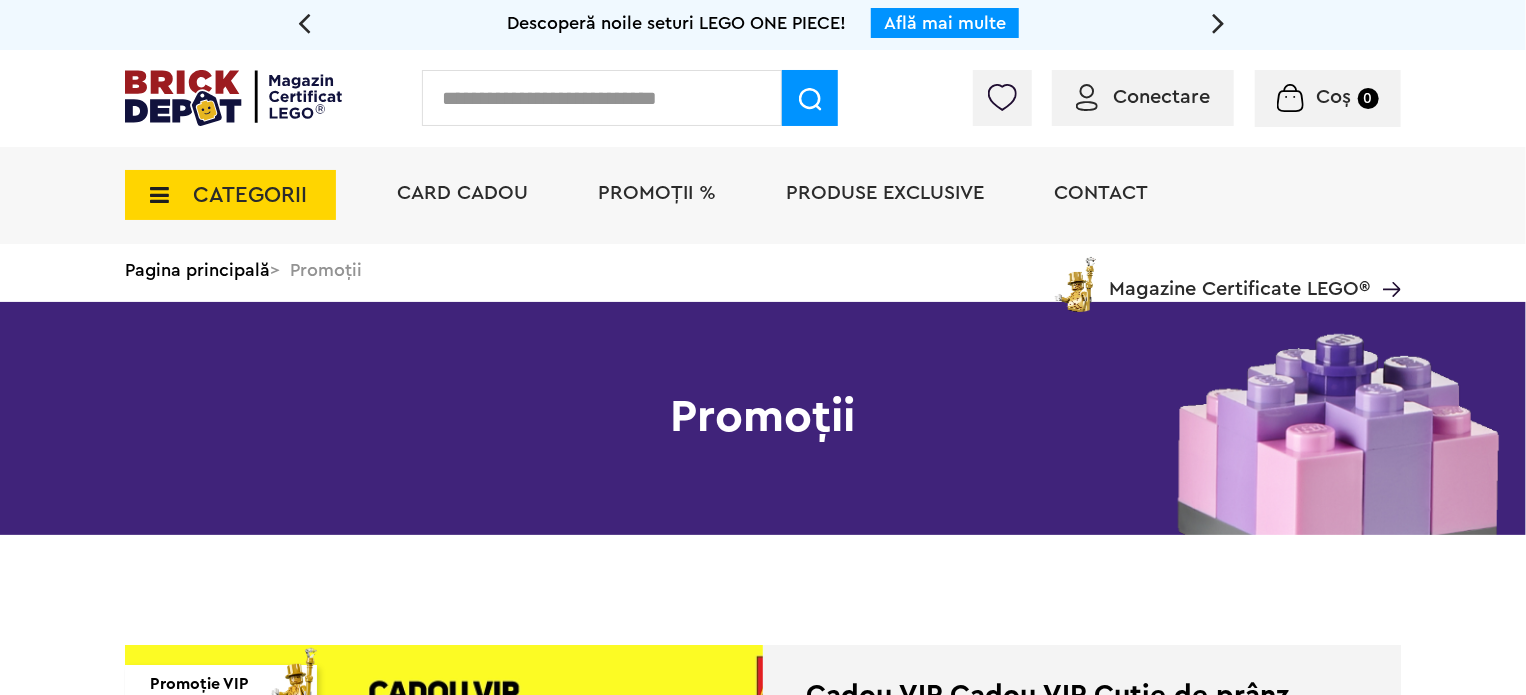 click on "Produse exclusive" at bounding box center [885, 193] 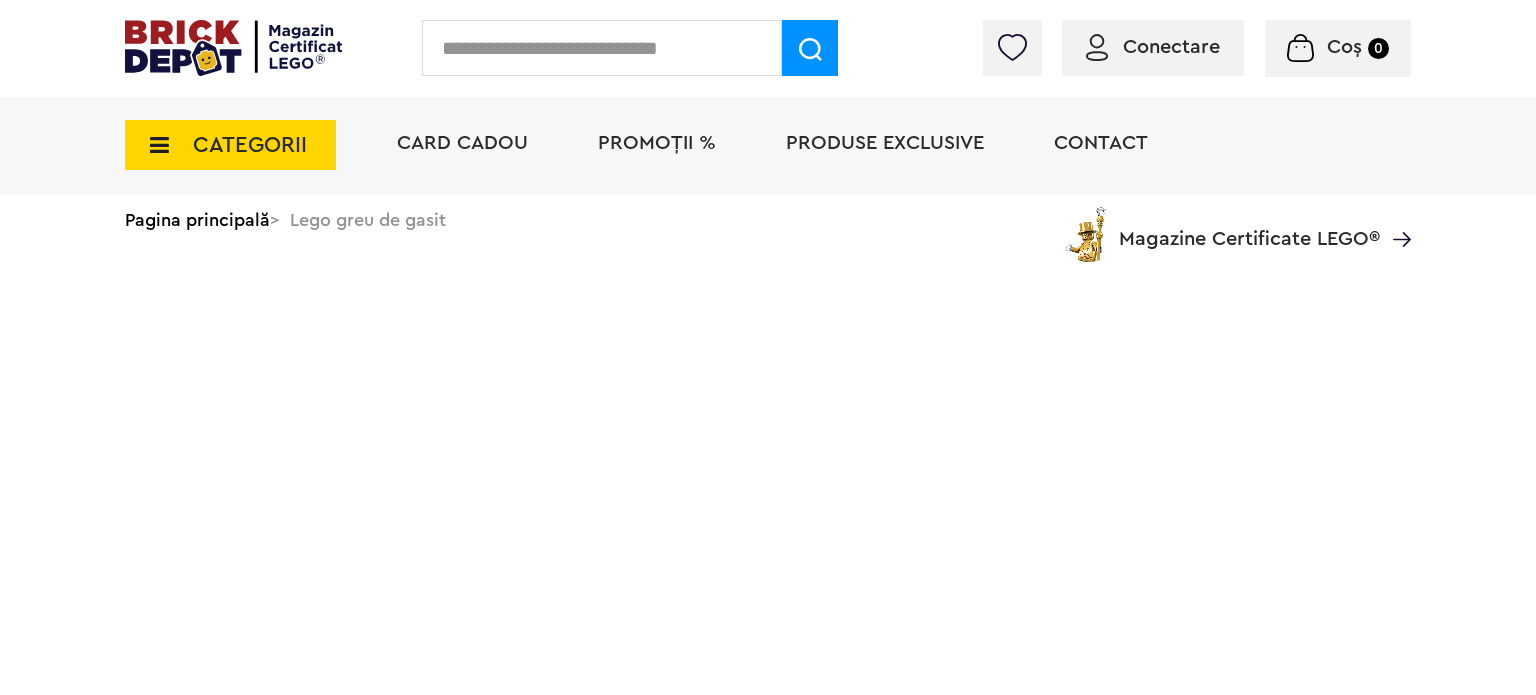 scroll, scrollTop: 0, scrollLeft: 0, axis: both 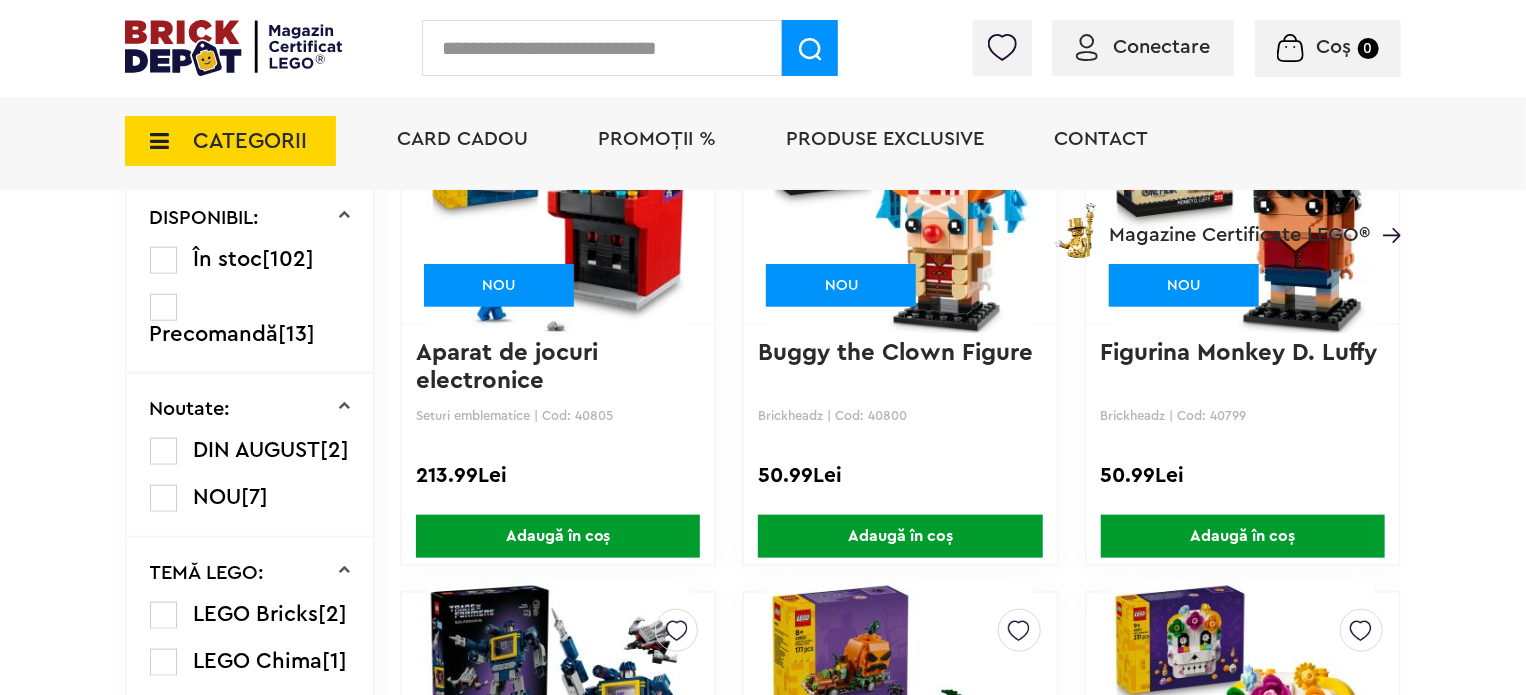 click on "PROMOȚII %" at bounding box center (657, 139) 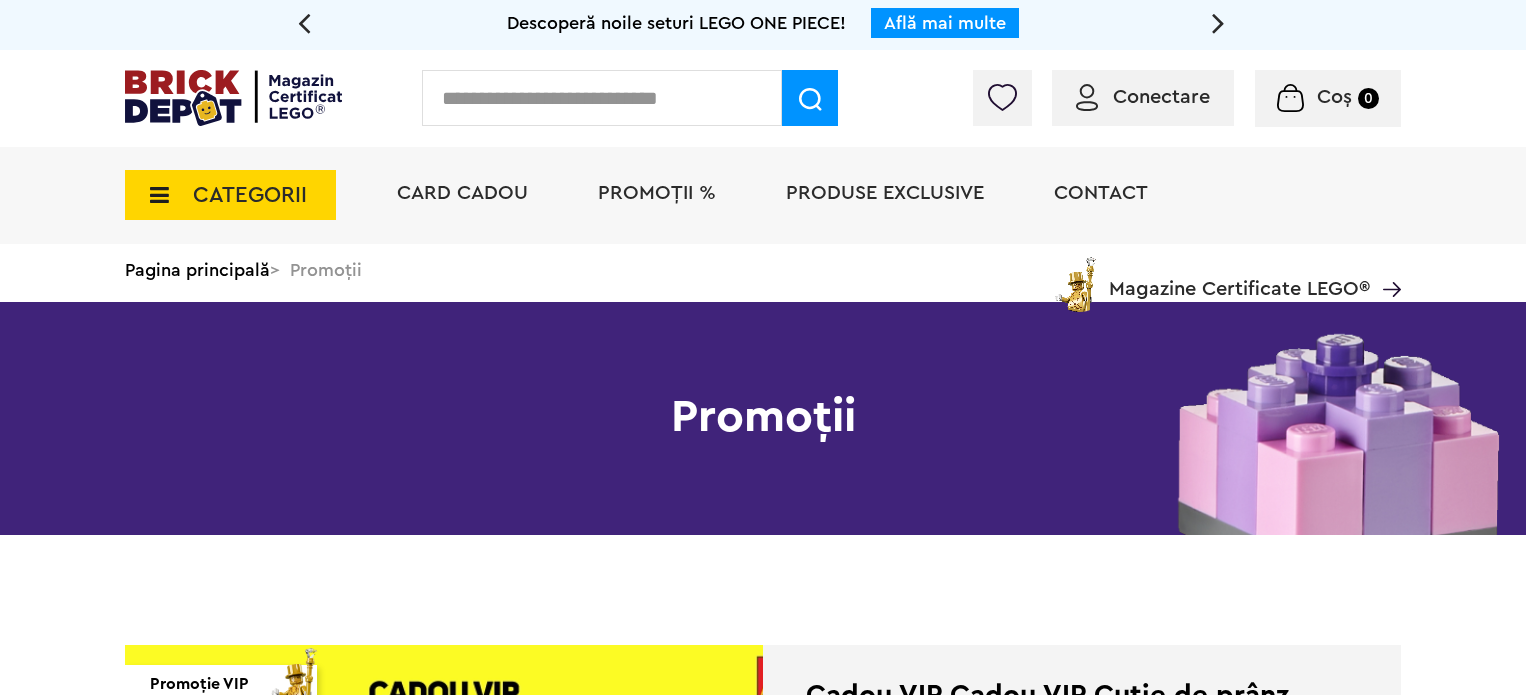 scroll, scrollTop: 0, scrollLeft: 0, axis: both 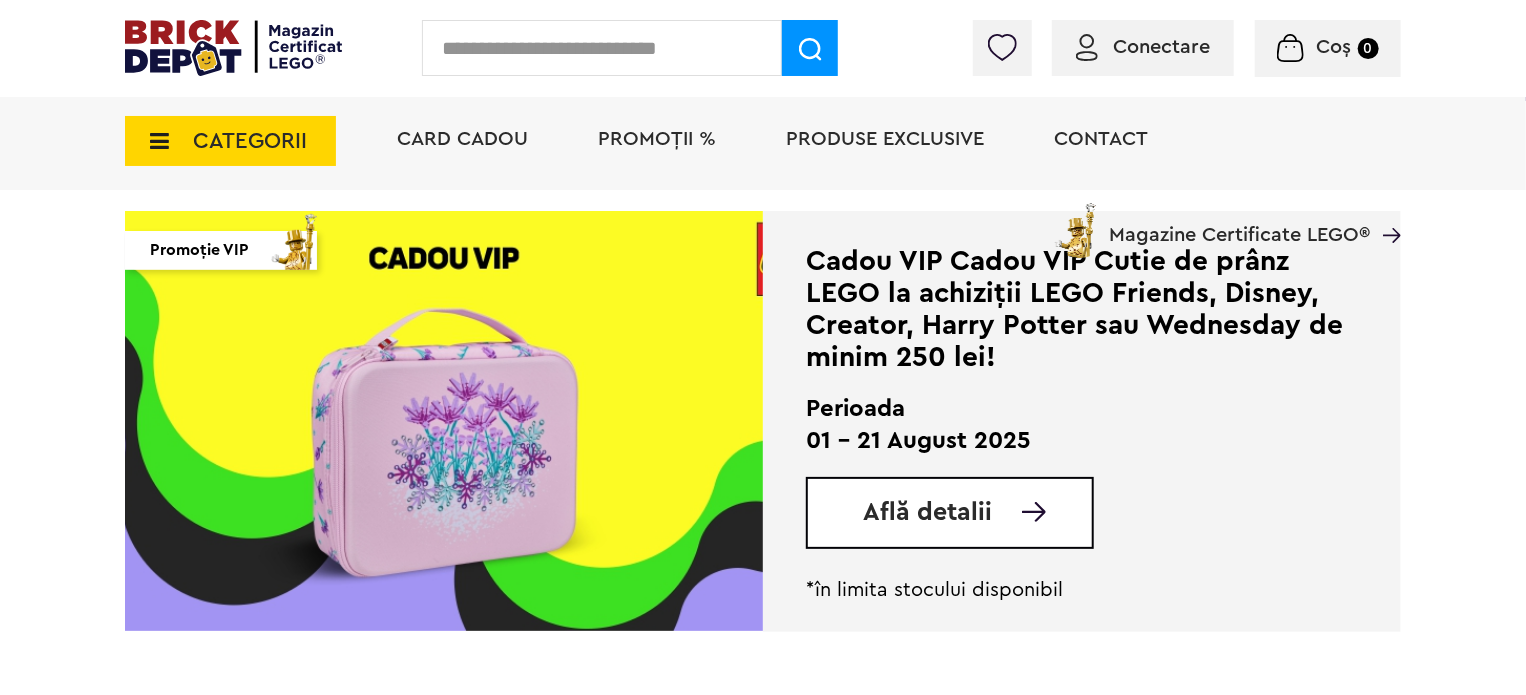 click at bounding box center [444, 421] 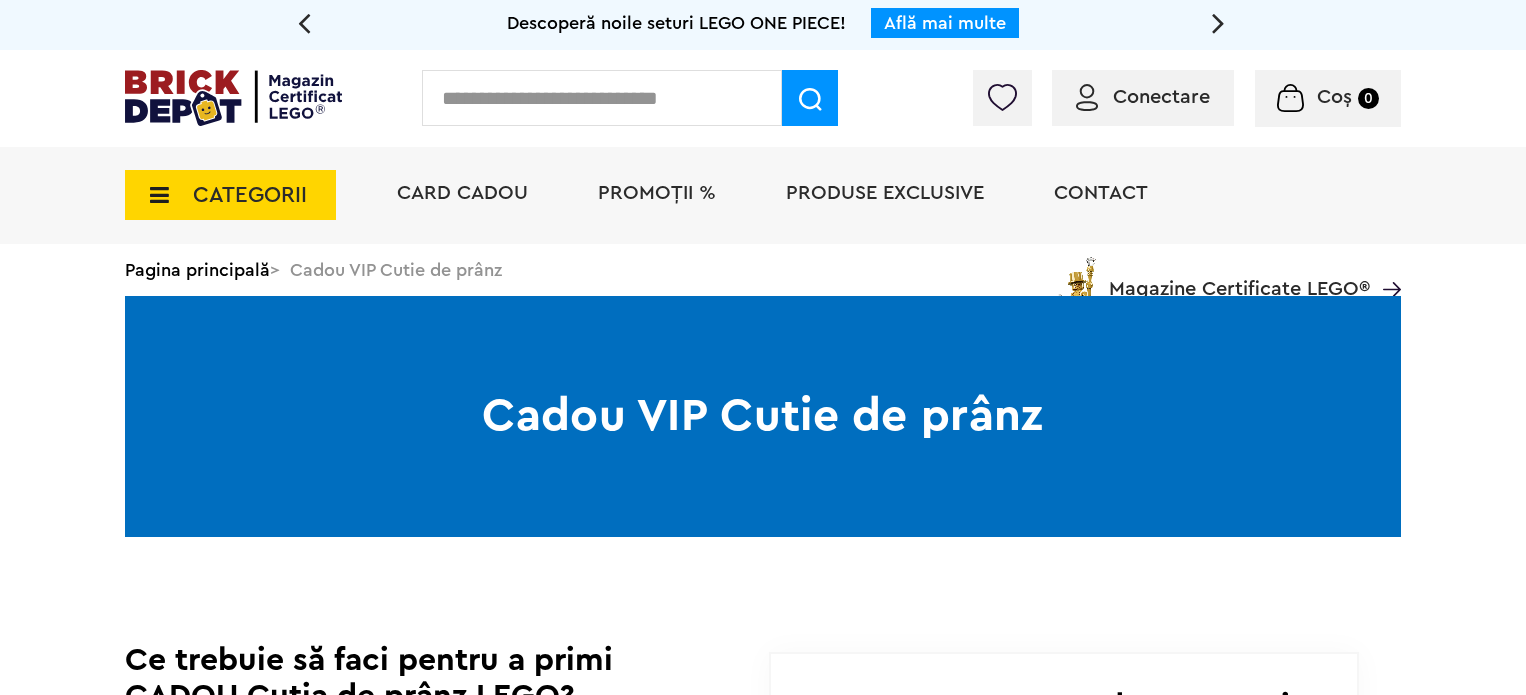 scroll, scrollTop: 0, scrollLeft: 0, axis: both 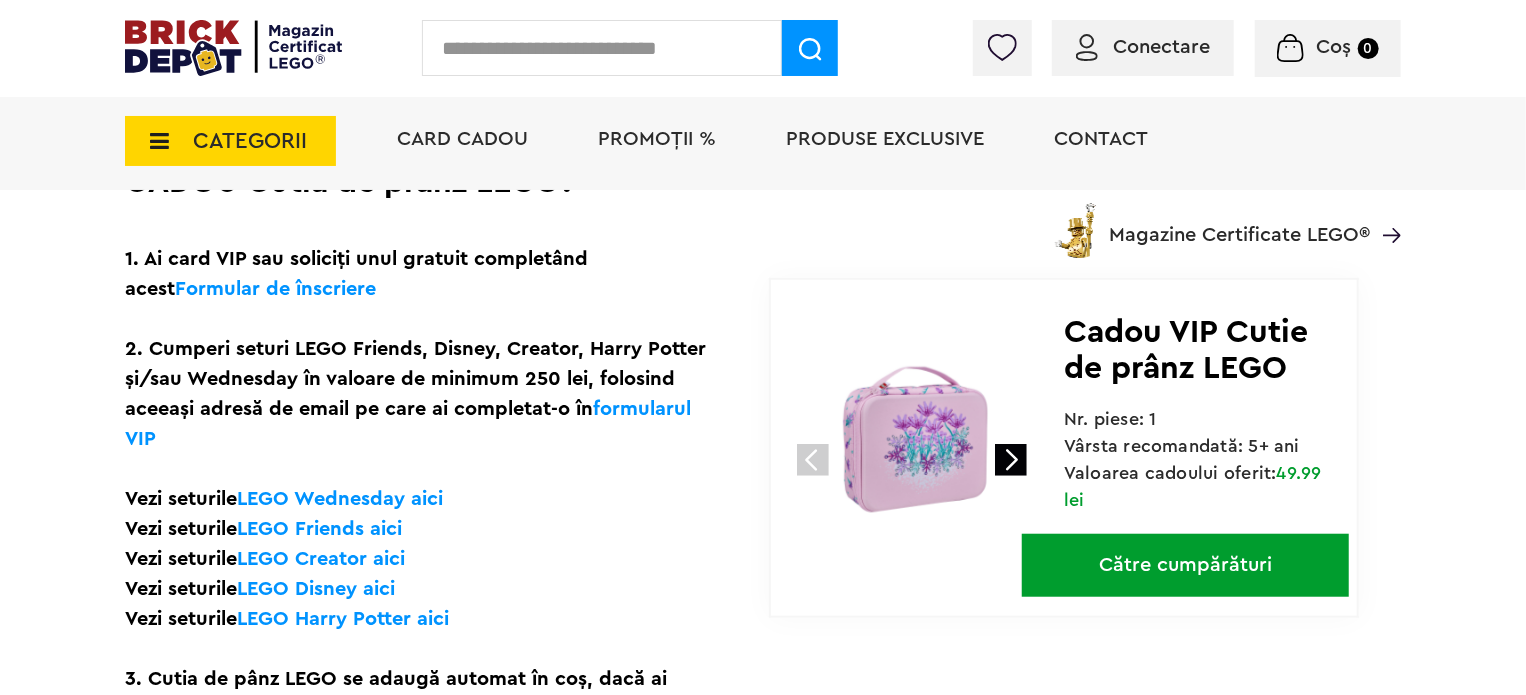 click at bounding box center [914, 439] 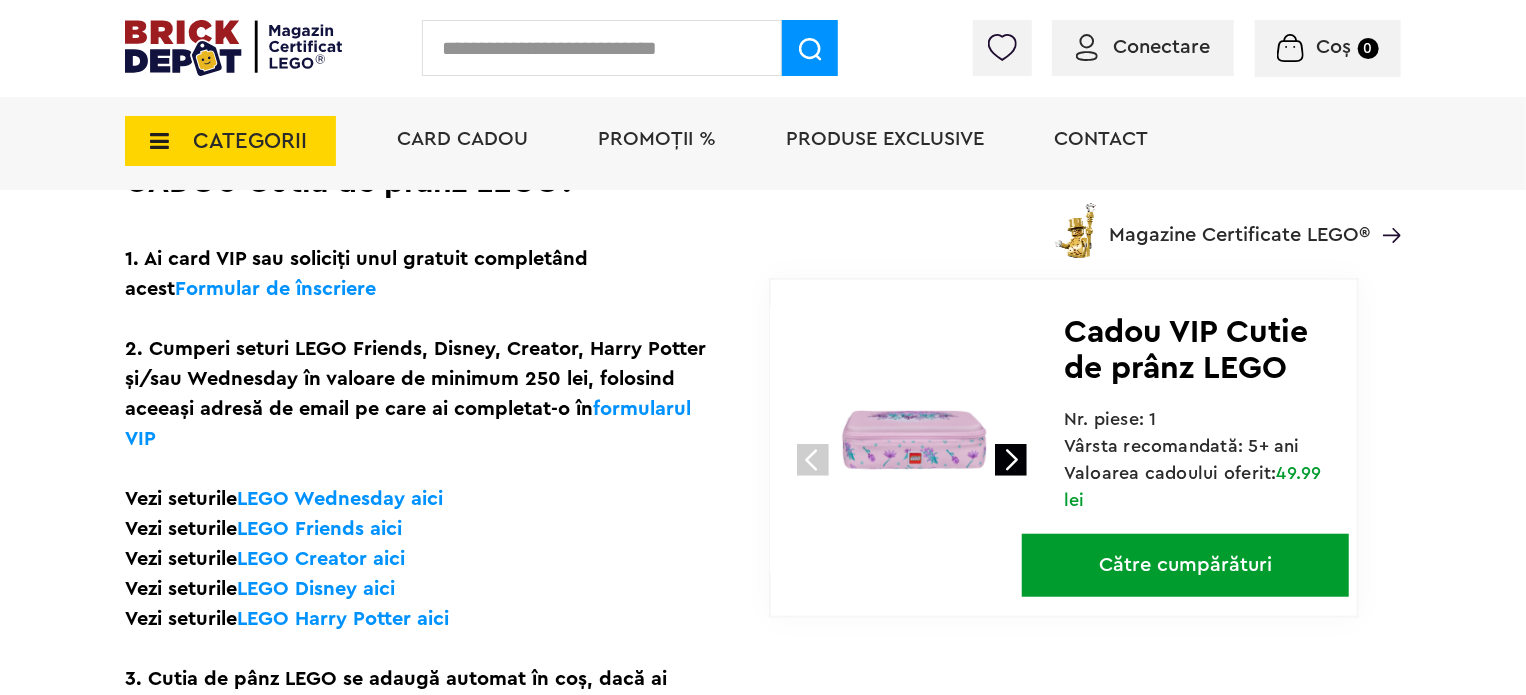 click at bounding box center [1011, 460] 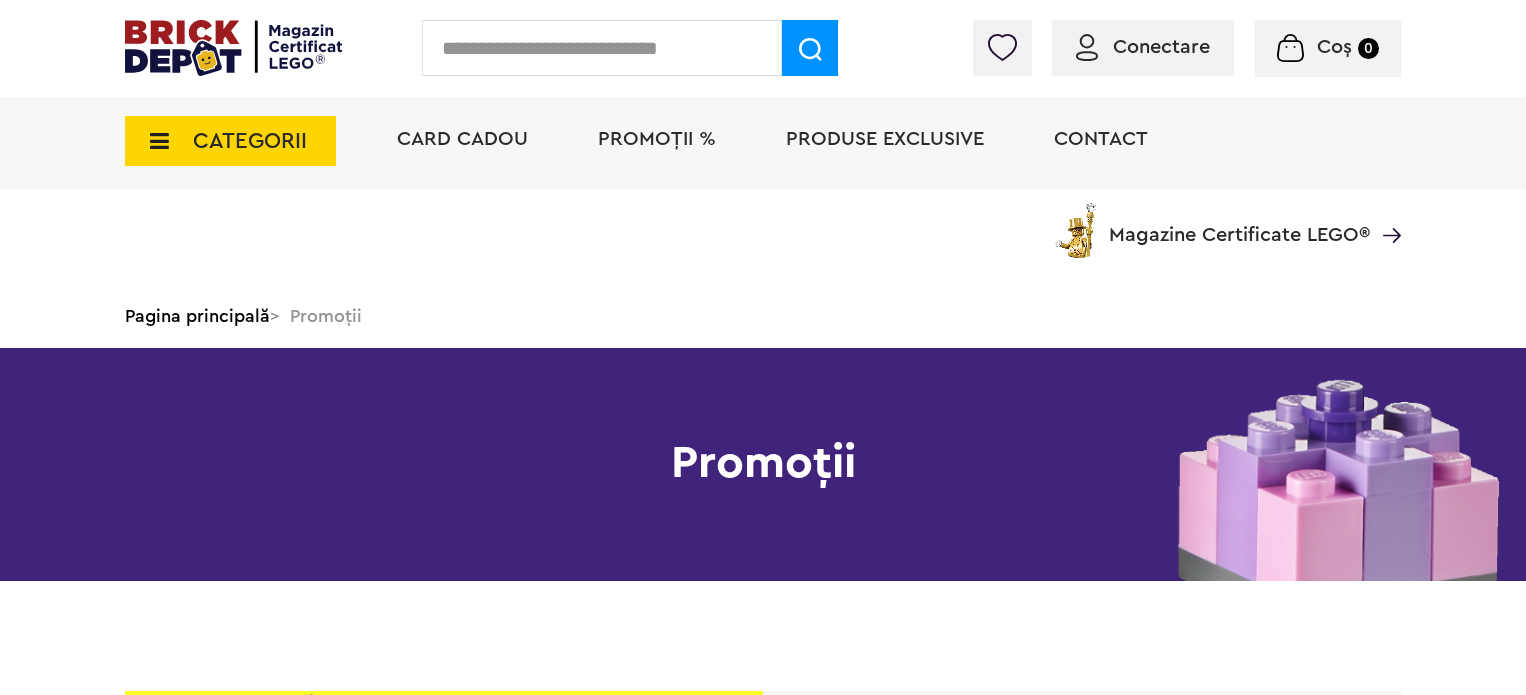 scroll, scrollTop: 342, scrollLeft: 0, axis: vertical 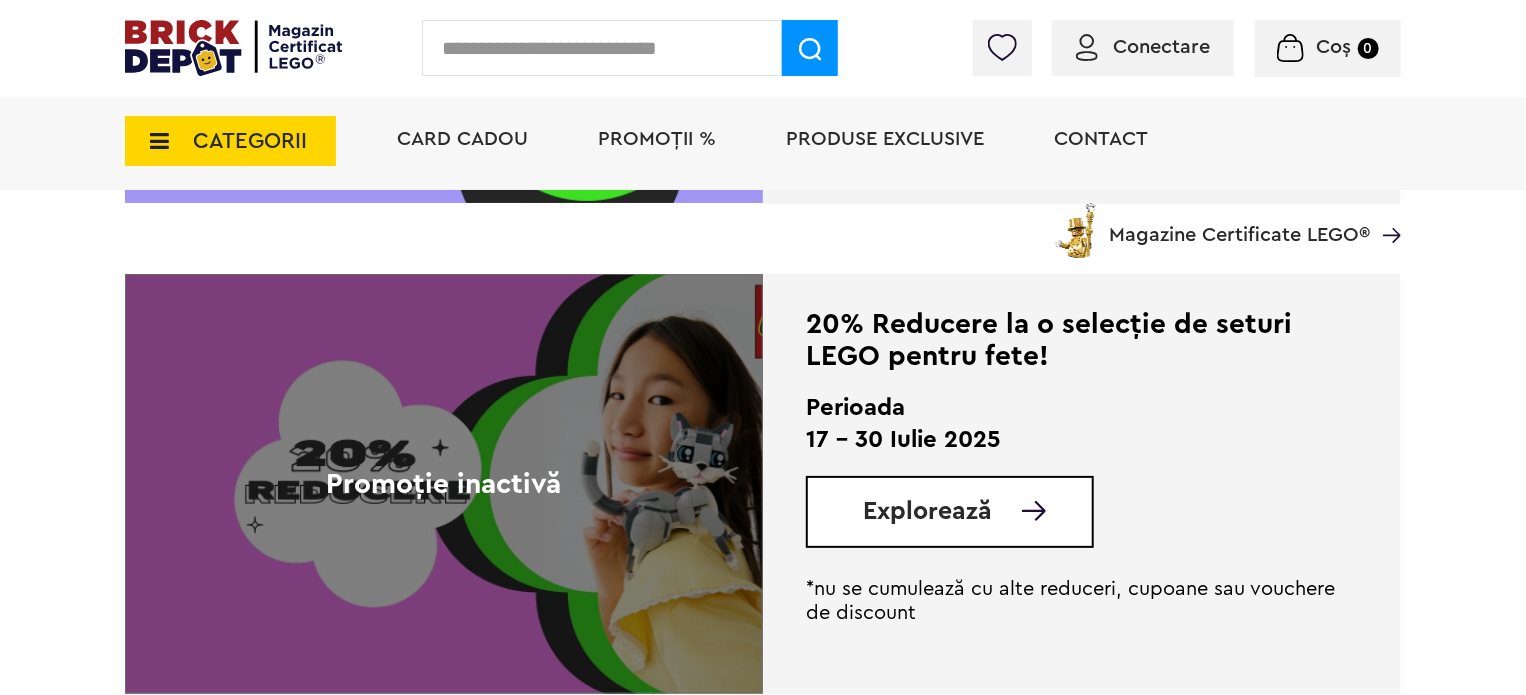 click on "Promoție inactivă" at bounding box center [444, 484] 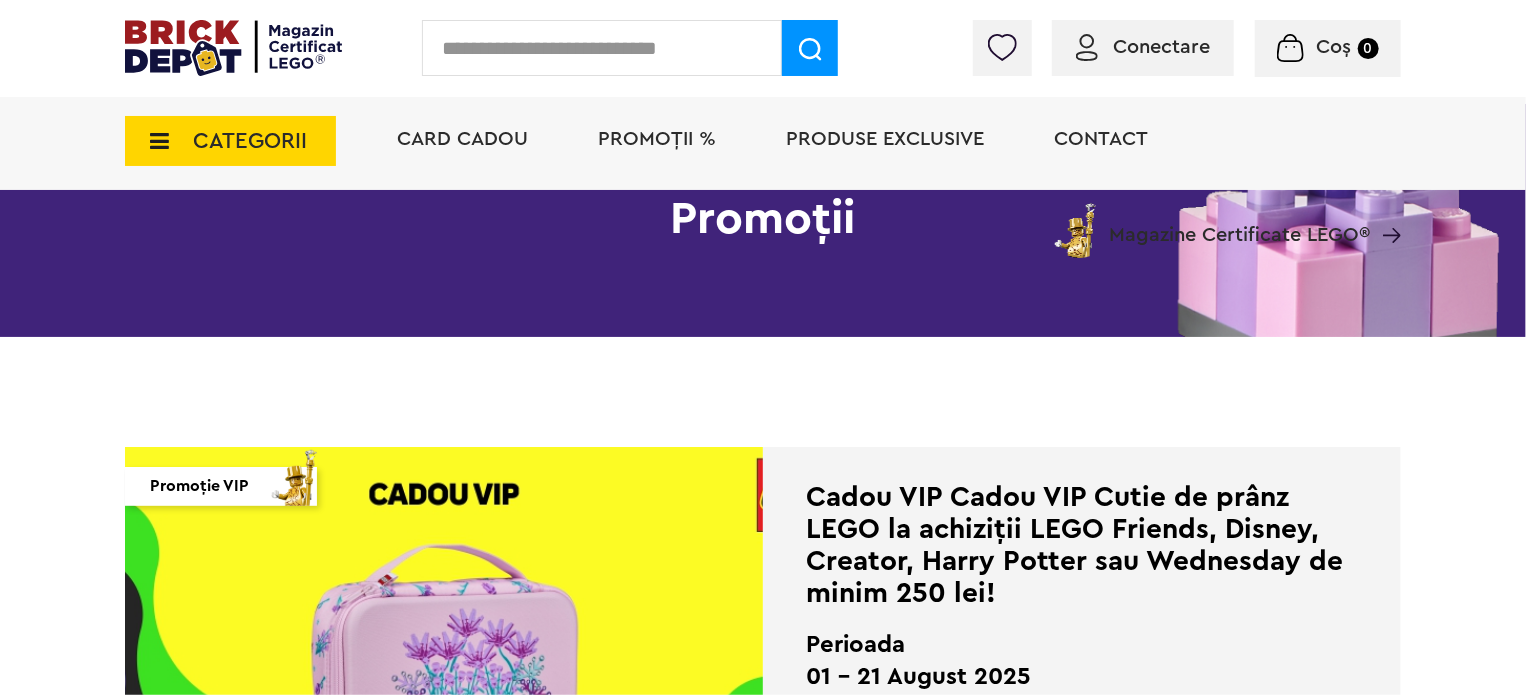 scroll, scrollTop: 268, scrollLeft: 0, axis: vertical 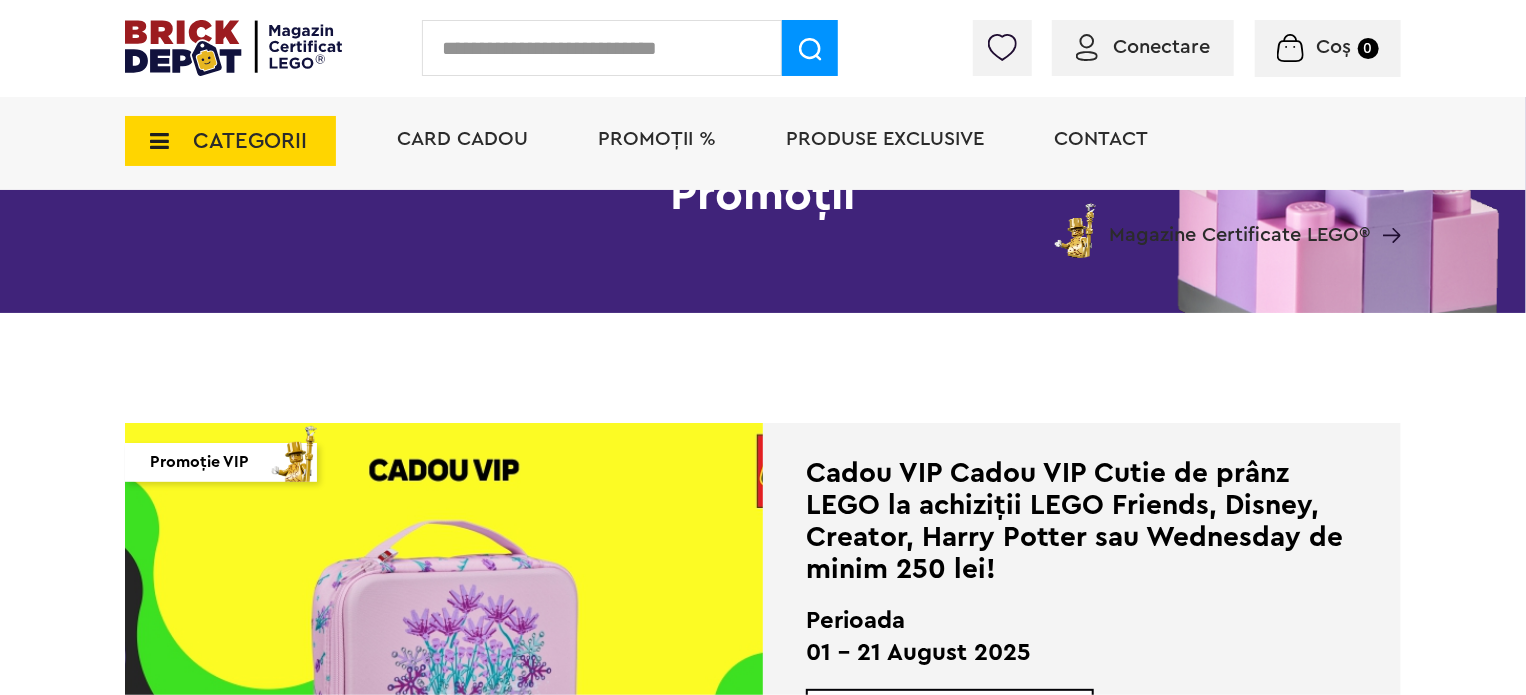 click at bounding box center (444, 633) 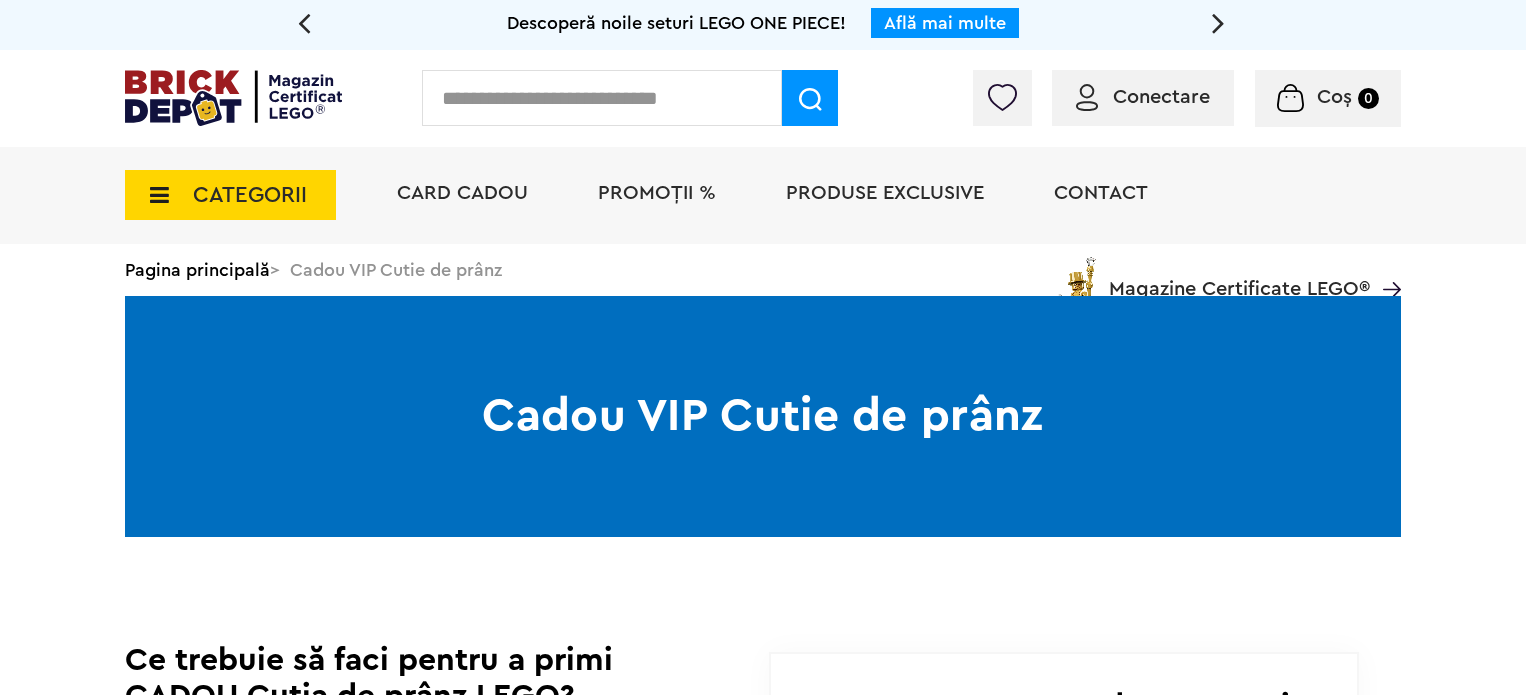 scroll, scrollTop: 0, scrollLeft: 0, axis: both 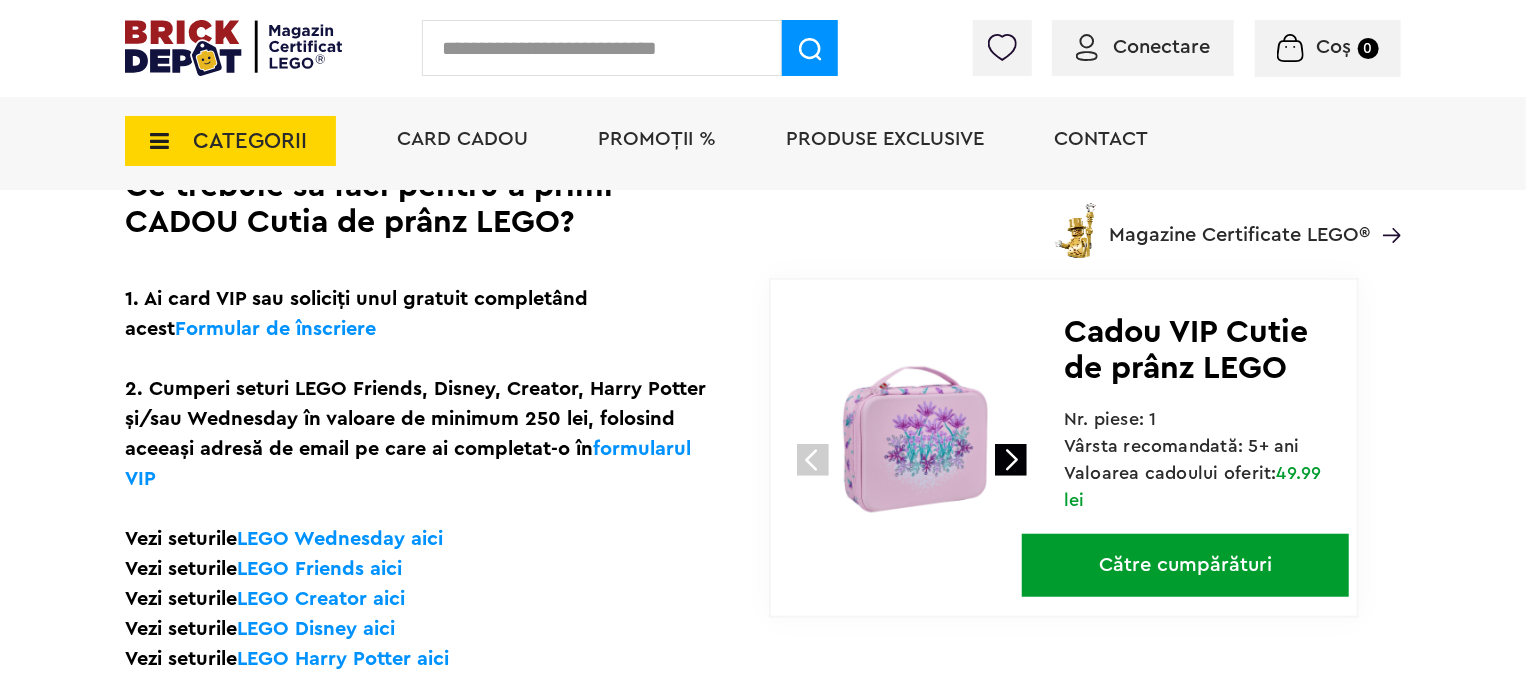 click on "PROMOȚII %" at bounding box center [657, 139] 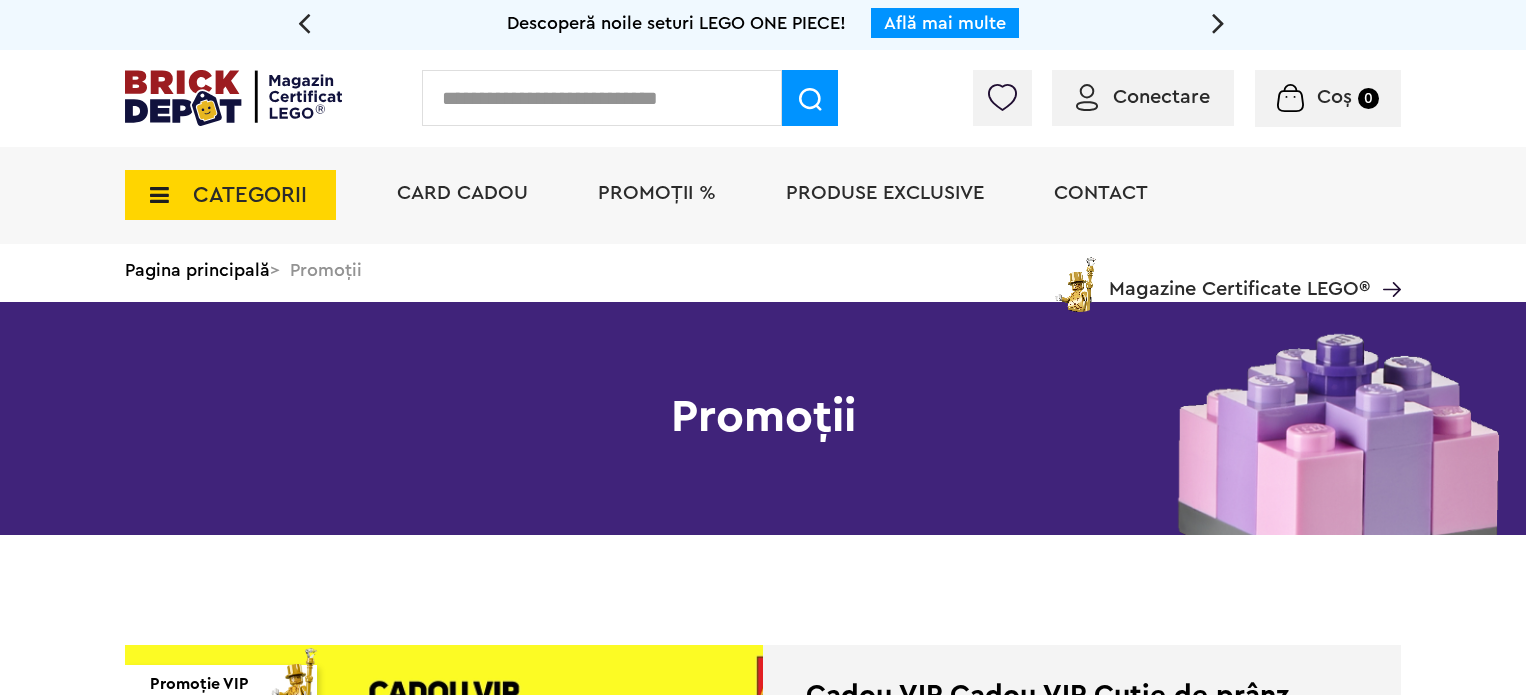 scroll, scrollTop: 0, scrollLeft: 0, axis: both 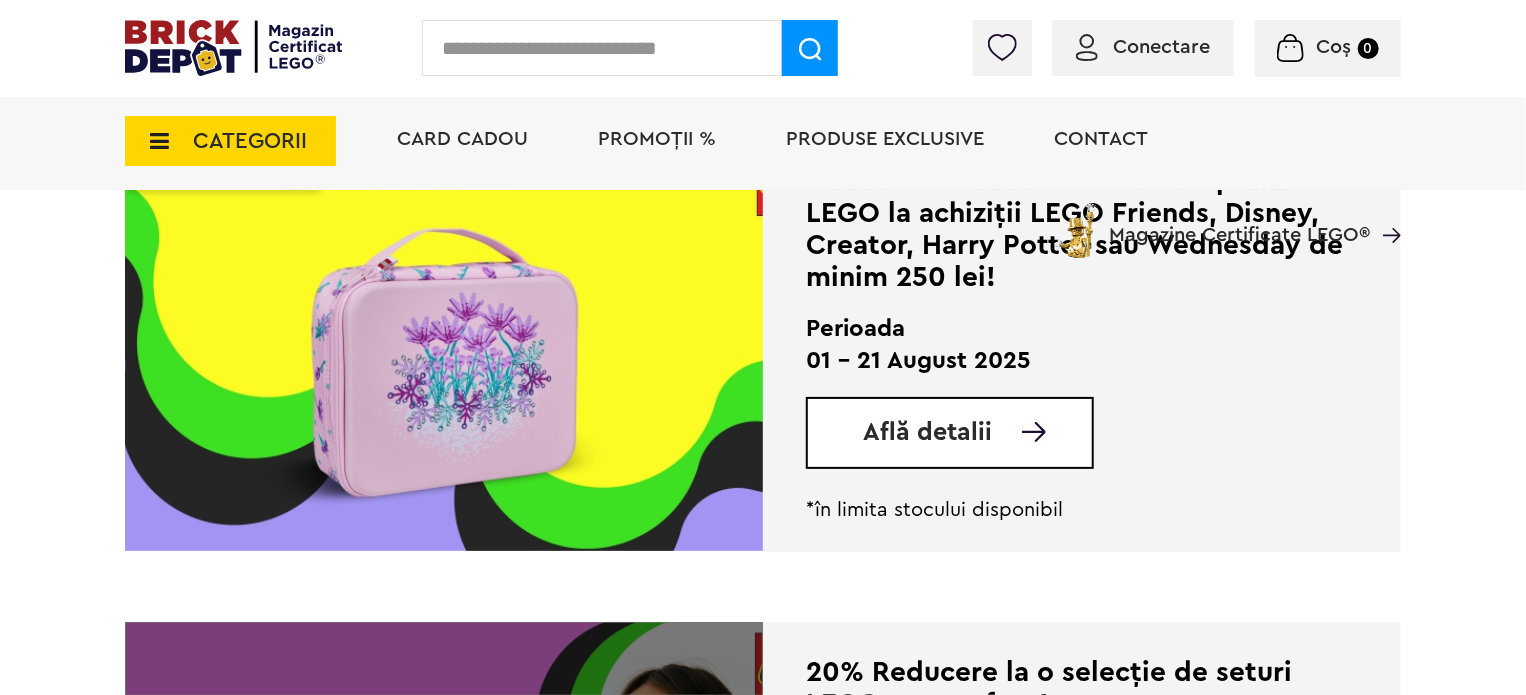 click on "Află detalii" at bounding box center [927, 432] 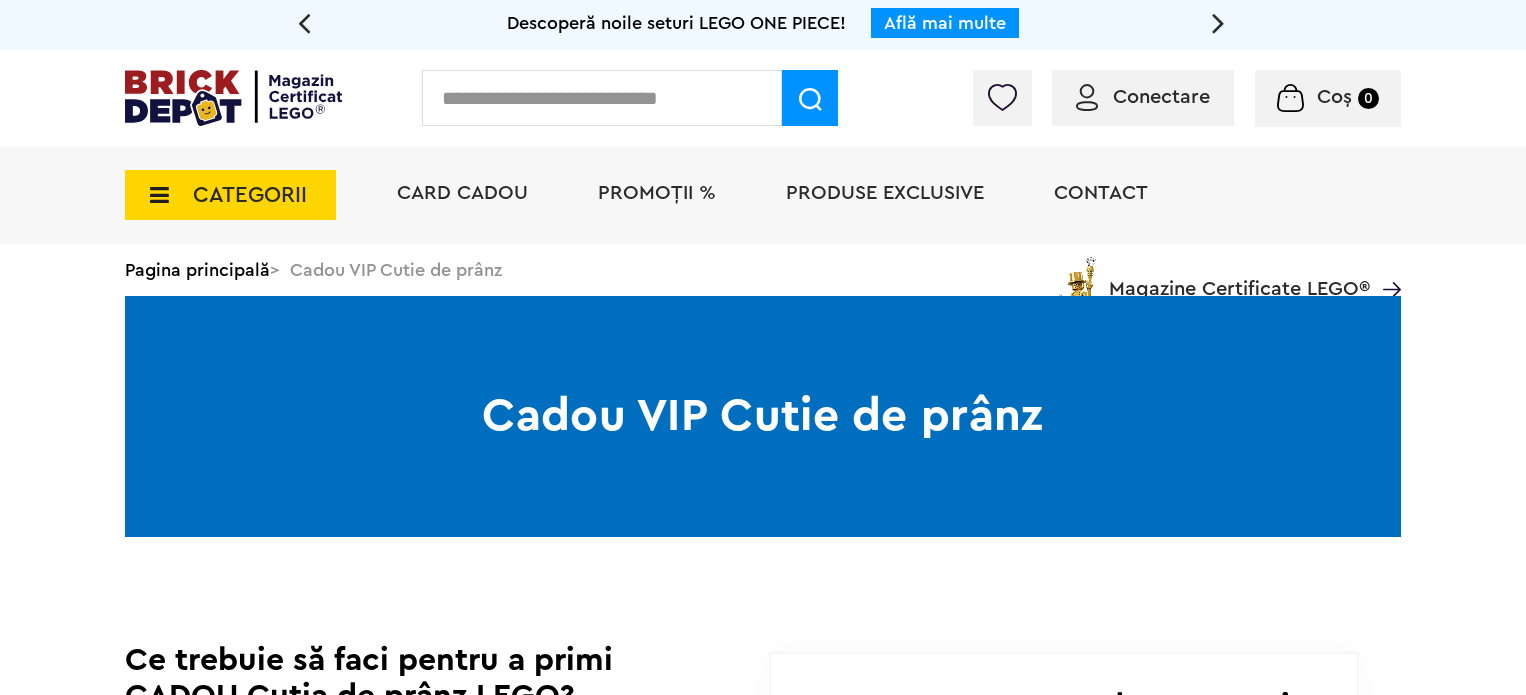 scroll, scrollTop: 0, scrollLeft: 0, axis: both 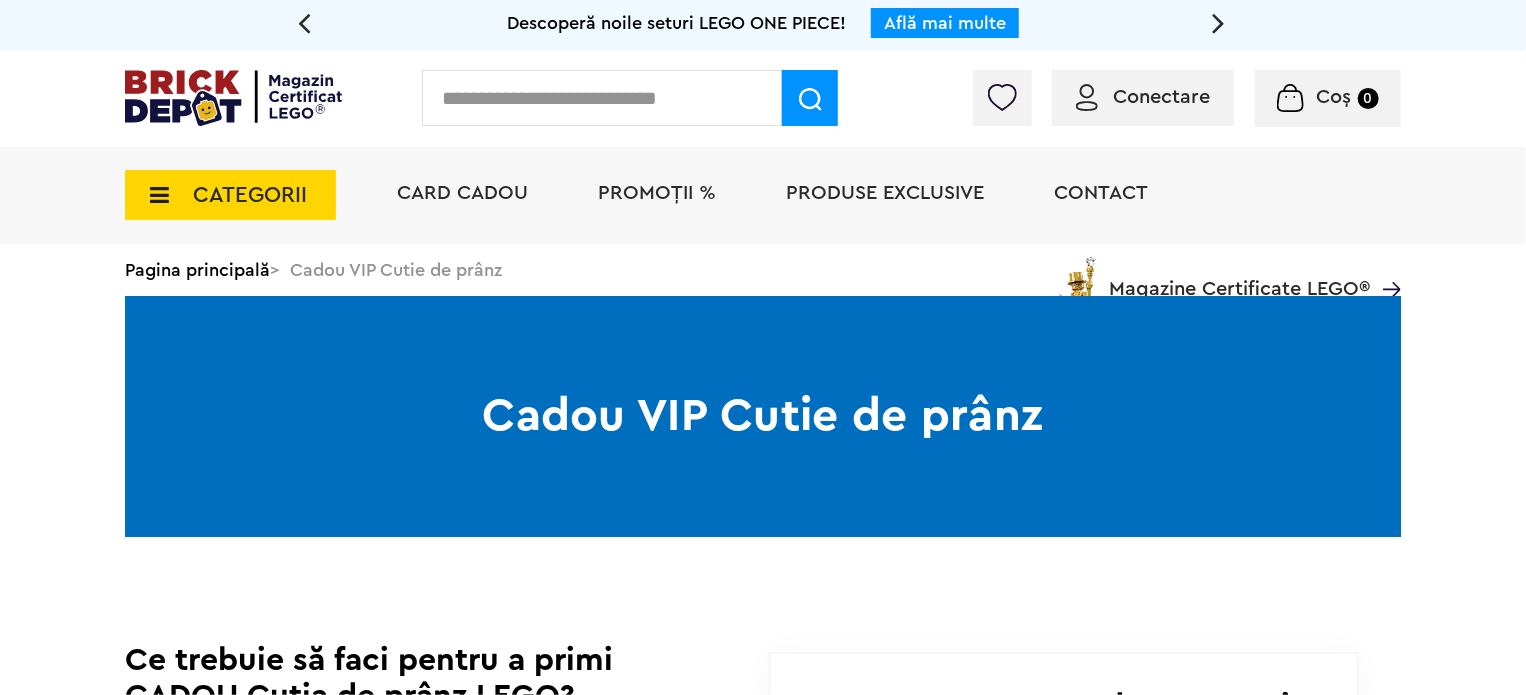click at bounding box center [602, 98] 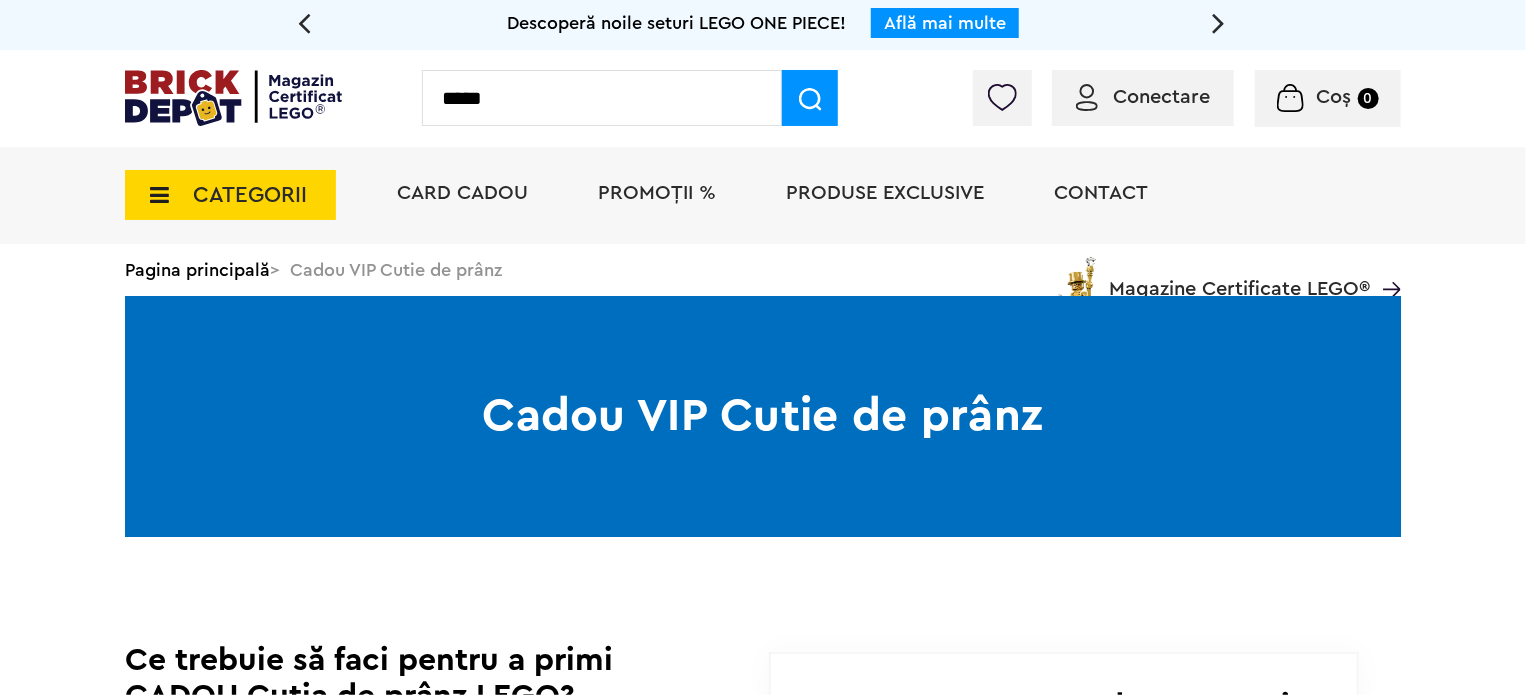 type on "*****" 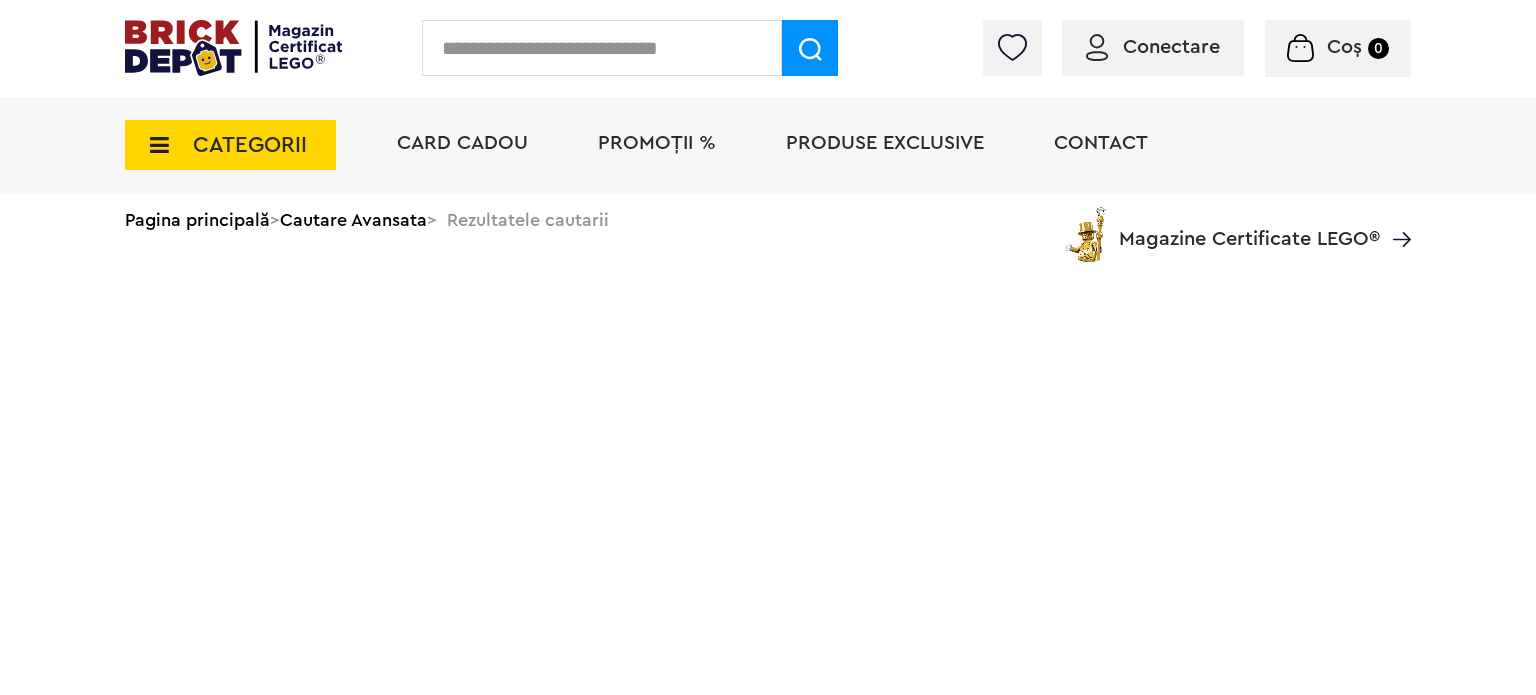 scroll, scrollTop: 0, scrollLeft: 0, axis: both 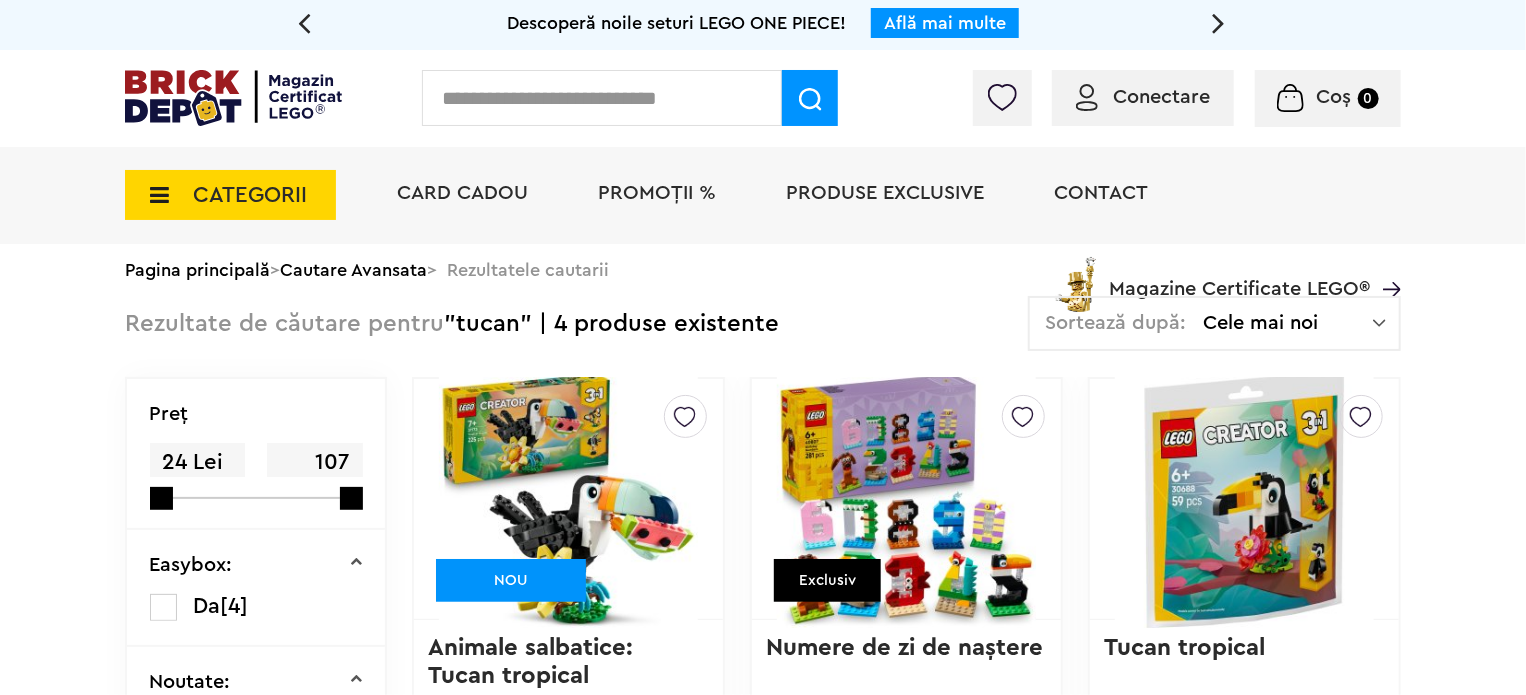 click on "Descoperă noile seturi LEGO ONE PIECE! Află mai multe Descoperă noile seturi LEGO ONE PIECE! Află mai multe Descoperă noile seturi LEGO ONE PIECE! Află mai multe
Conectare
Coș   0
CATEGORII
Jucării LEGO
Card Cadou LEGO Animal Crossing Nou Architecture Nou Art Bluey Brickheadz Nou City Classic Colecția Botanică Nou Creator Nou DC Super Heroes Nou Disney DOTS DREAMZzz DUPLO Education Festivaluri Tradiţionale Chinezesti Fortnite Nou Friends Gabby s Dollhouse Nou Harry Potter Icons (Creator Expert) Nou Ideas Indiana Jones Jurassic World Marvel Super Heroes Nou Minecraft Minifigurine Minions Monkie Kid NIKE Nou Ninjago One Piece Nou Nou Nou Nou Nou" at bounding box center [763, 713] 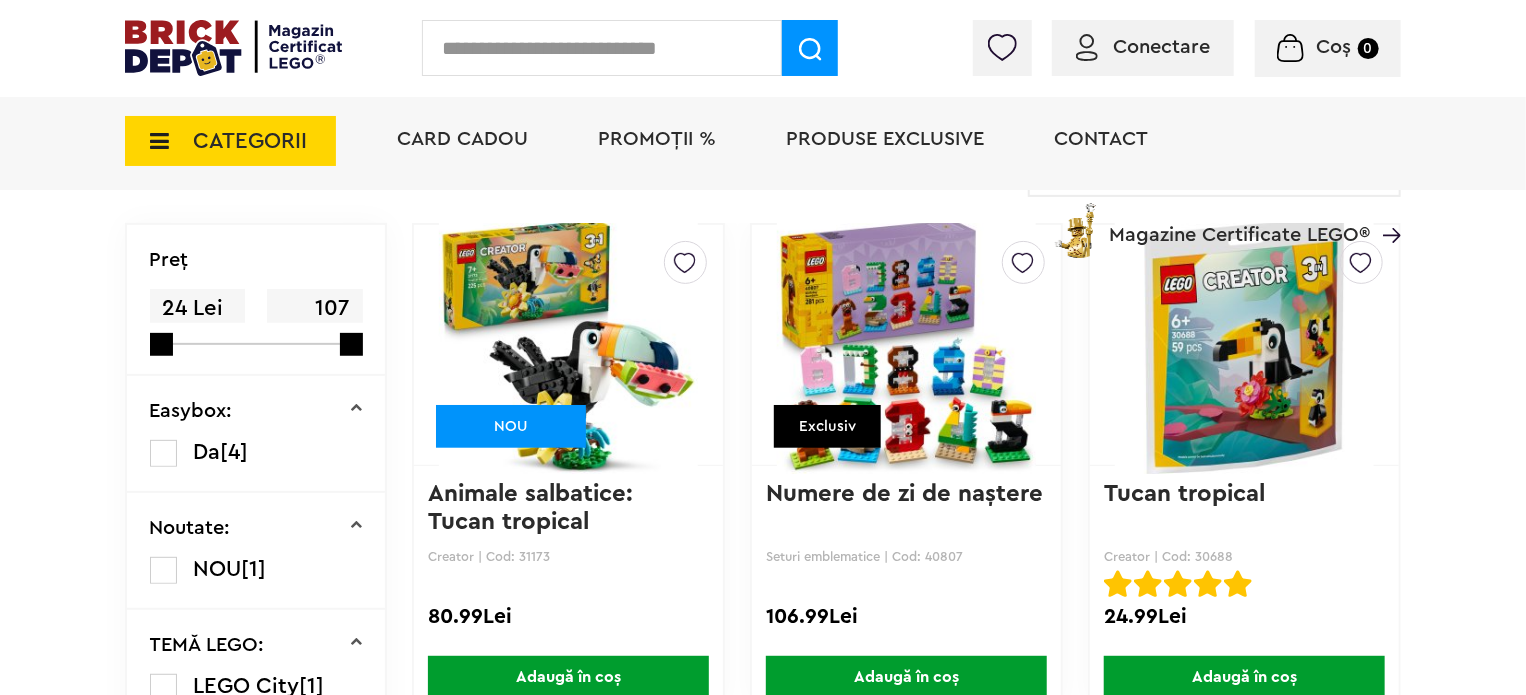 scroll, scrollTop: 240, scrollLeft: 0, axis: vertical 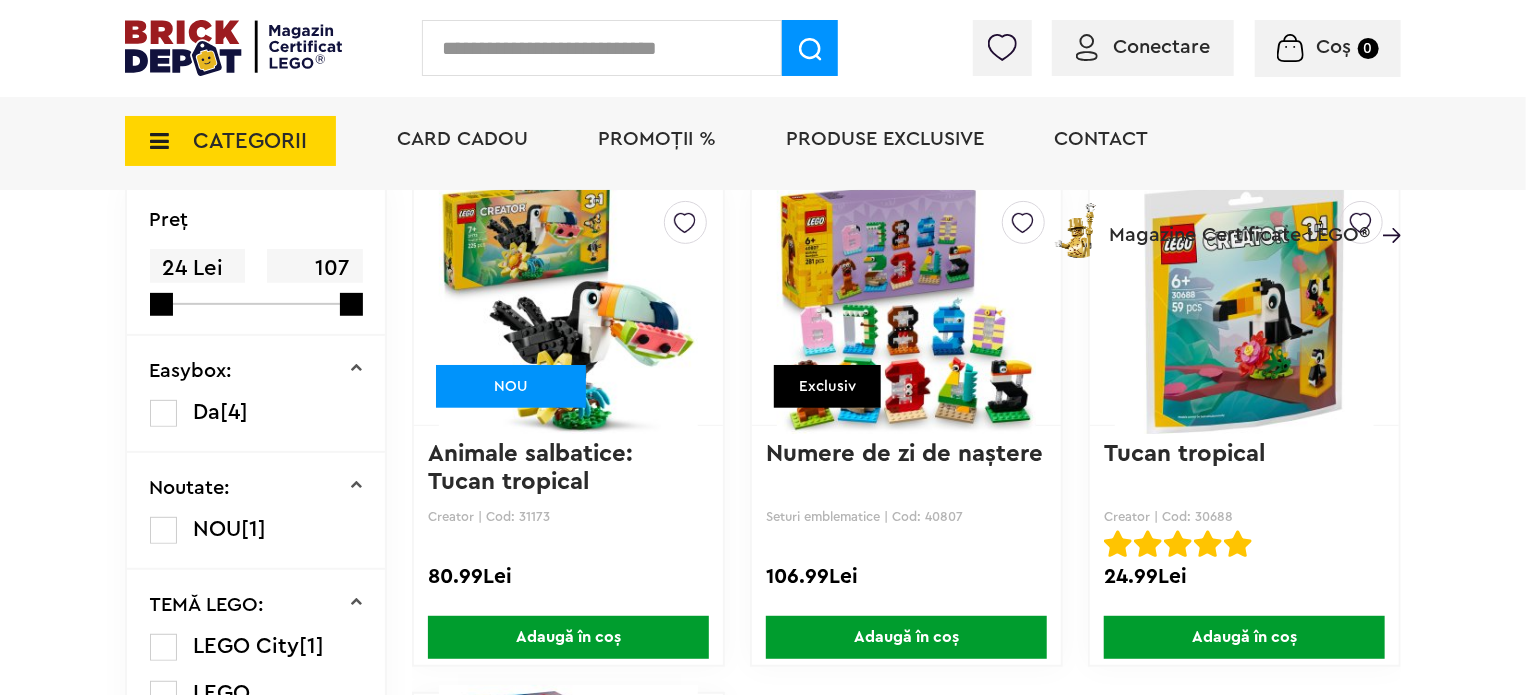 click at bounding box center [906, 305] 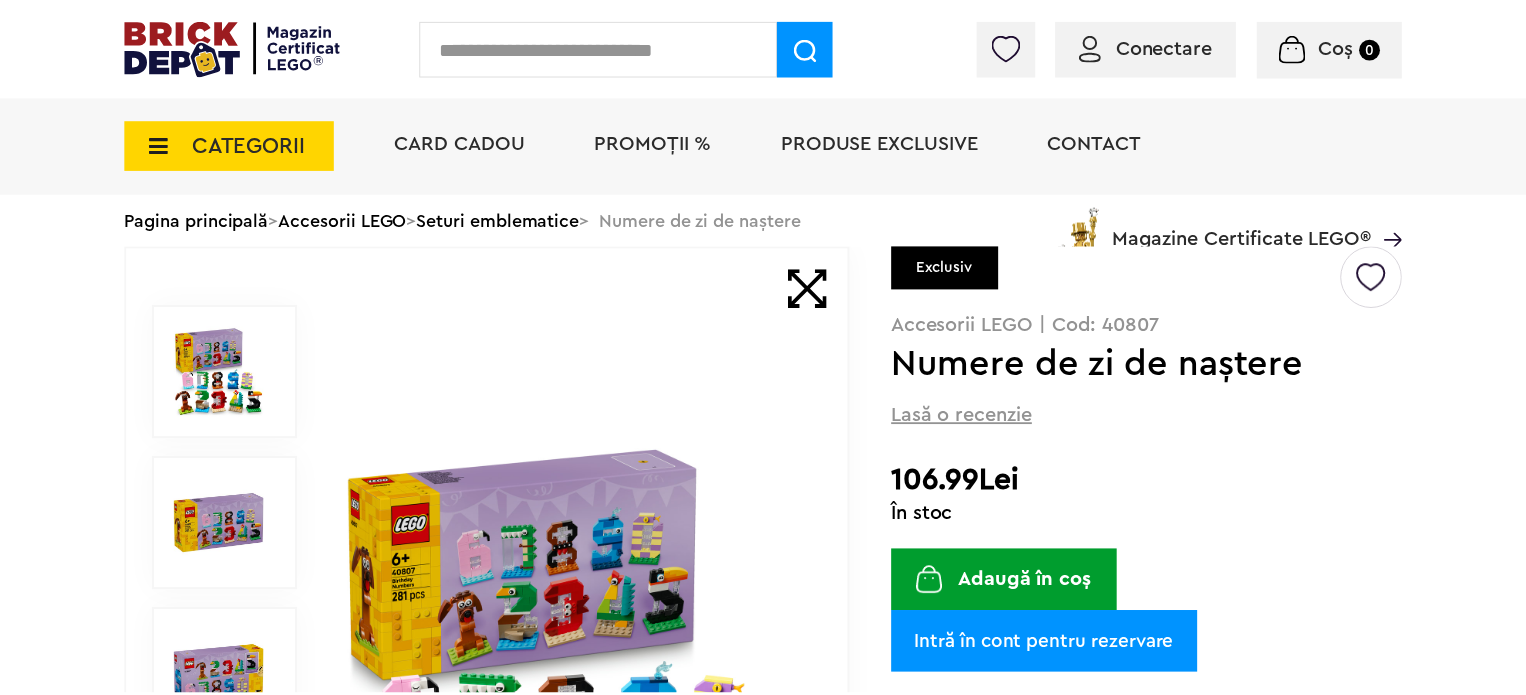 scroll, scrollTop: 0, scrollLeft: 0, axis: both 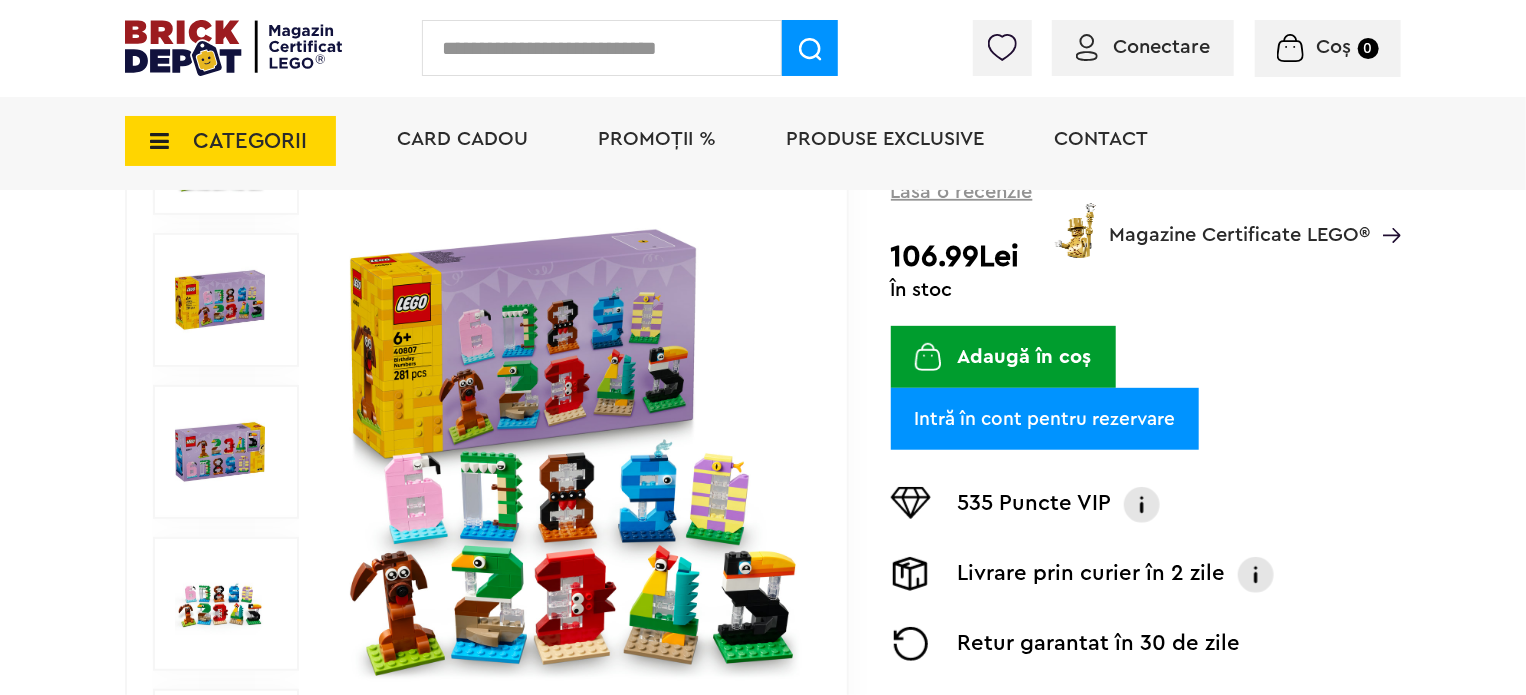 click on "Adaugă în coș" at bounding box center [1003, 357] 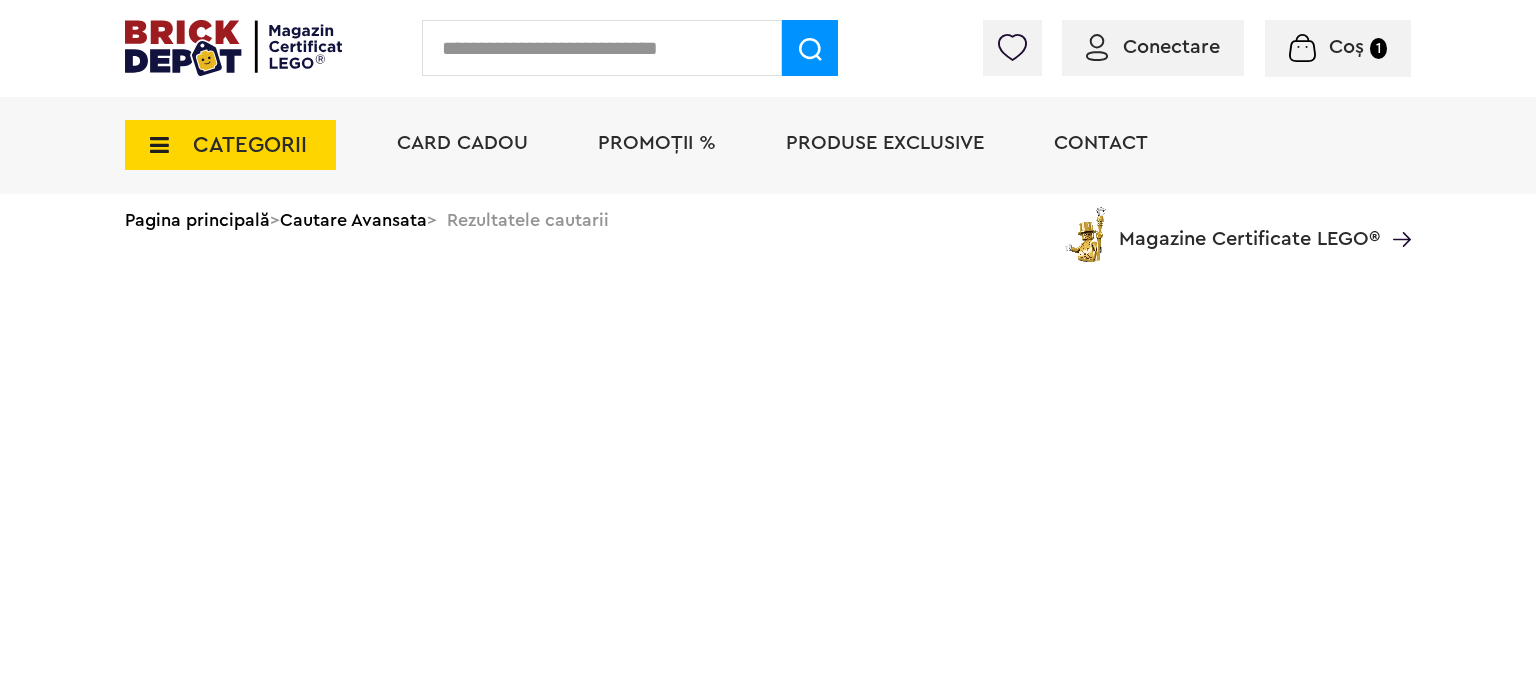scroll, scrollTop: 0, scrollLeft: 0, axis: both 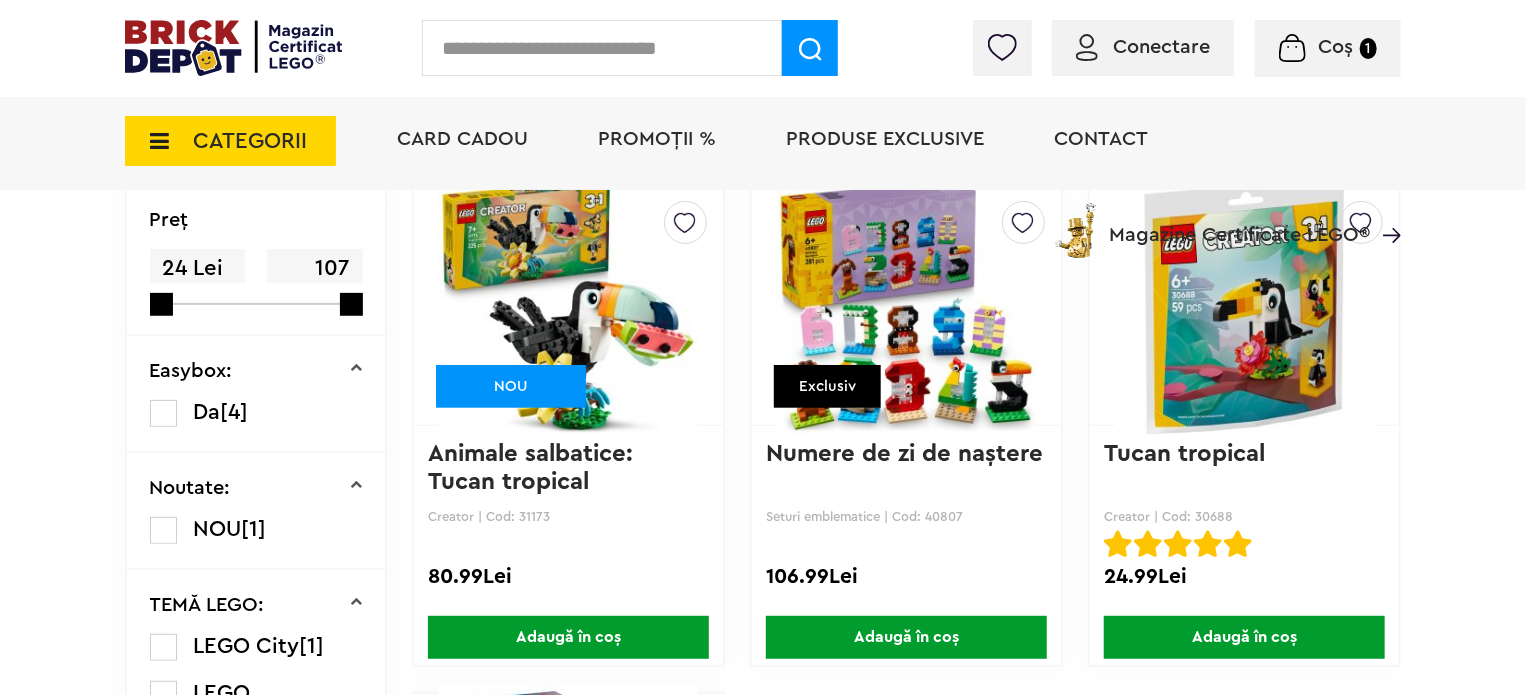 click at bounding box center [602, 48] 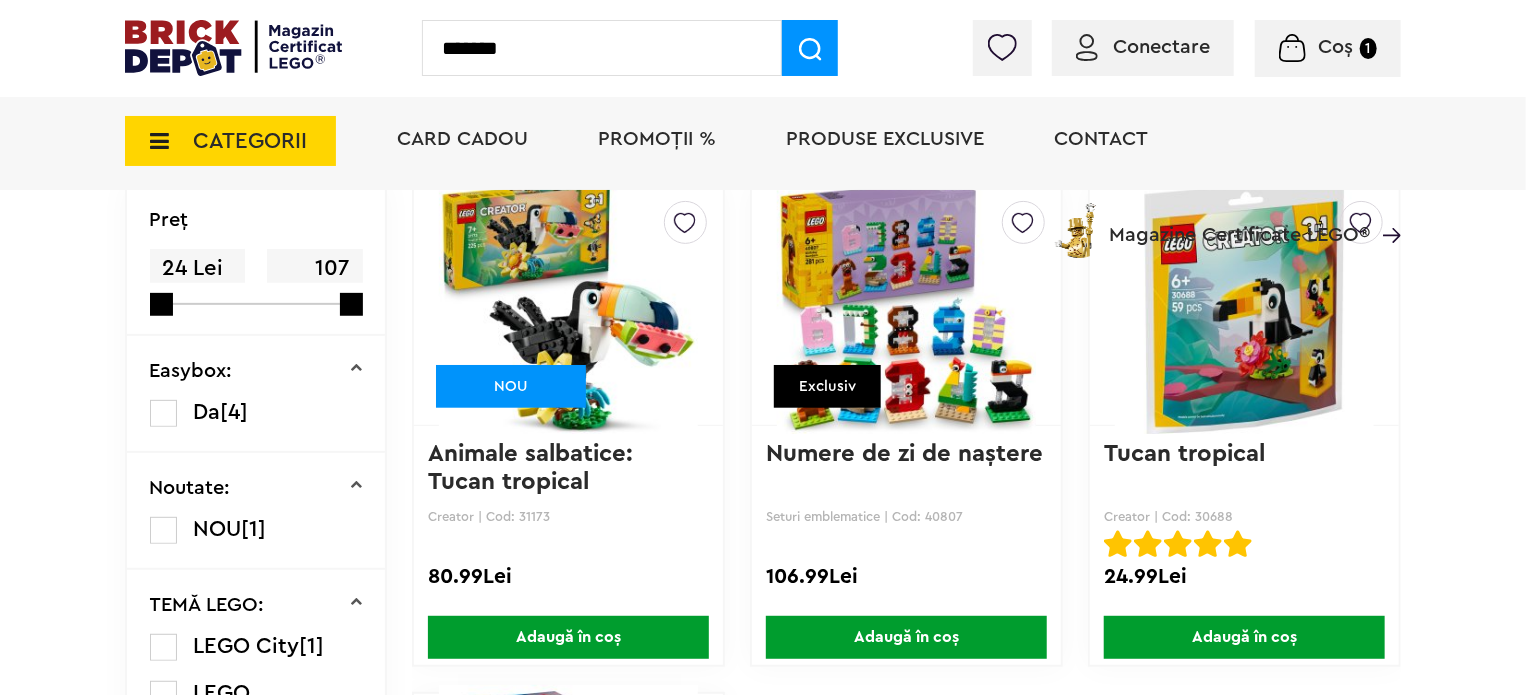 type on "*******" 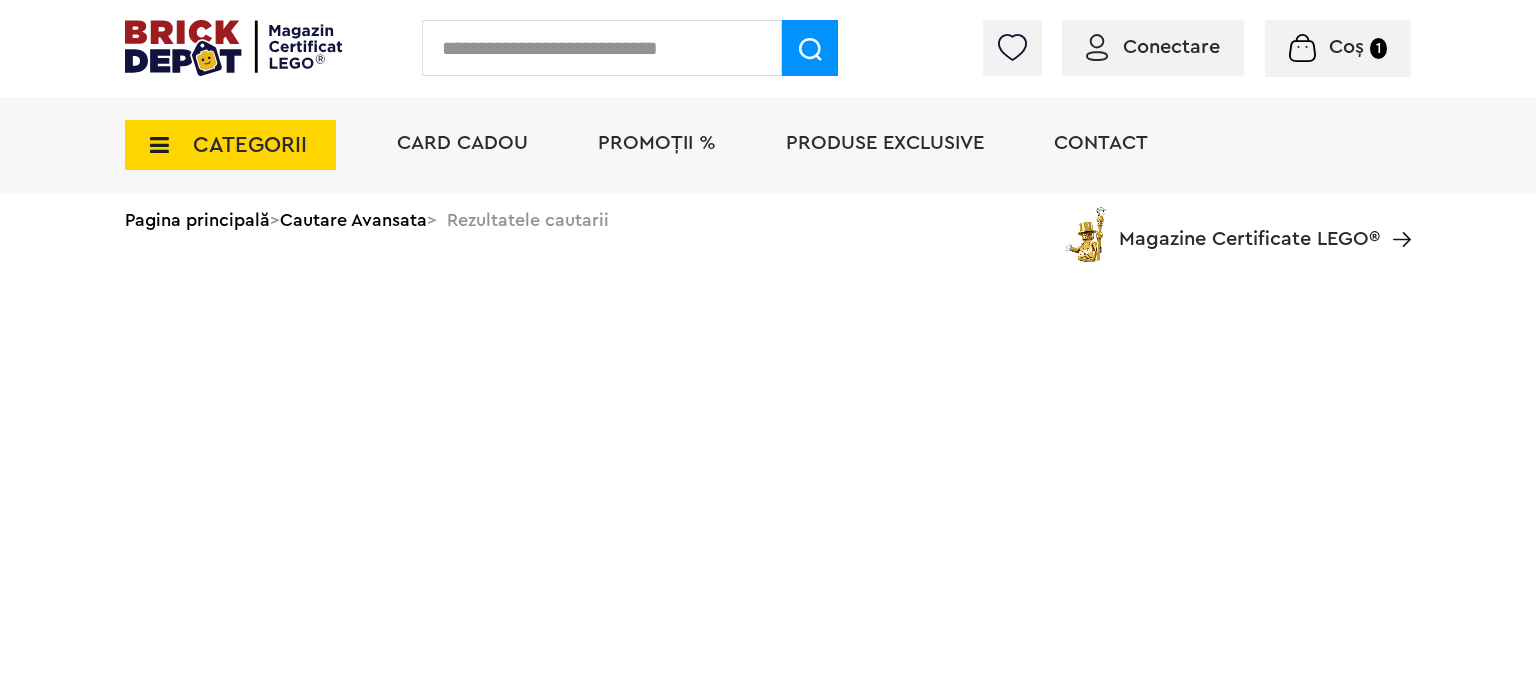 scroll, scrollTop: 0, scrollLeft: 0, axis: both 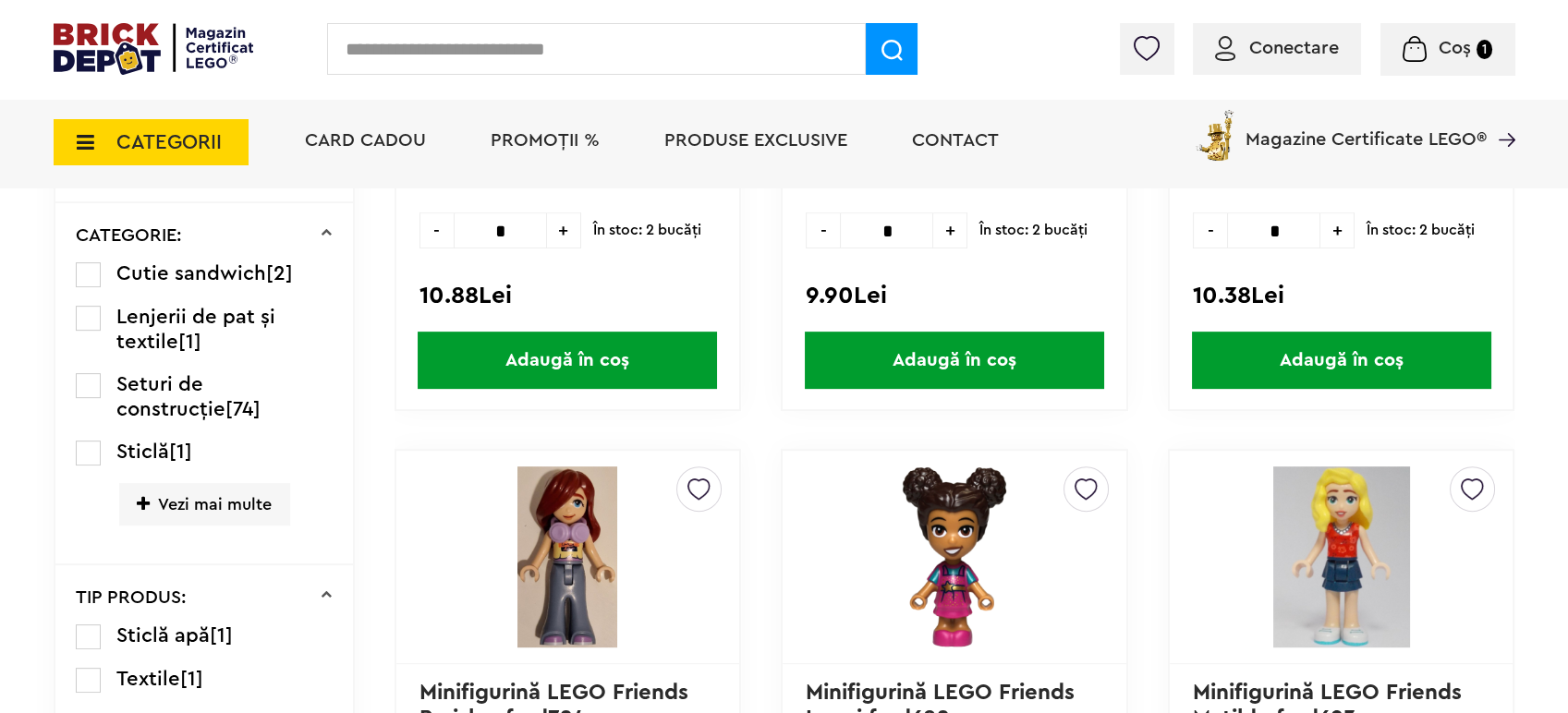 click on "CATEGORII" at bounding box center (151, 142) 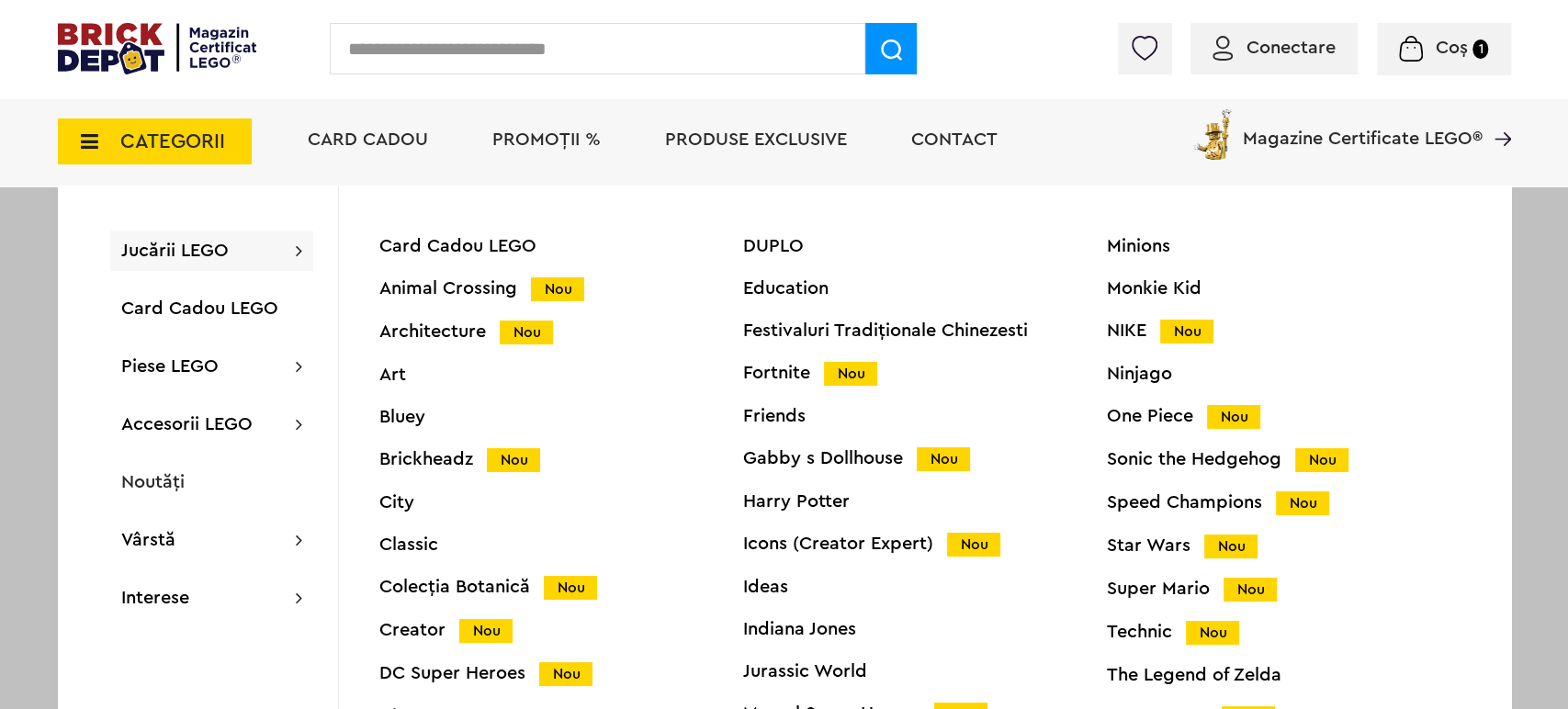 drag, startPoint x: 1520, startPoint y: 555, endPoint x: 1512, endPoint y: 582, distance: 28.160256 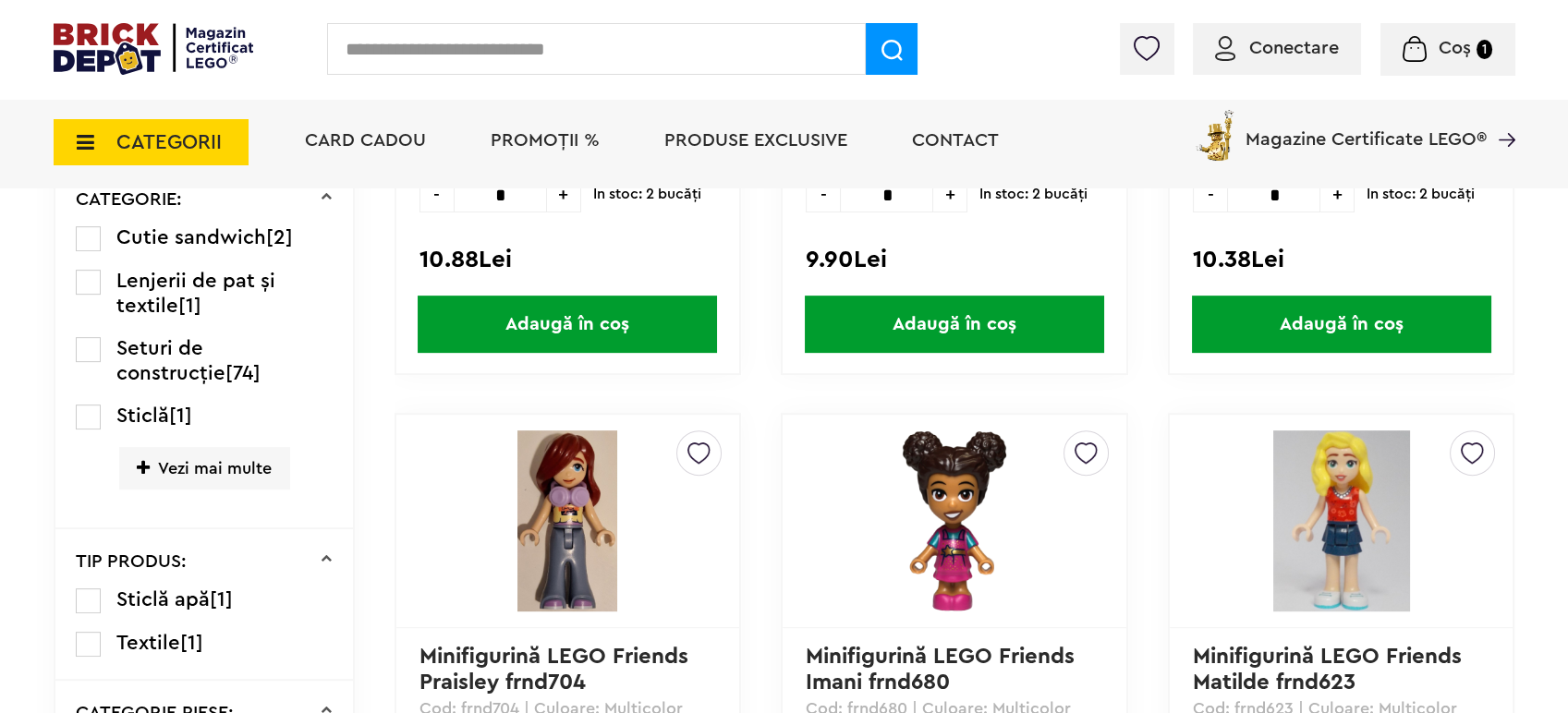 scroll, scrollTop: 1699, scrollLeft: 0, axis: vertical 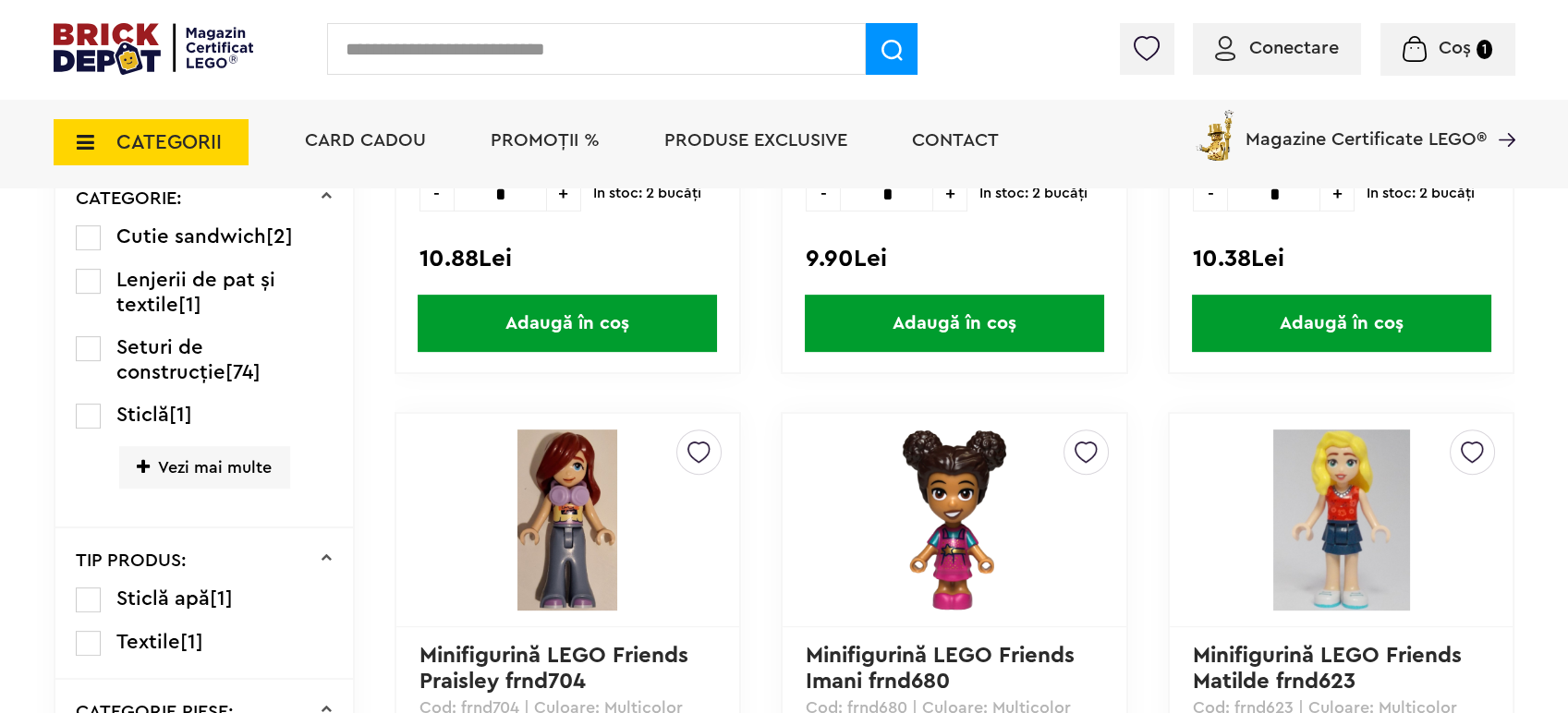 click on "CATEGORII" at bounding box center [169, 142] 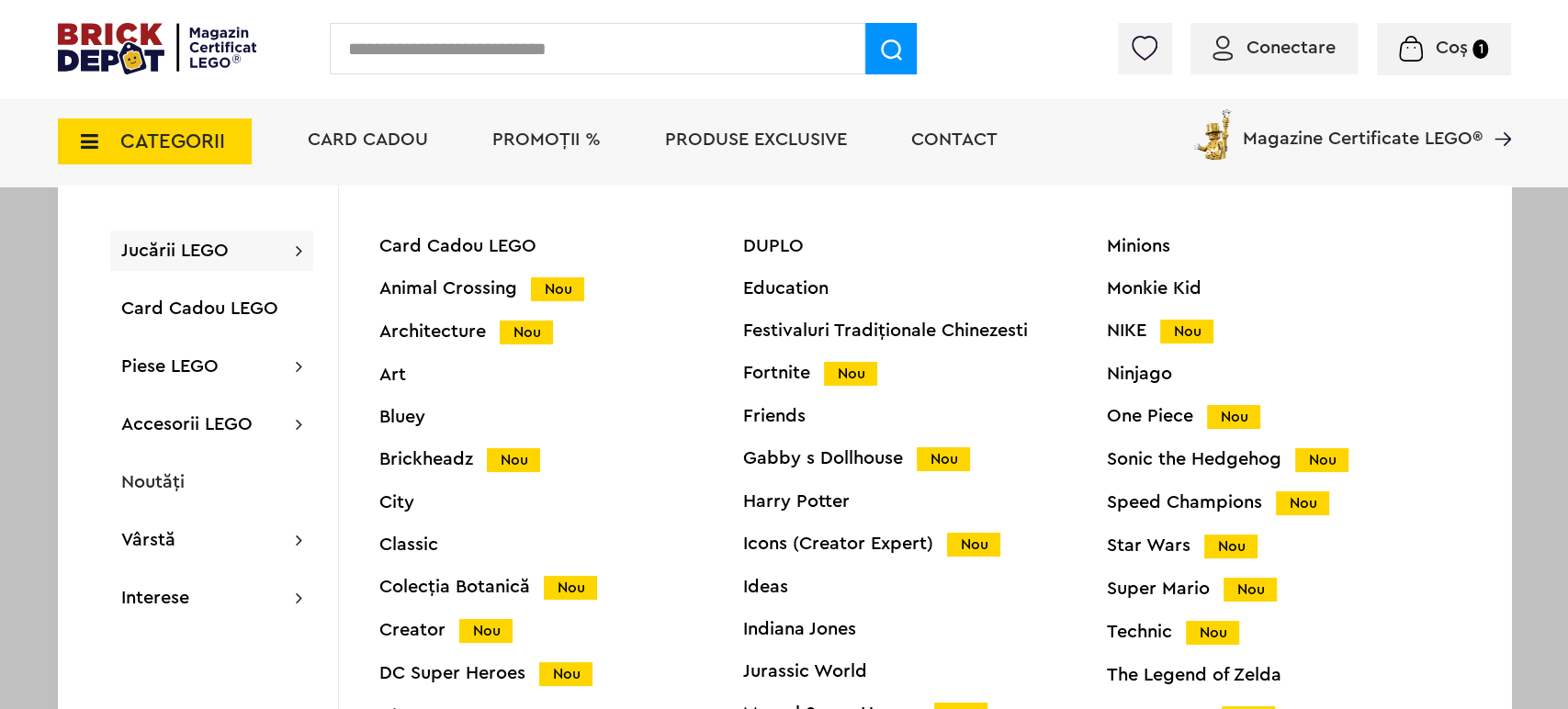 drag, startPoint x: 1500, startPoint y: 242, endPoint x: 1500, endPoint y: 309, distance: 67 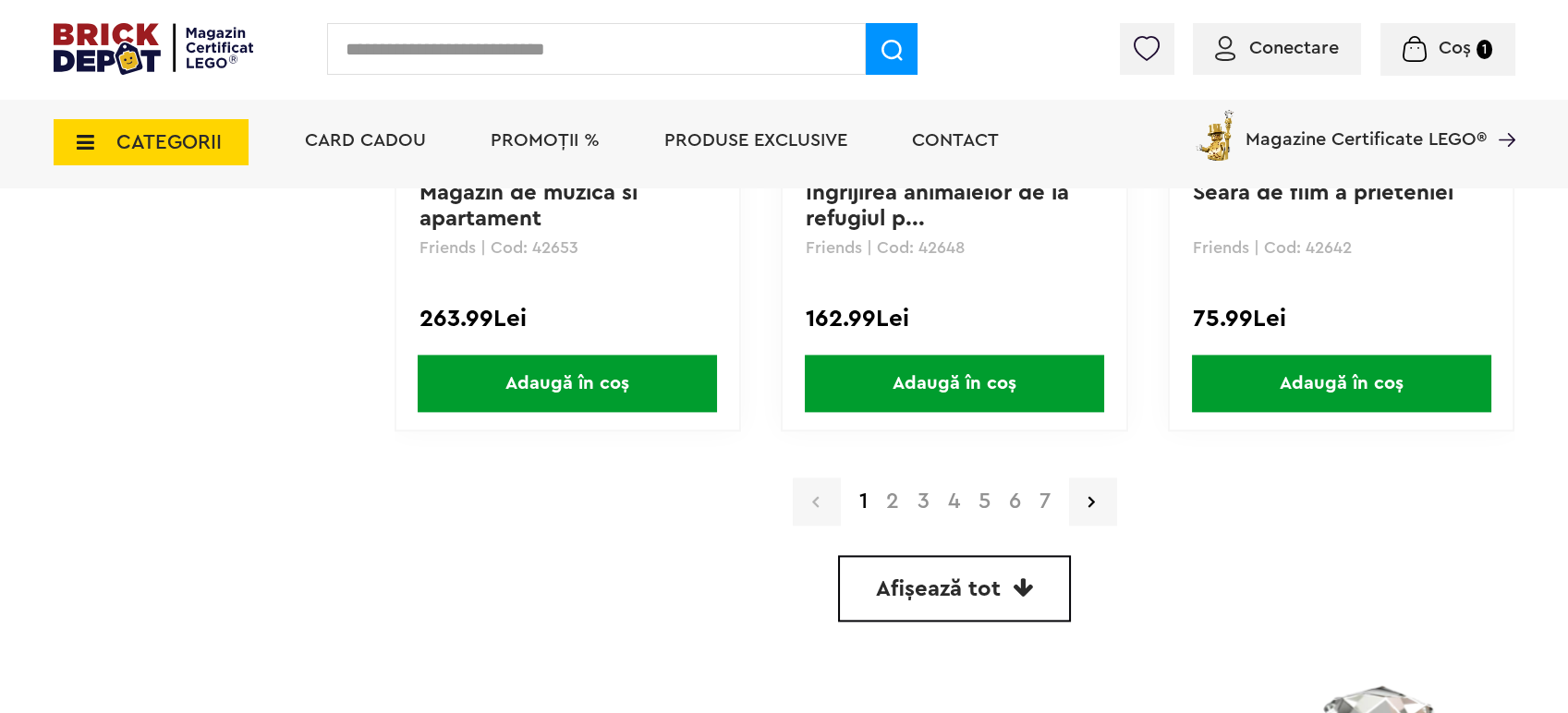 scroll, scrollTop: 5106, scrollLeft: 0, axis: vertical 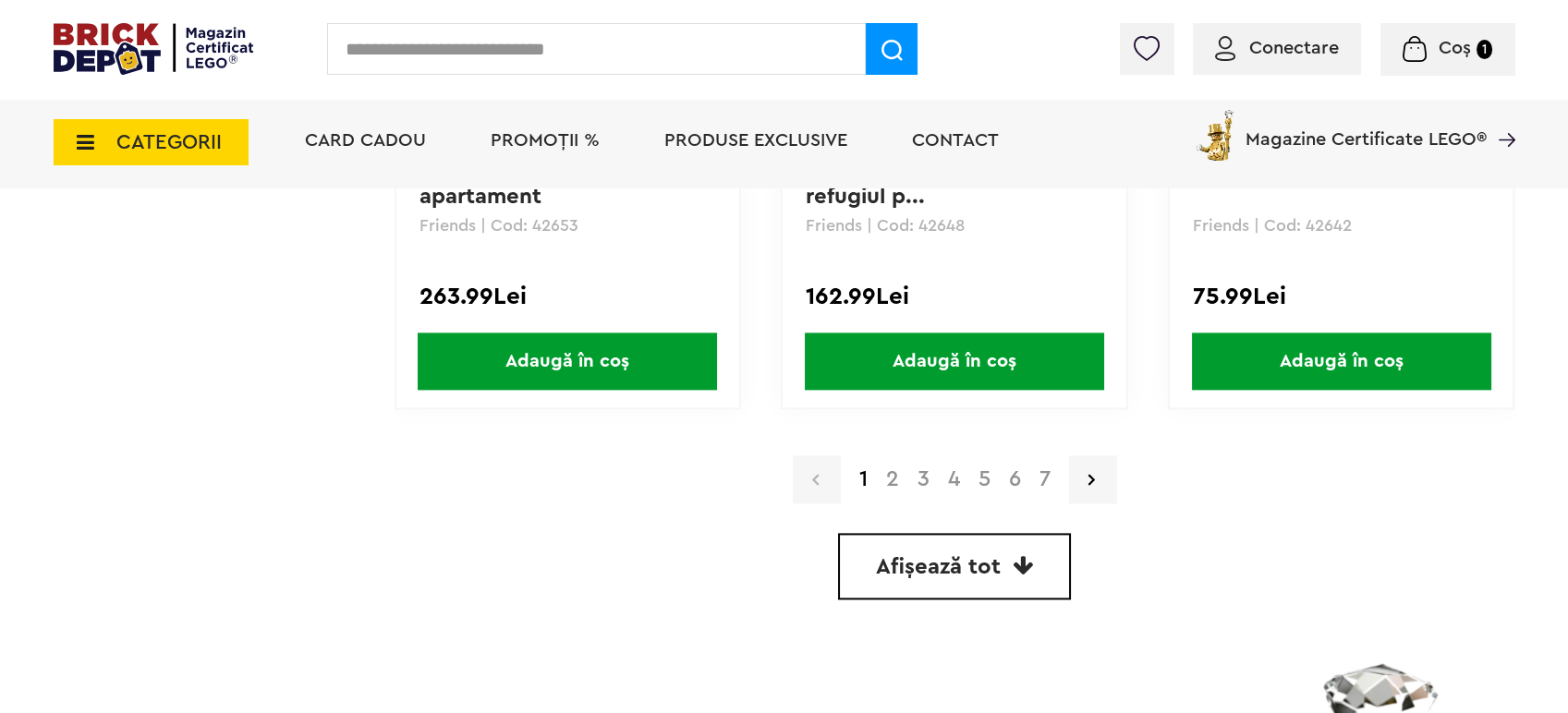 click on "Afișează tot" at bounding box center (938, 567) 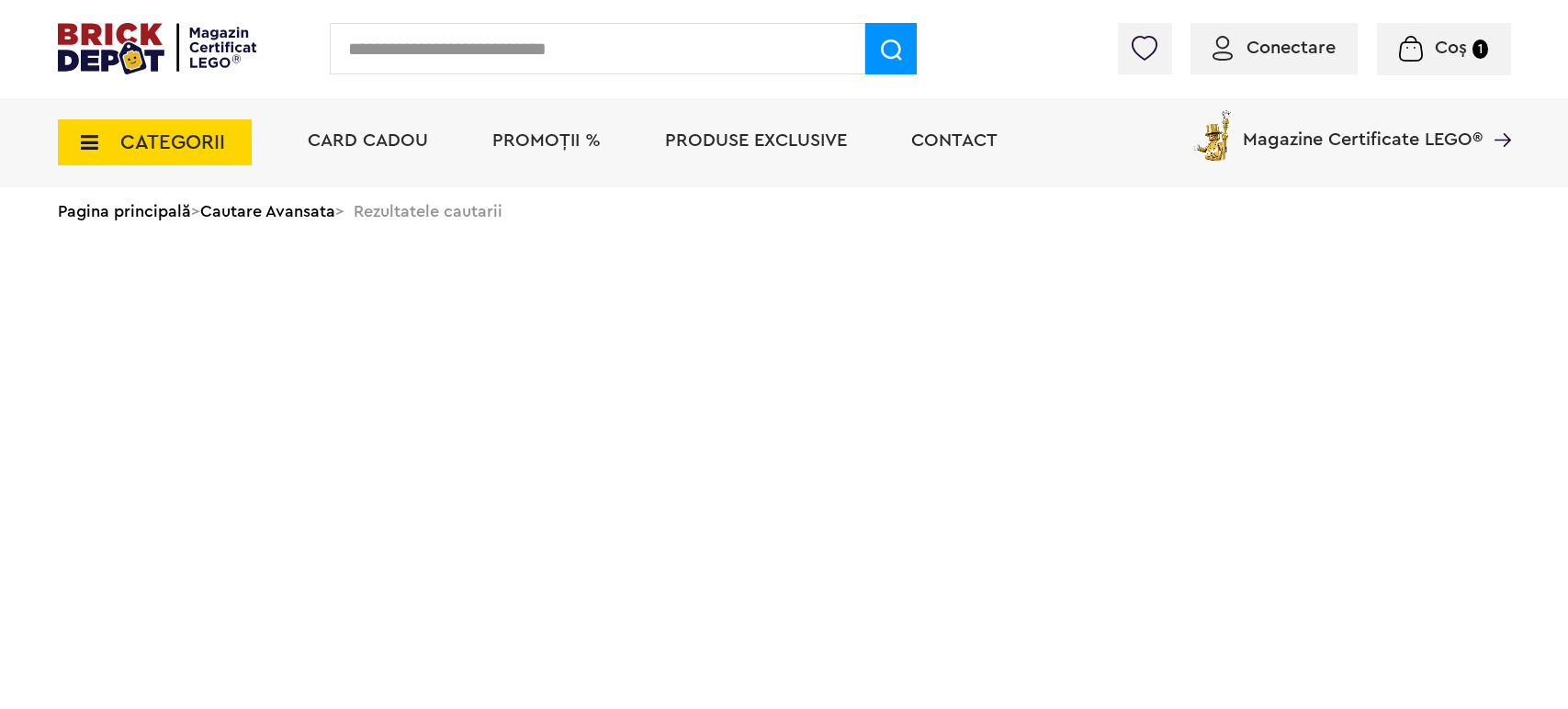 scroll, scrollTop: 0, scrollLeft: 0, axis: both 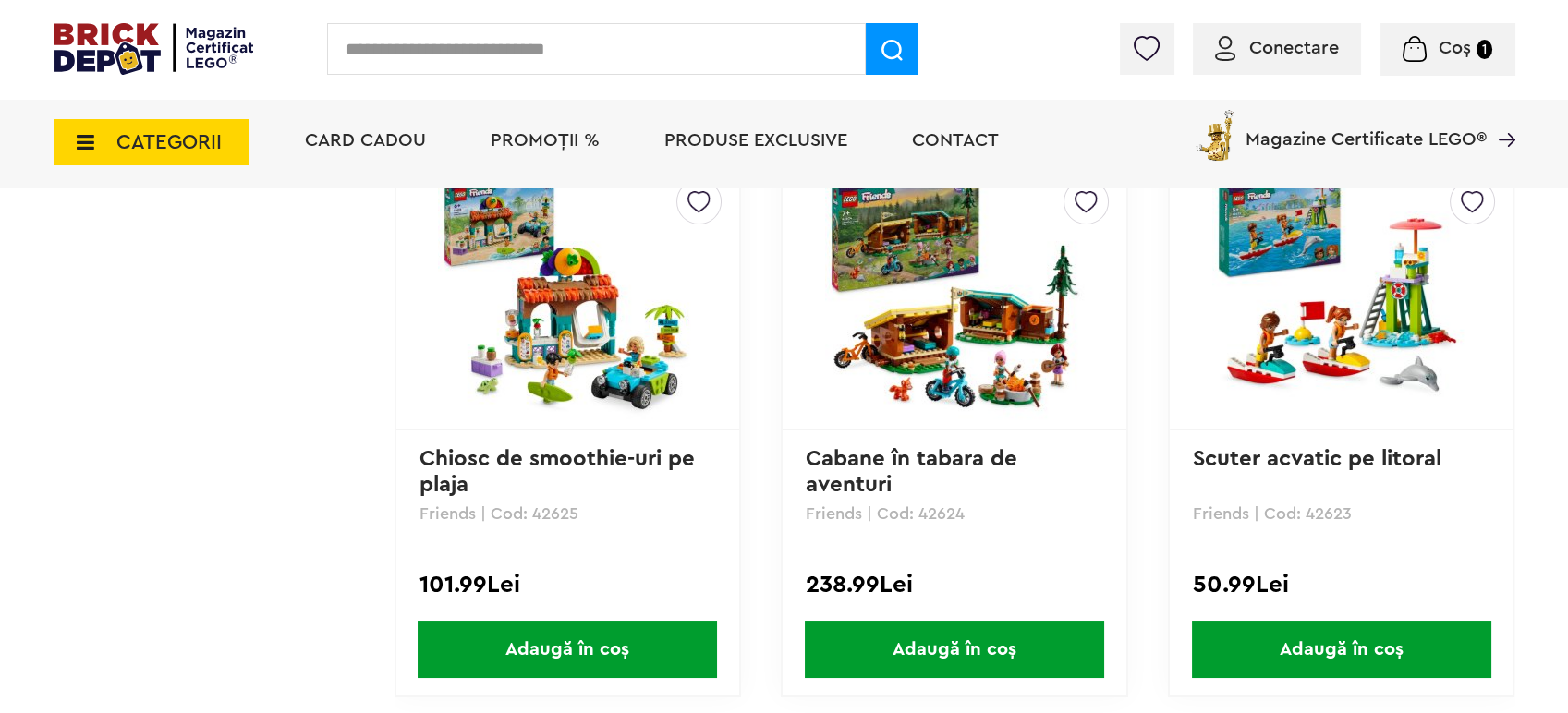 click at bounding box center [567, 296] 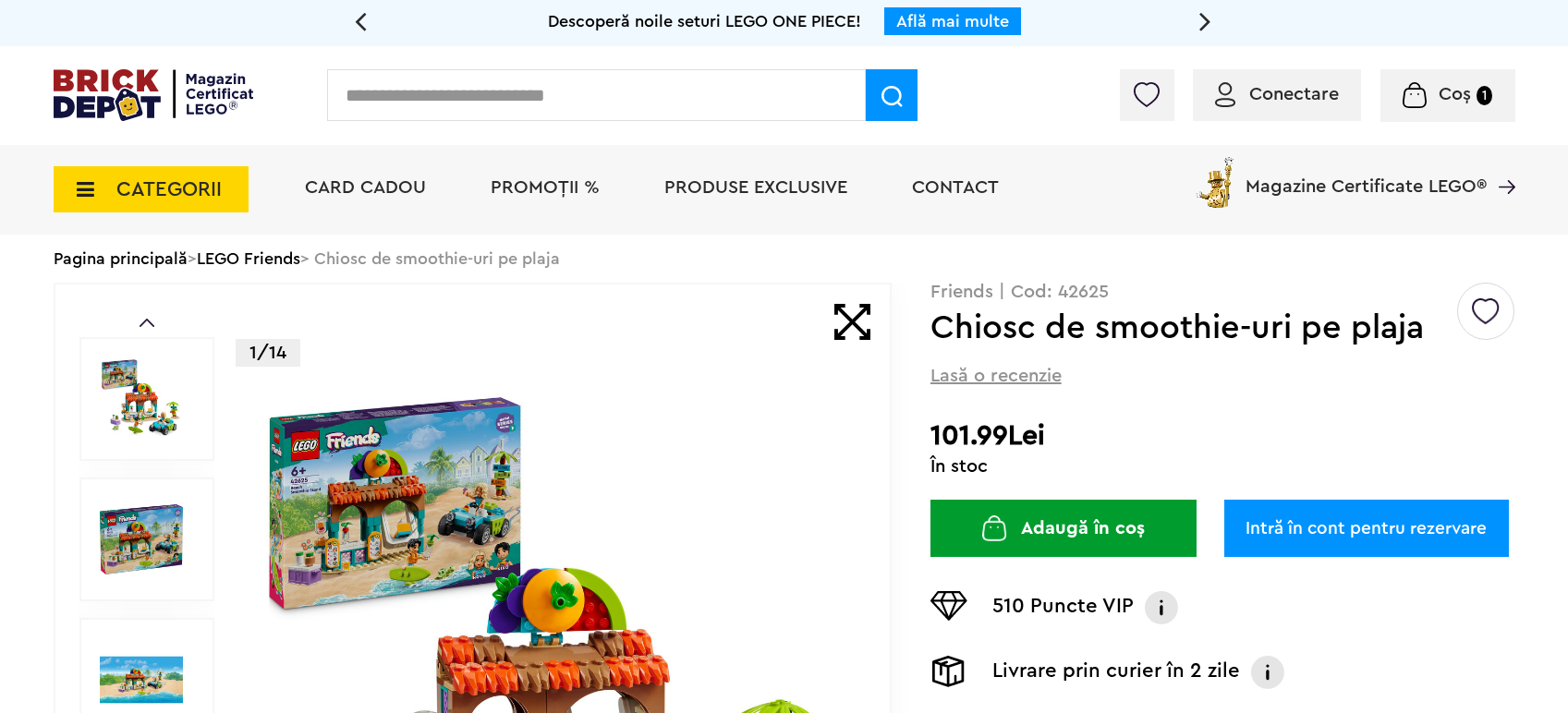 scroll, scrollTop: 0, scrollLeft: 0, axis: both 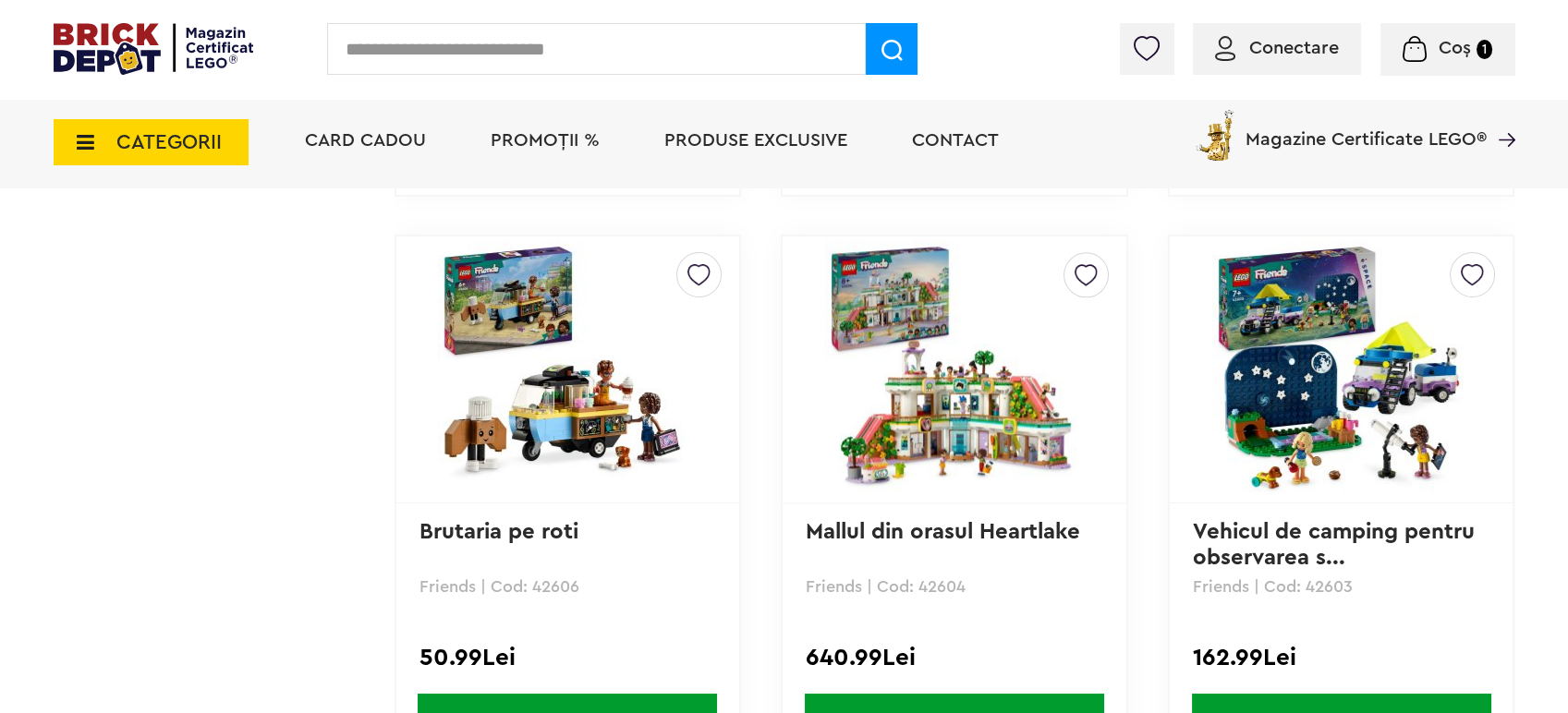 click at bounding box center [1342, 369] 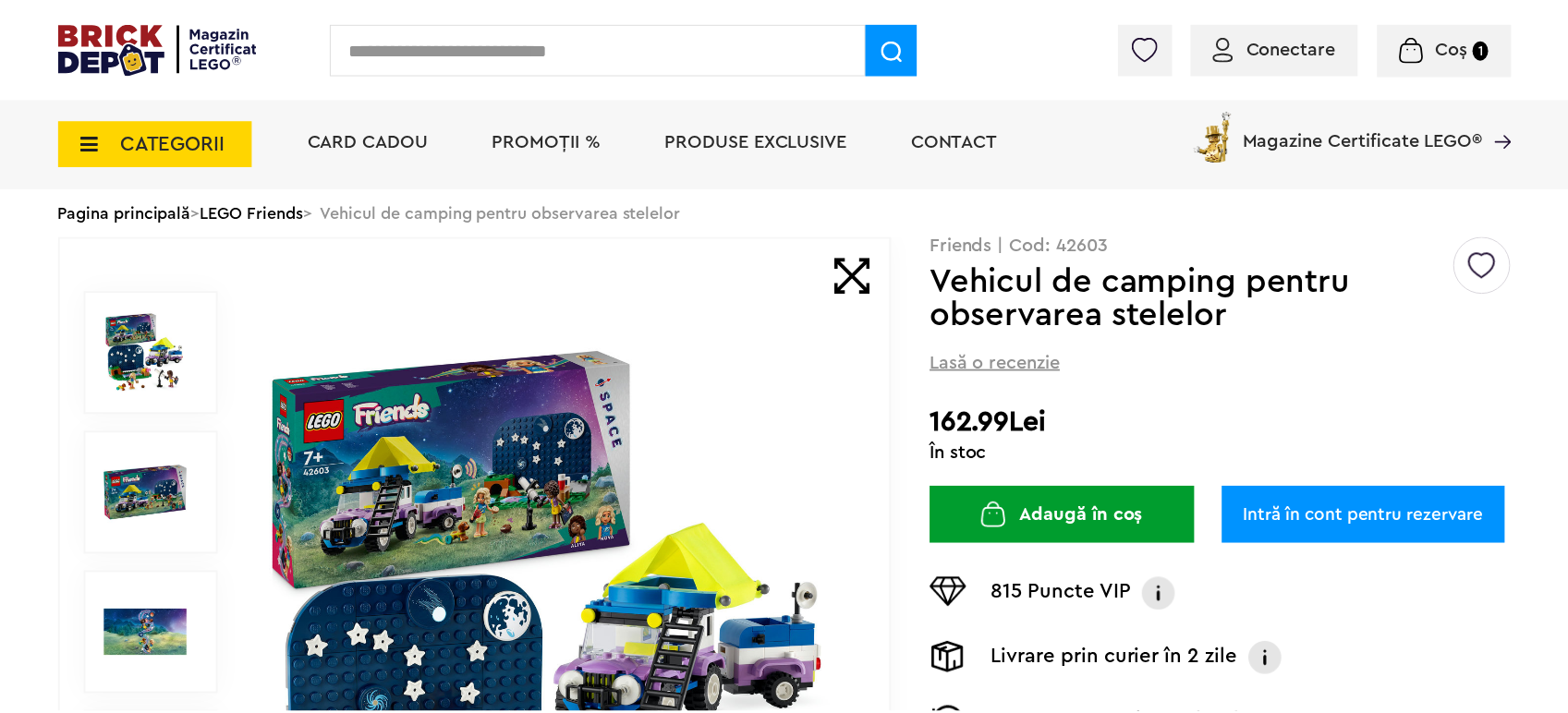 scroll, scrollTop: 0, scrollLeft: 0, axis: both 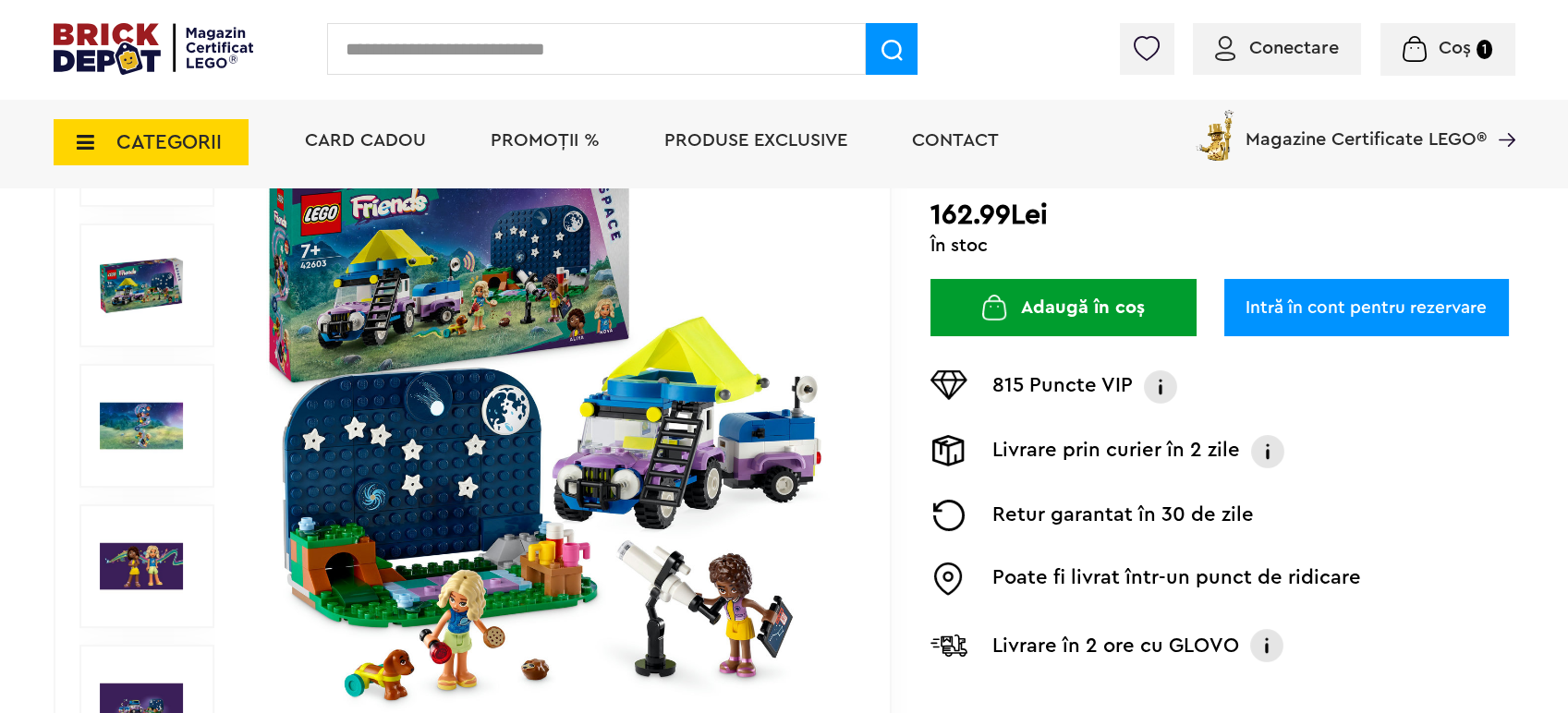 click on "Adaugă în coș" at bounding box center (1064, 308) 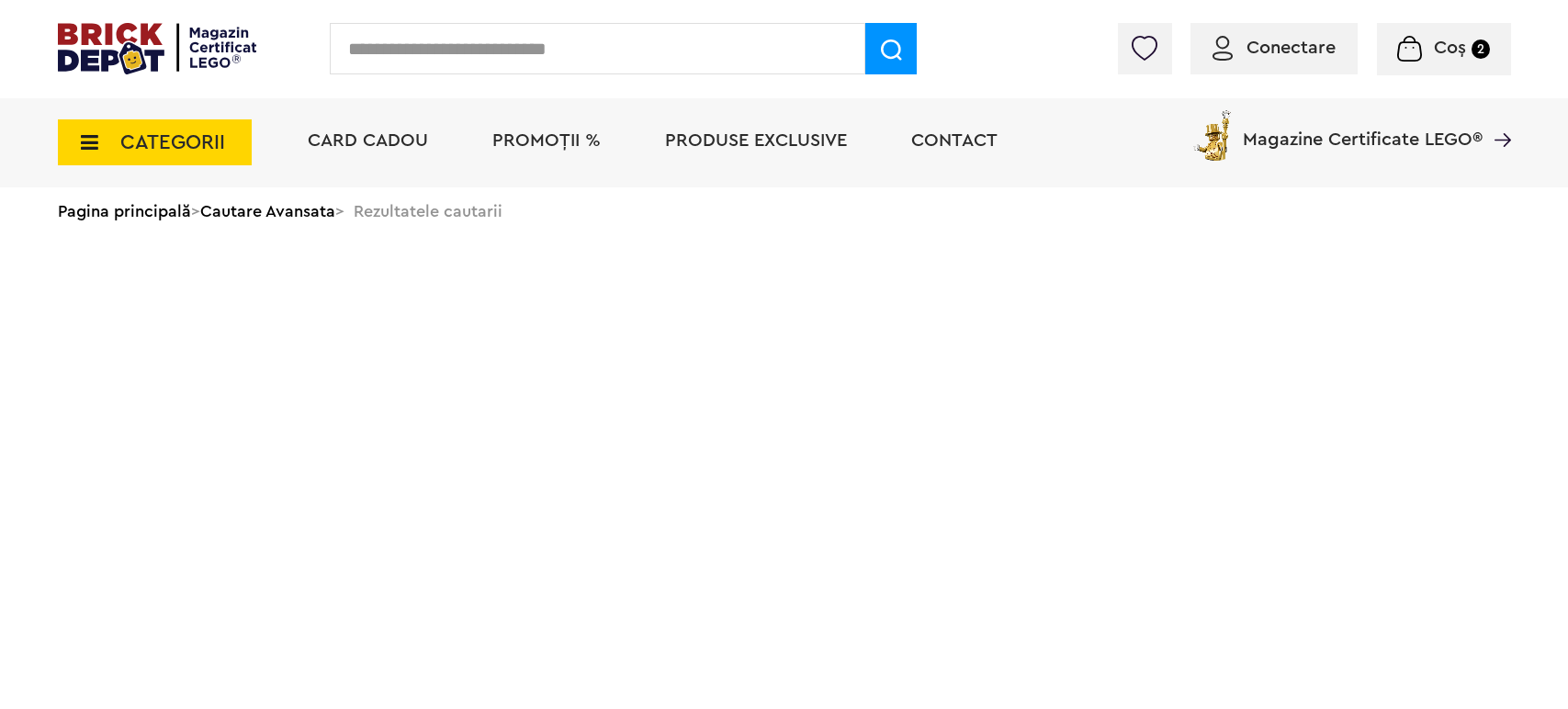 scroll, scrollTop: 0, scrollLeft: 0, axis: both 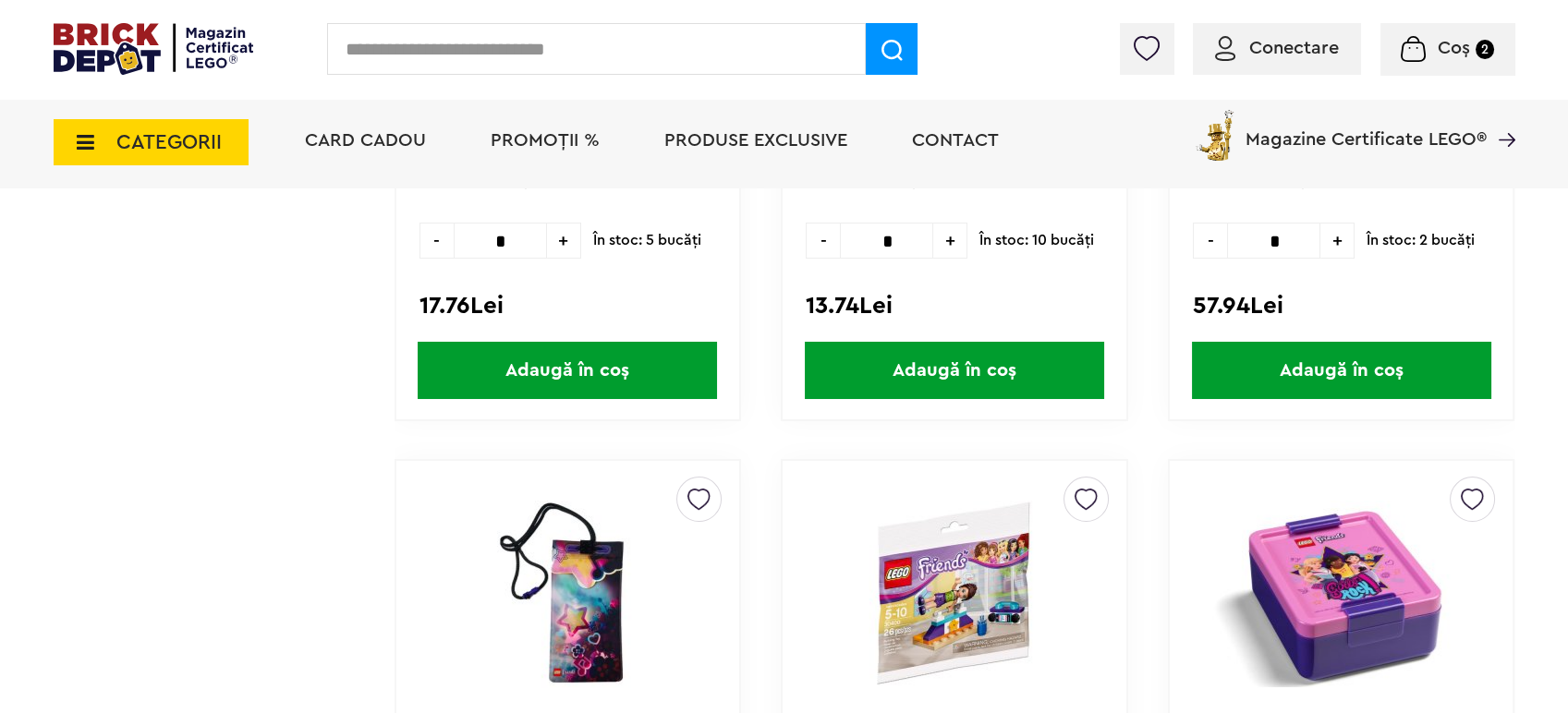 click on "Conectare
Coș   2" at bounding box center (784, 49) 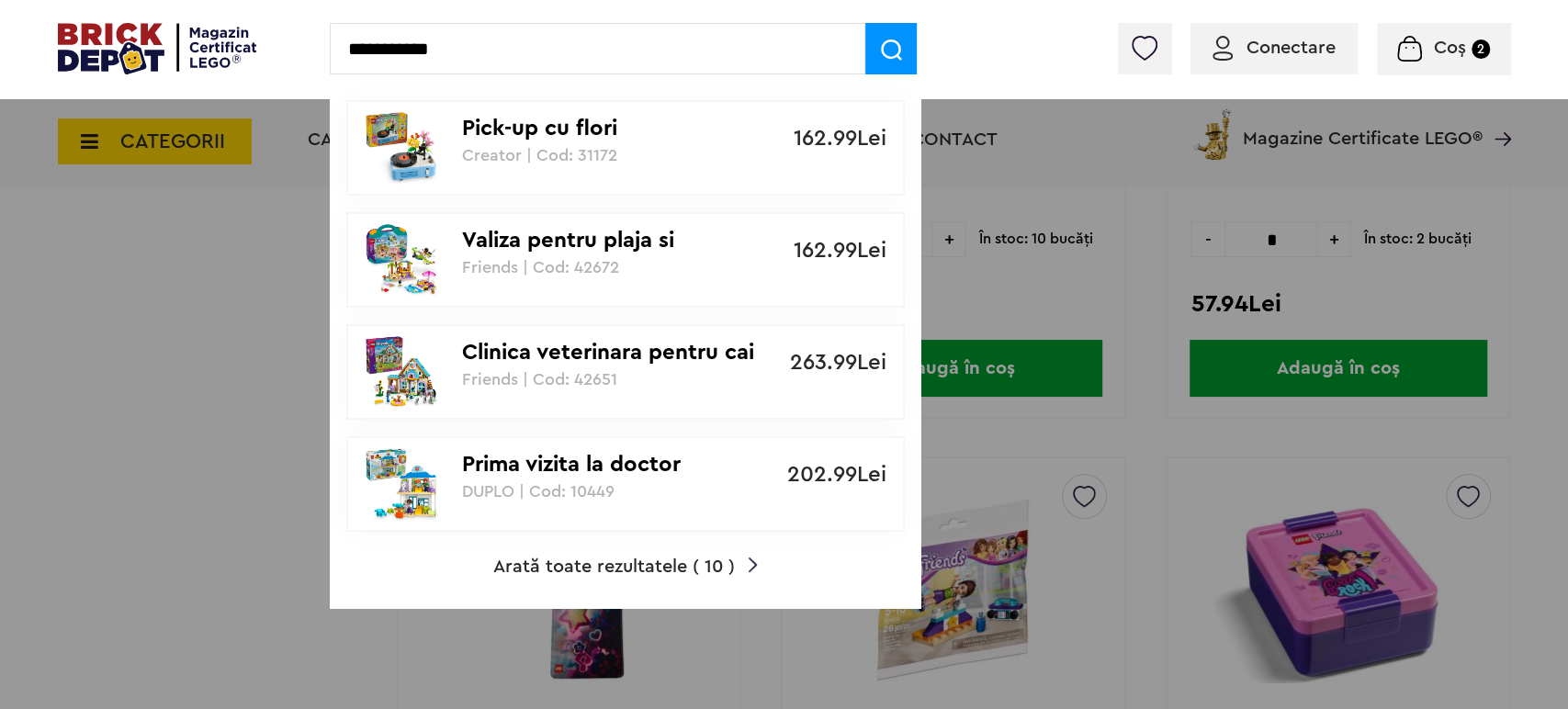 type on "**********" 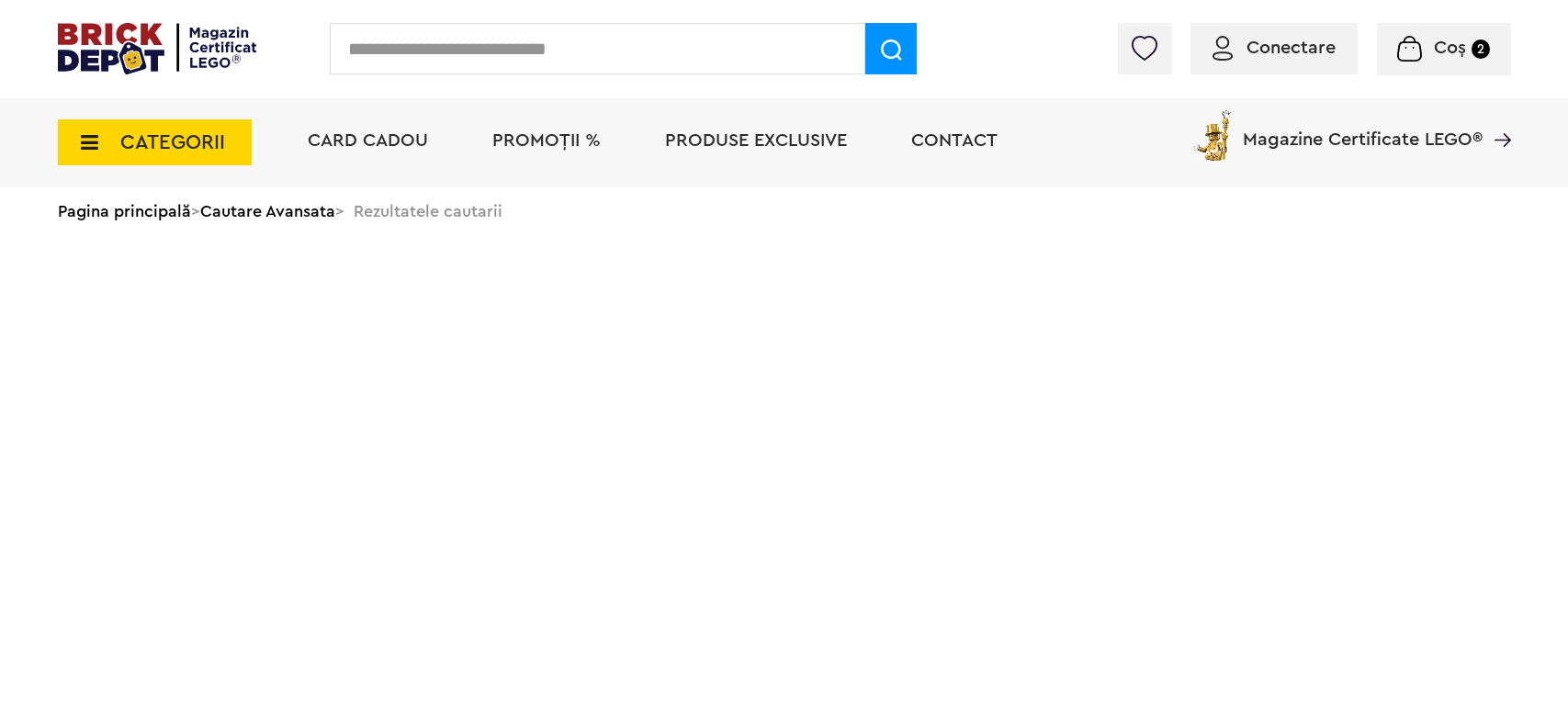 scroll, scrollTop: 0, scrollLeft: 0, axis: both 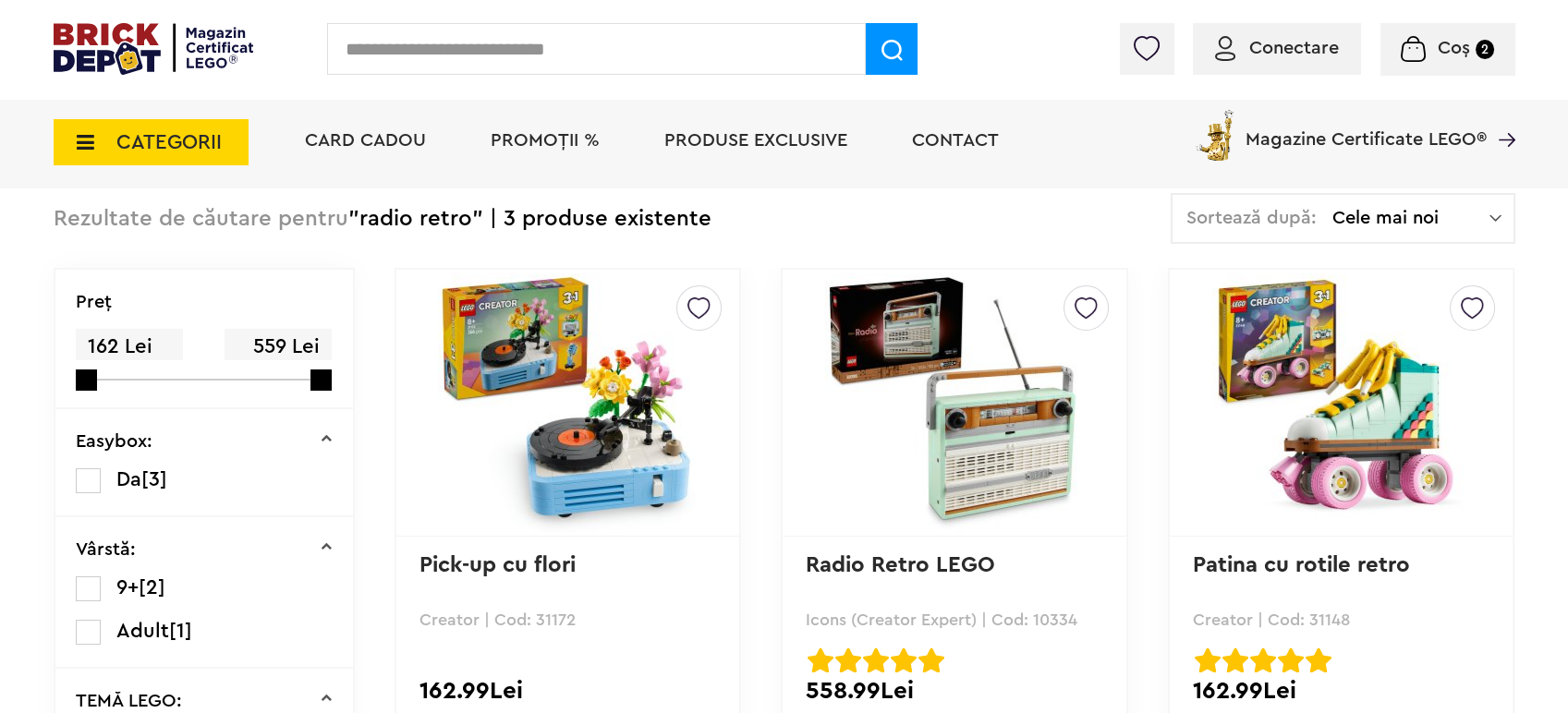 click at bounding box center [1342, 403] 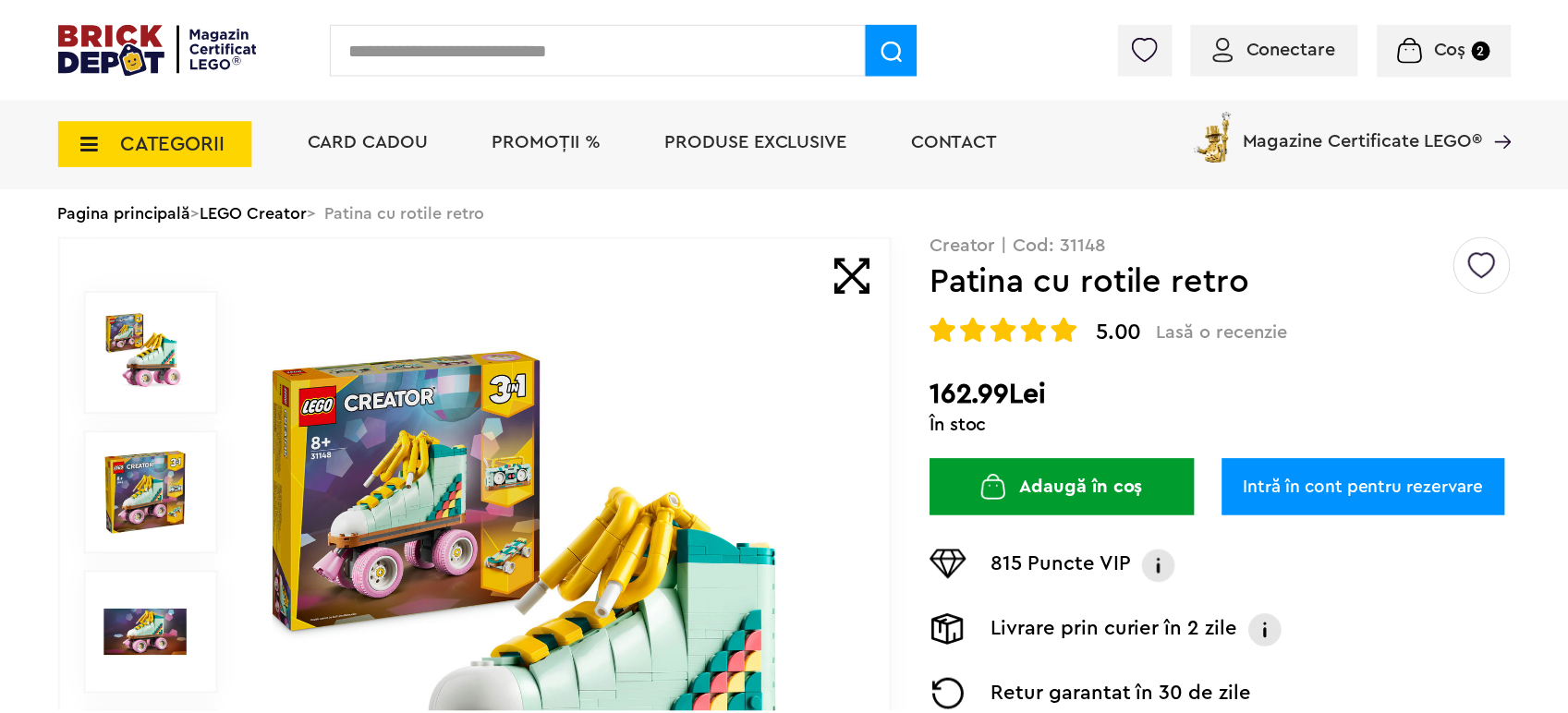 scroll, scrollTop: 0, scrollLeft: 0, axis: both 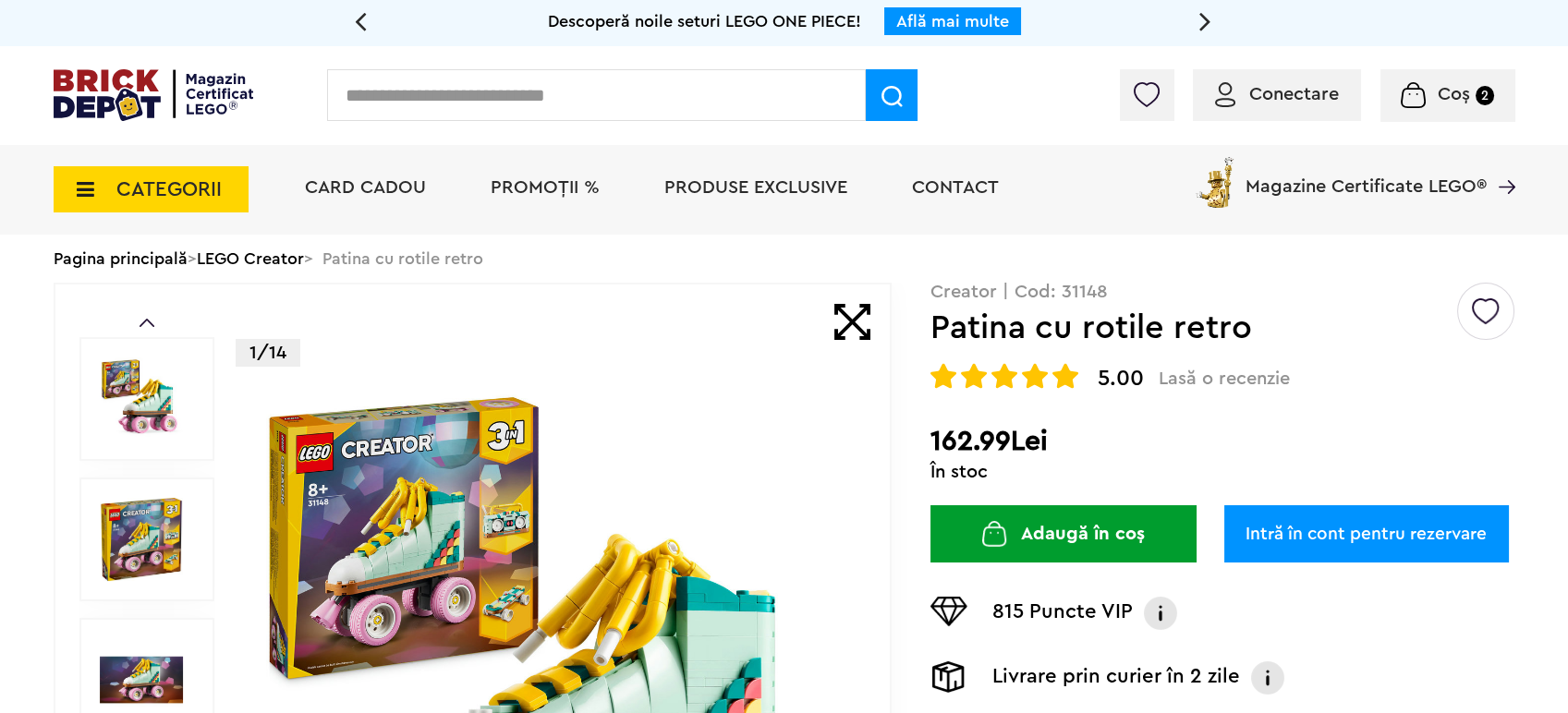 click on "Adaugă în coș" at bounding box center (1064, 534) 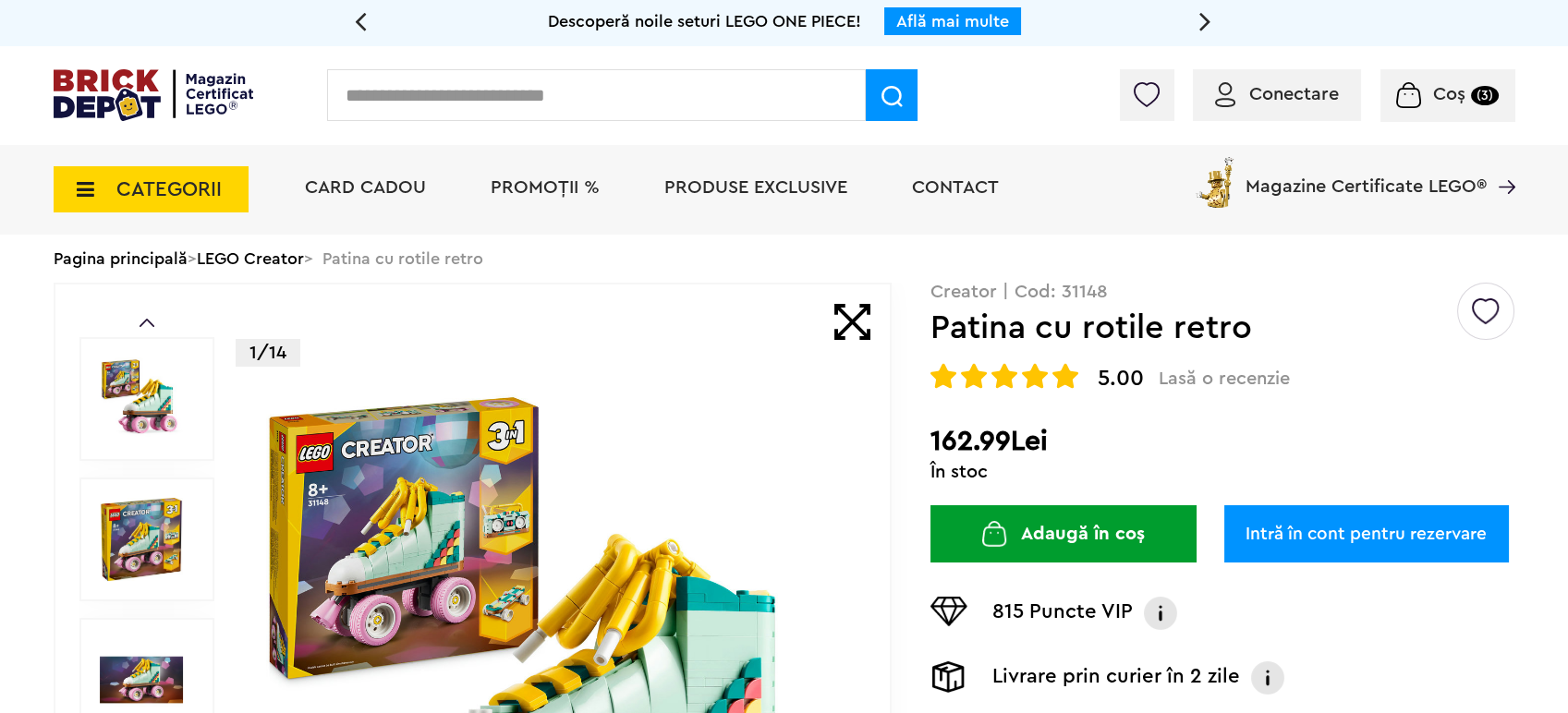 click at bounding box center (596, 95) 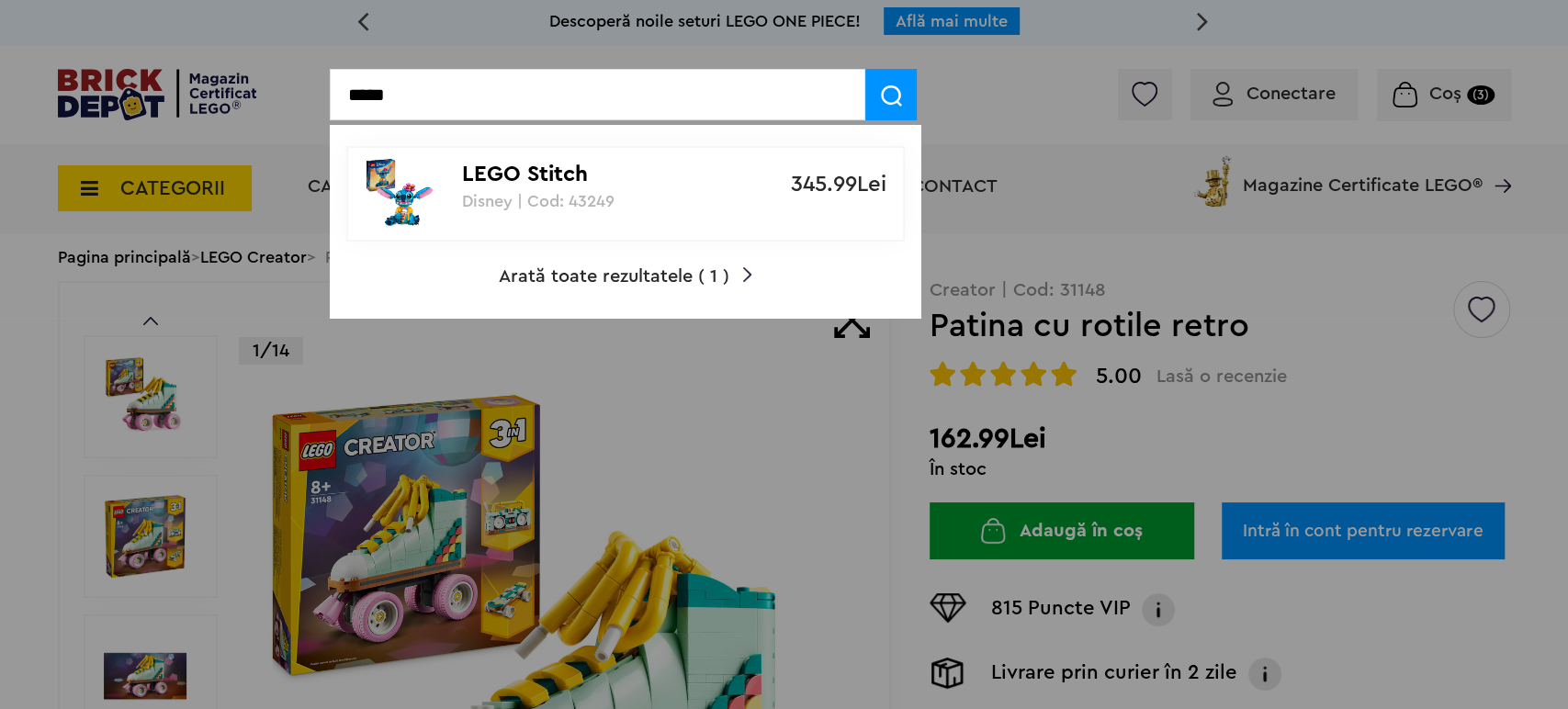 type on "*****" 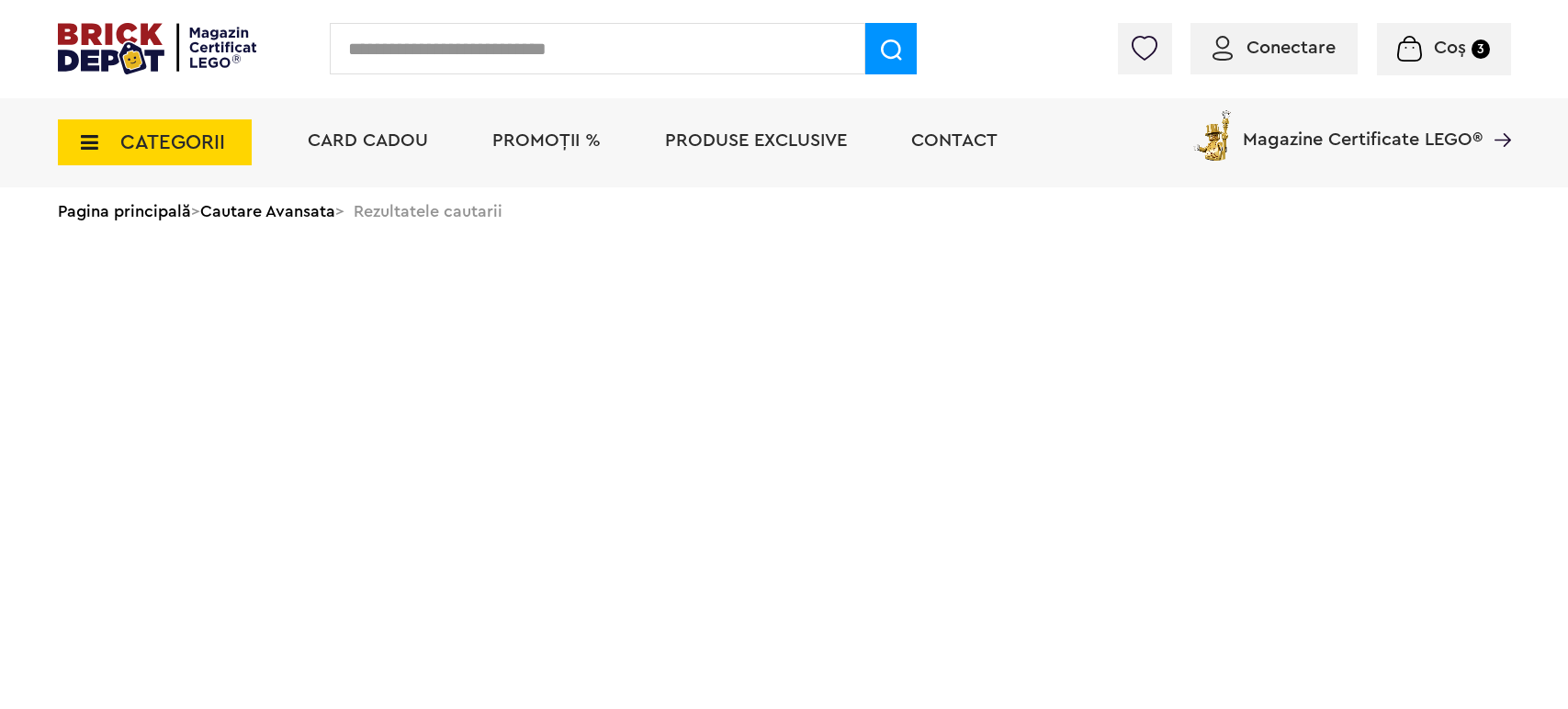 scroll, scrollTop: 0, scrollLeft: 0, axis: both 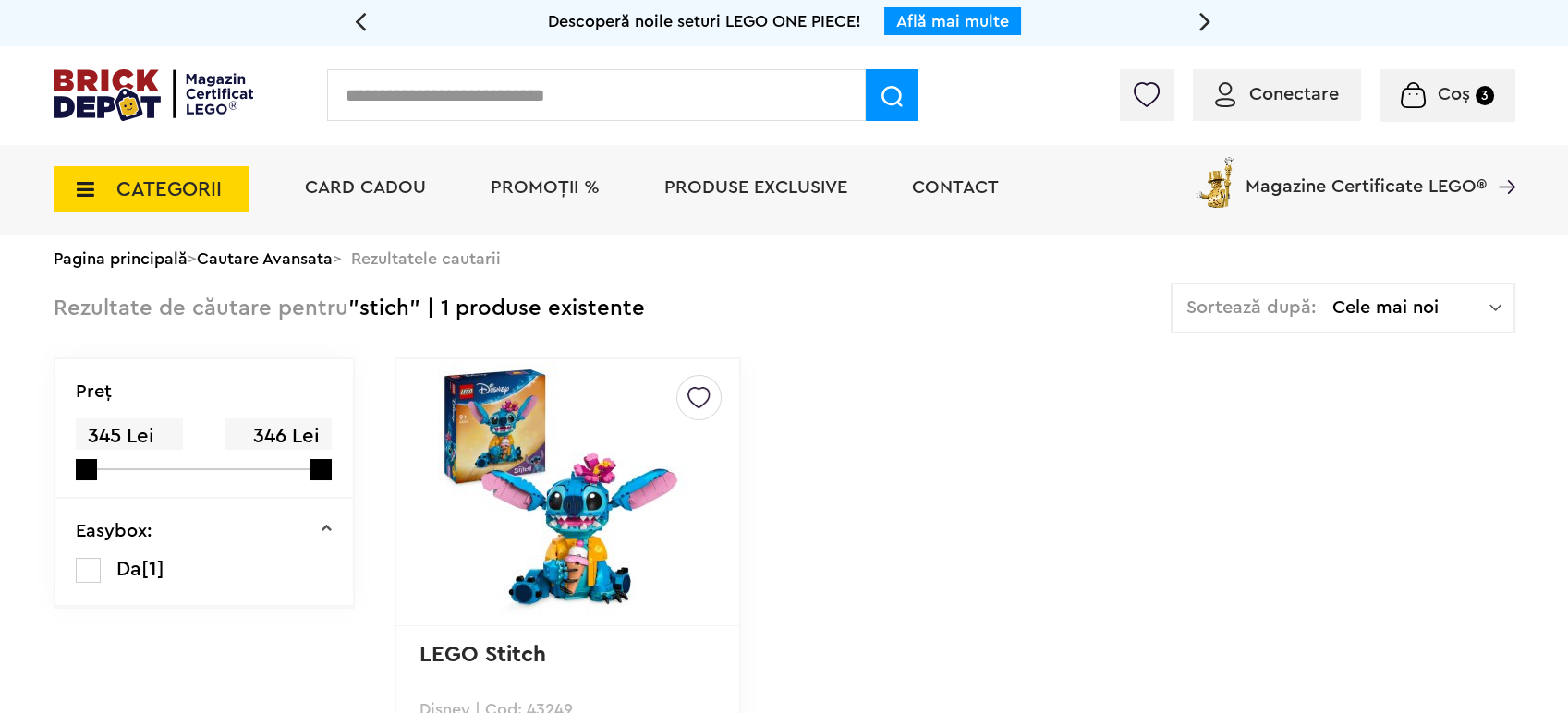 click on "Produse exclusive" at bounding box center [756, 187] 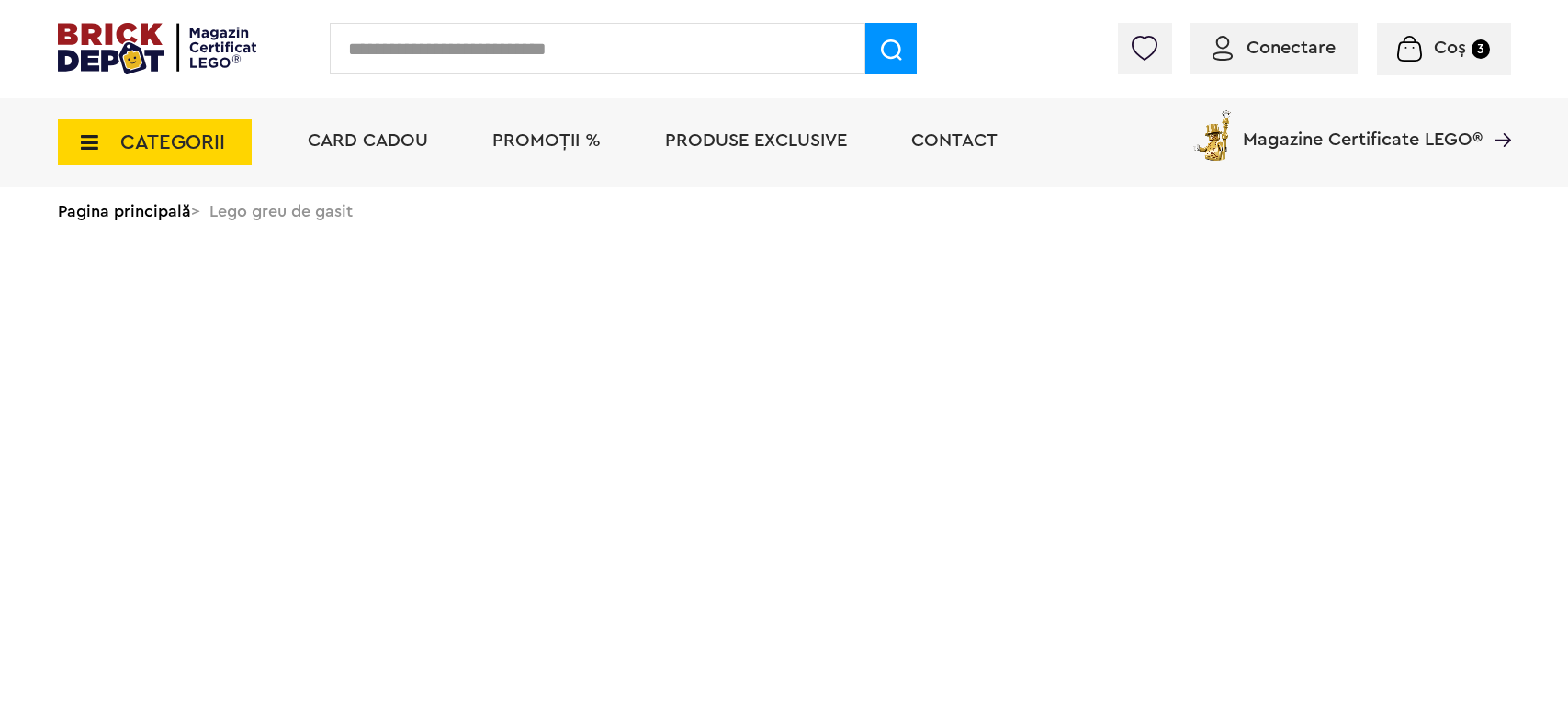scroll, scrollTop: 0, scrollLeft: 0, axis: both 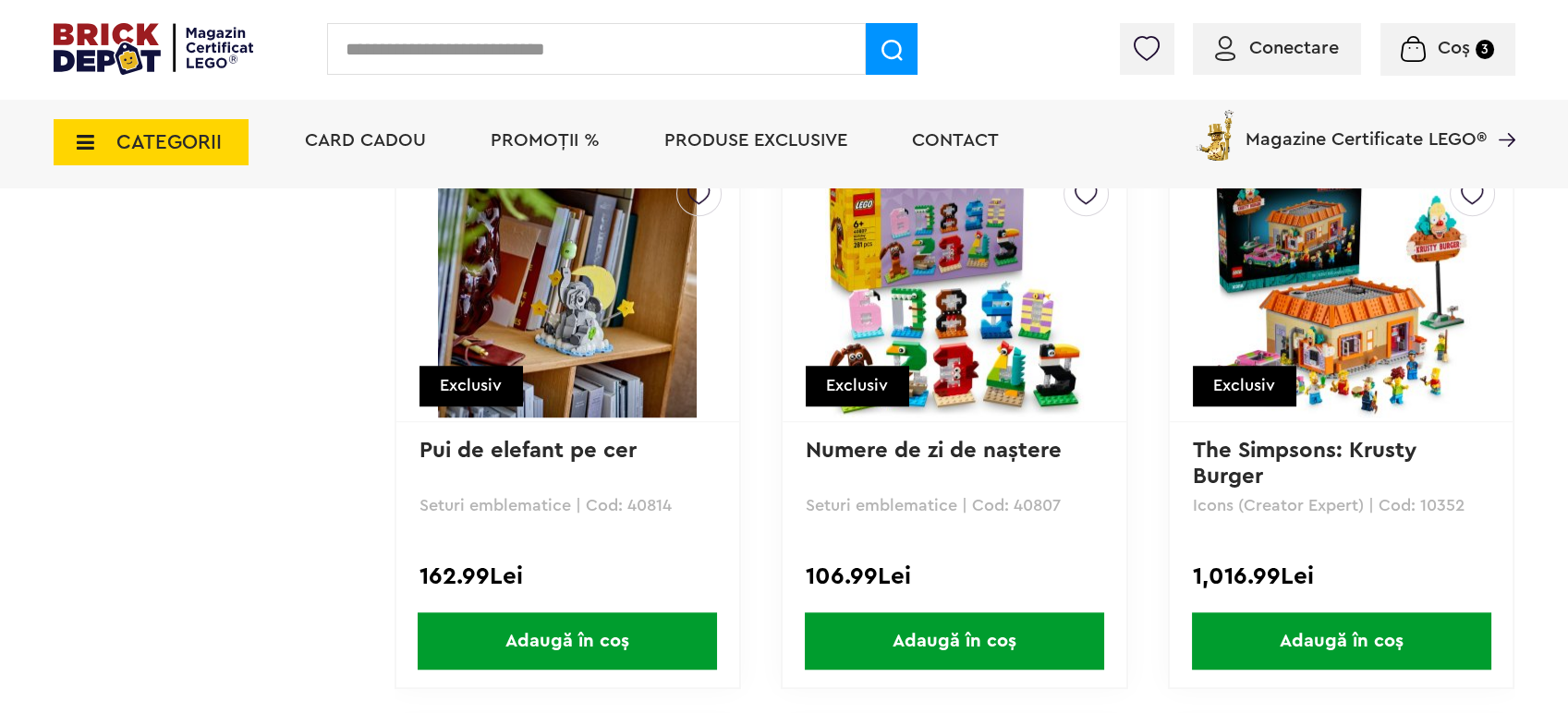 click at bounding box center (567, 288) 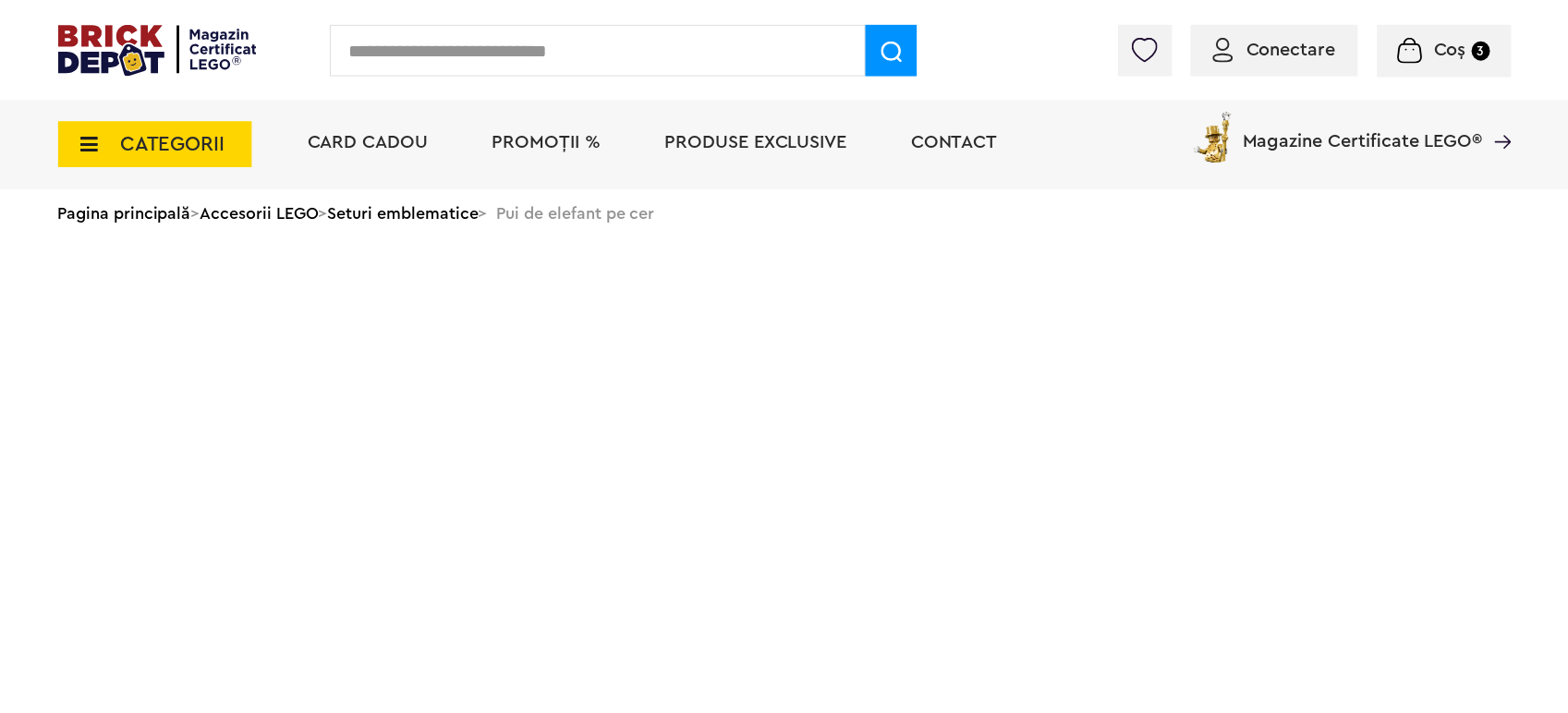 scroll, scrollTop: 0, scrollLeft: 0, axis: both 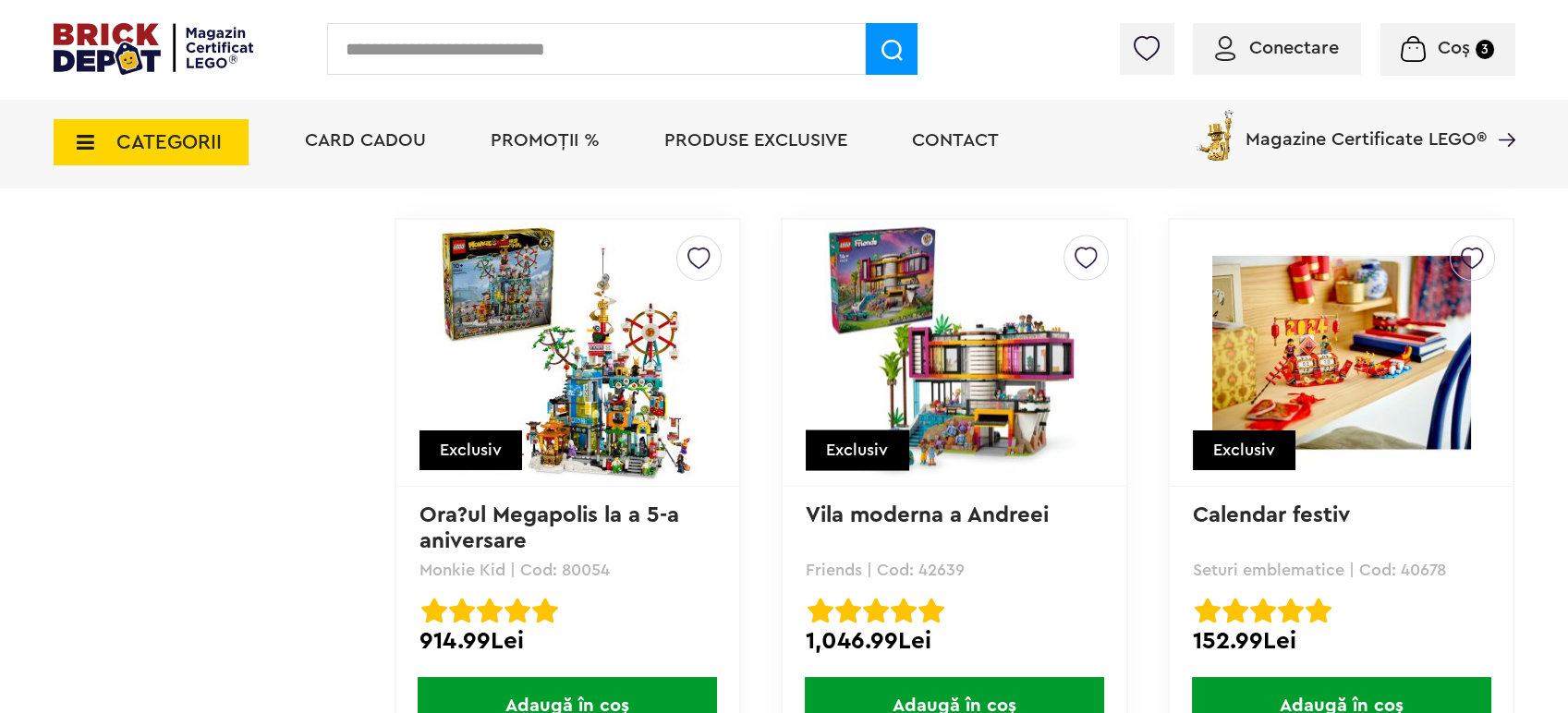 click at bounding box center [1342, 353] 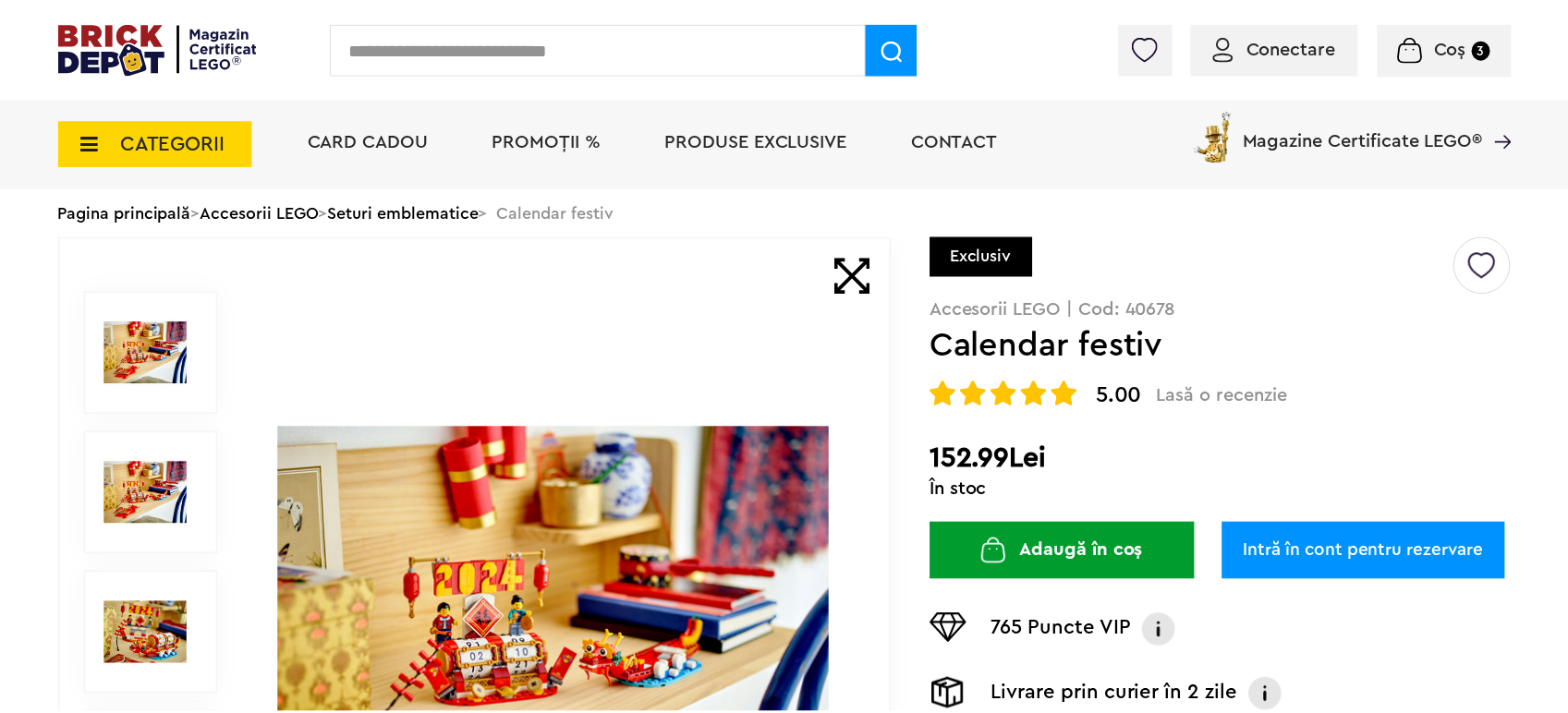 scroll, scrollTop: 0, scrollLeft: 0, axis: both 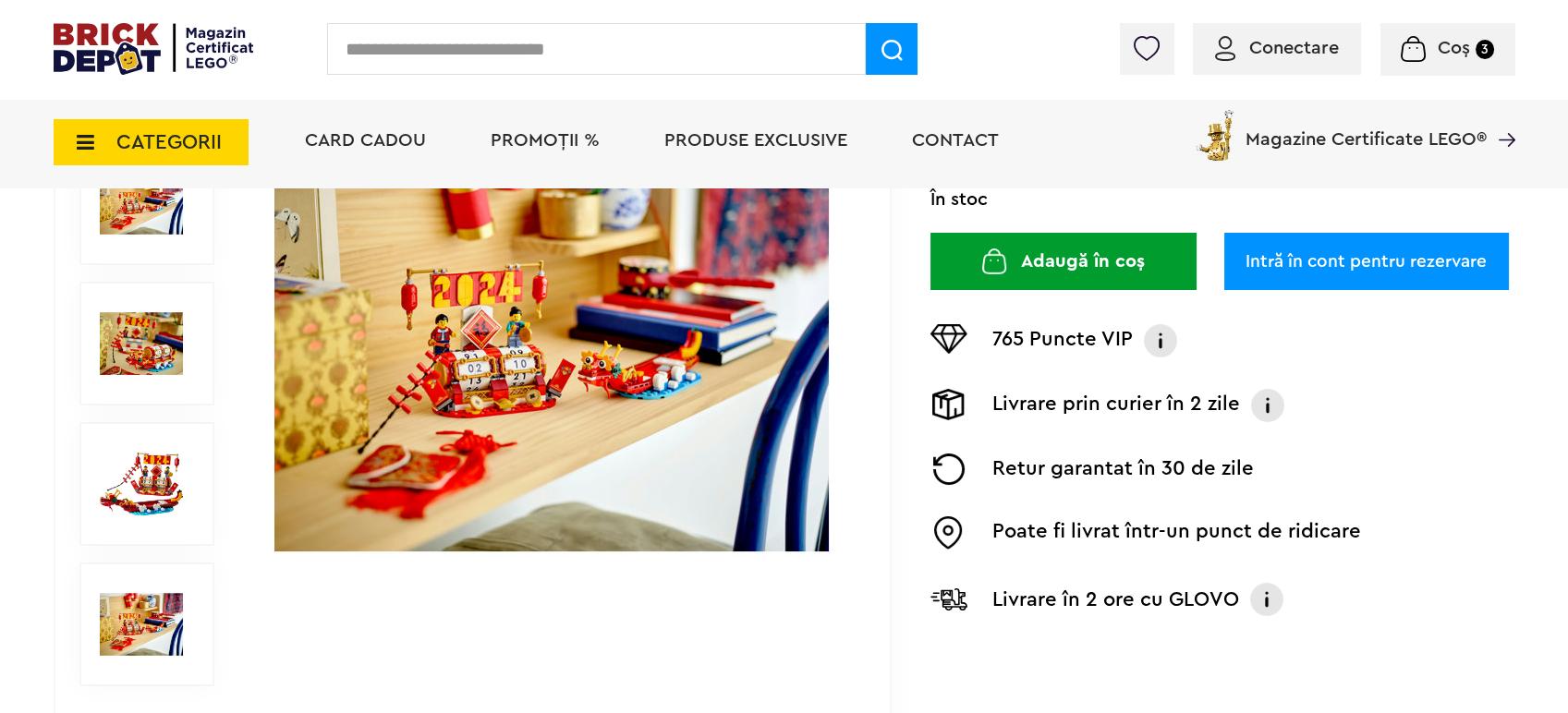 click at bounding box center (141, 484) 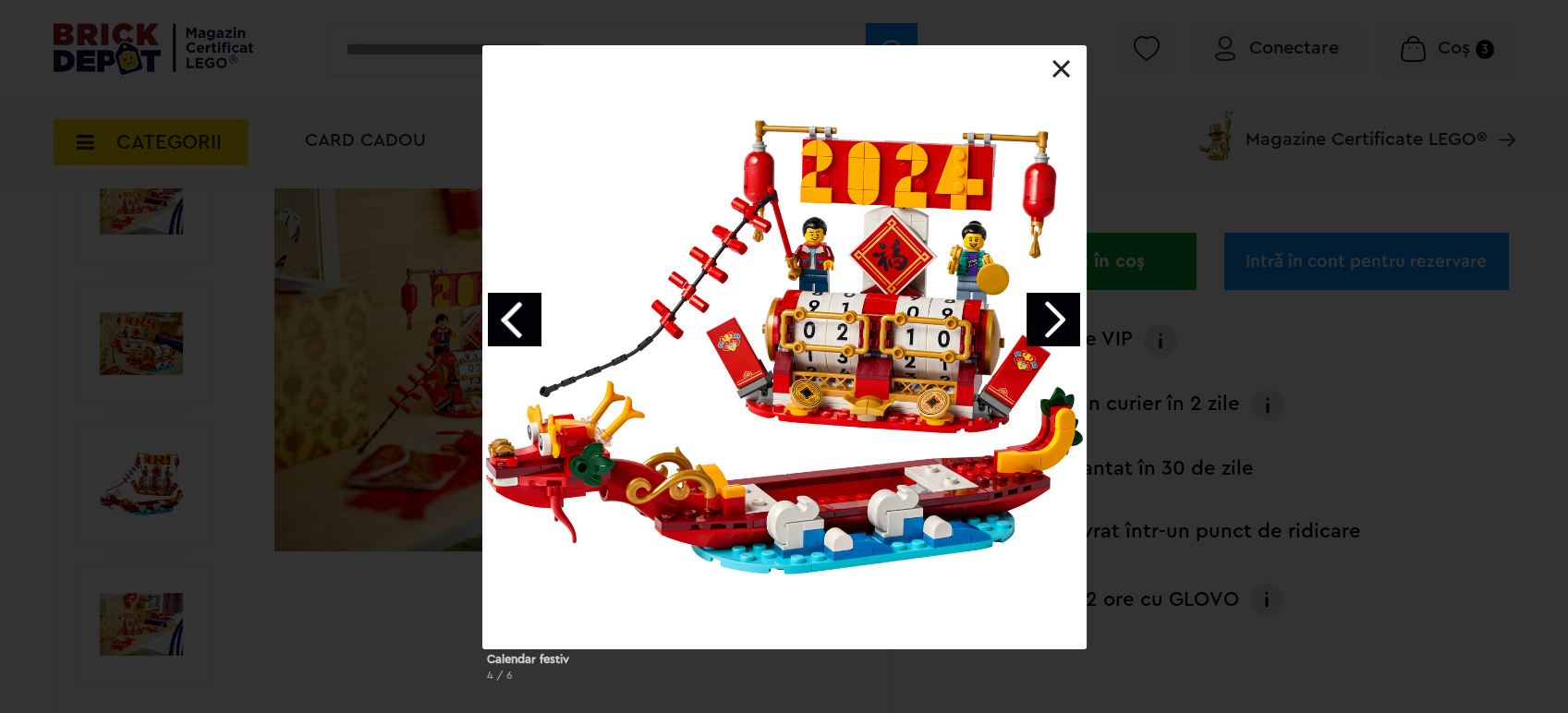 click at bounding box center [1062, 69] 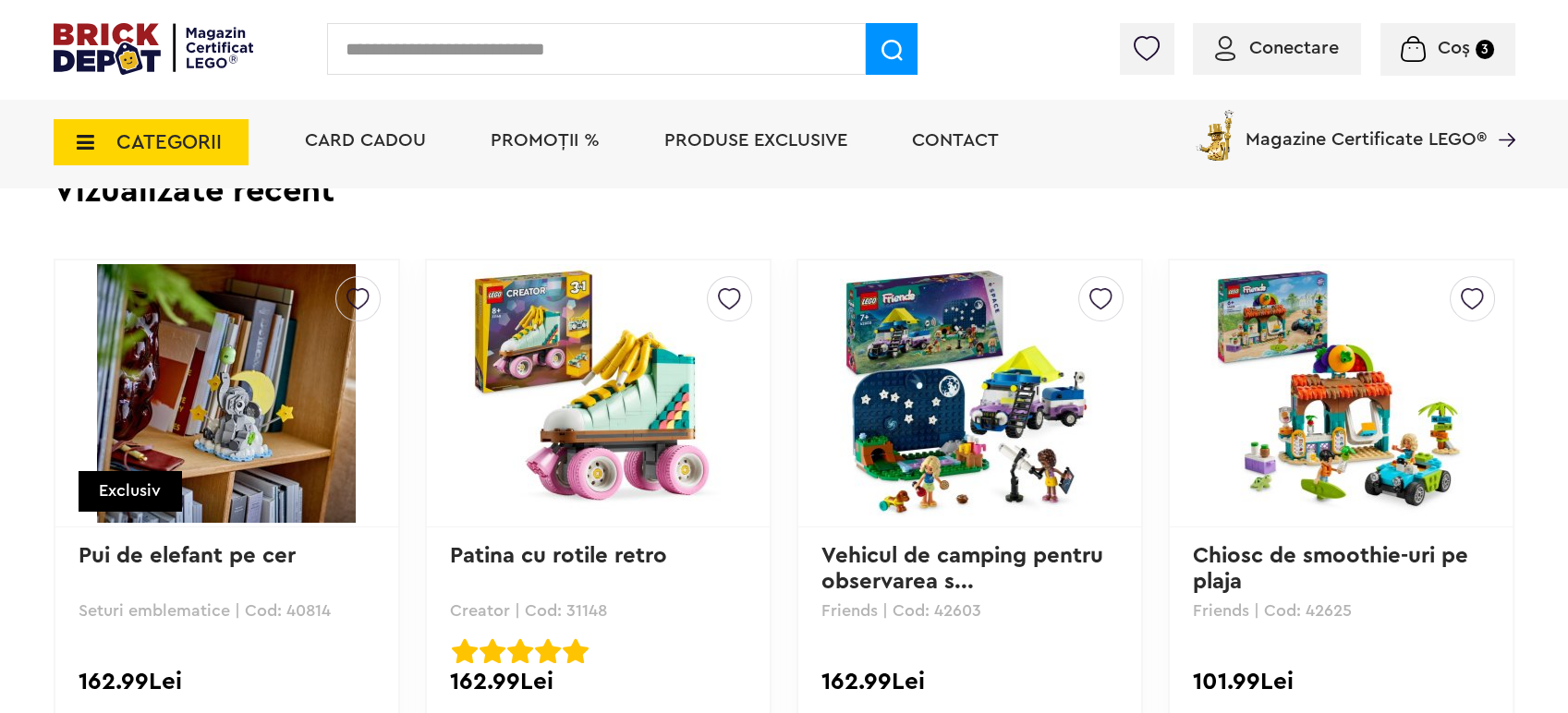 scroll, scrollTop: 1822, scrollLeft: 0, axis: vertical 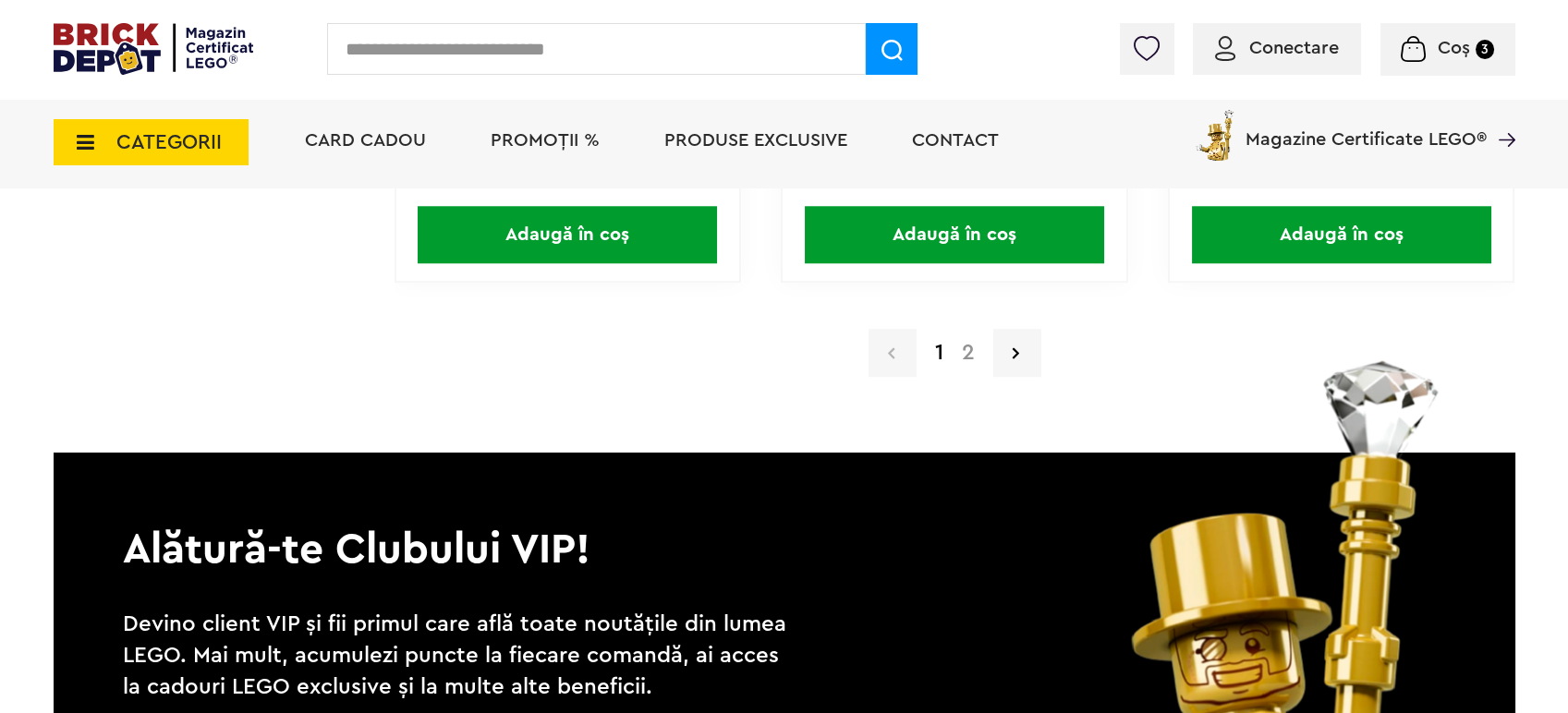 click on "CATEGORII" at bounding box center [151, 142] 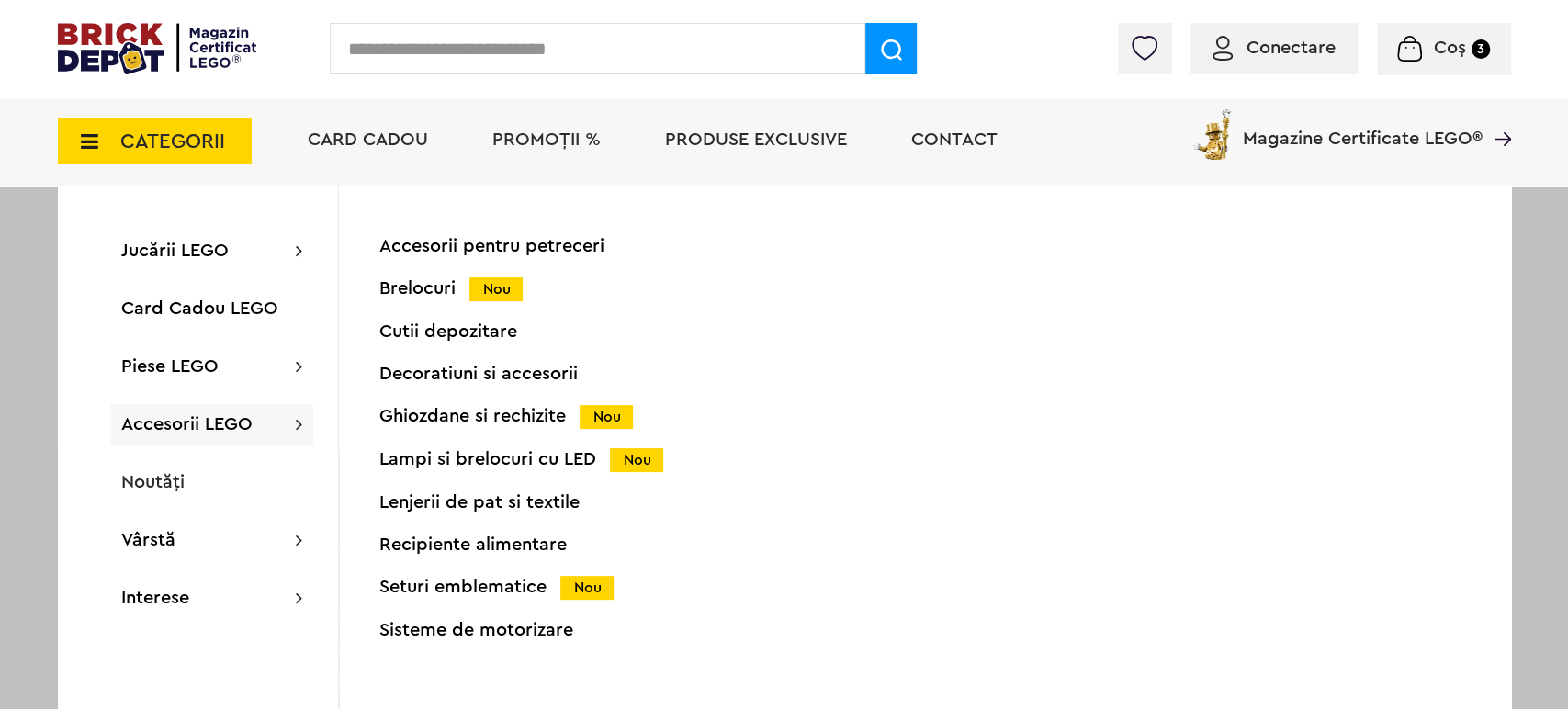 click on "Ghiozdane si rechizite Nou" at bounding box center (561, 416) 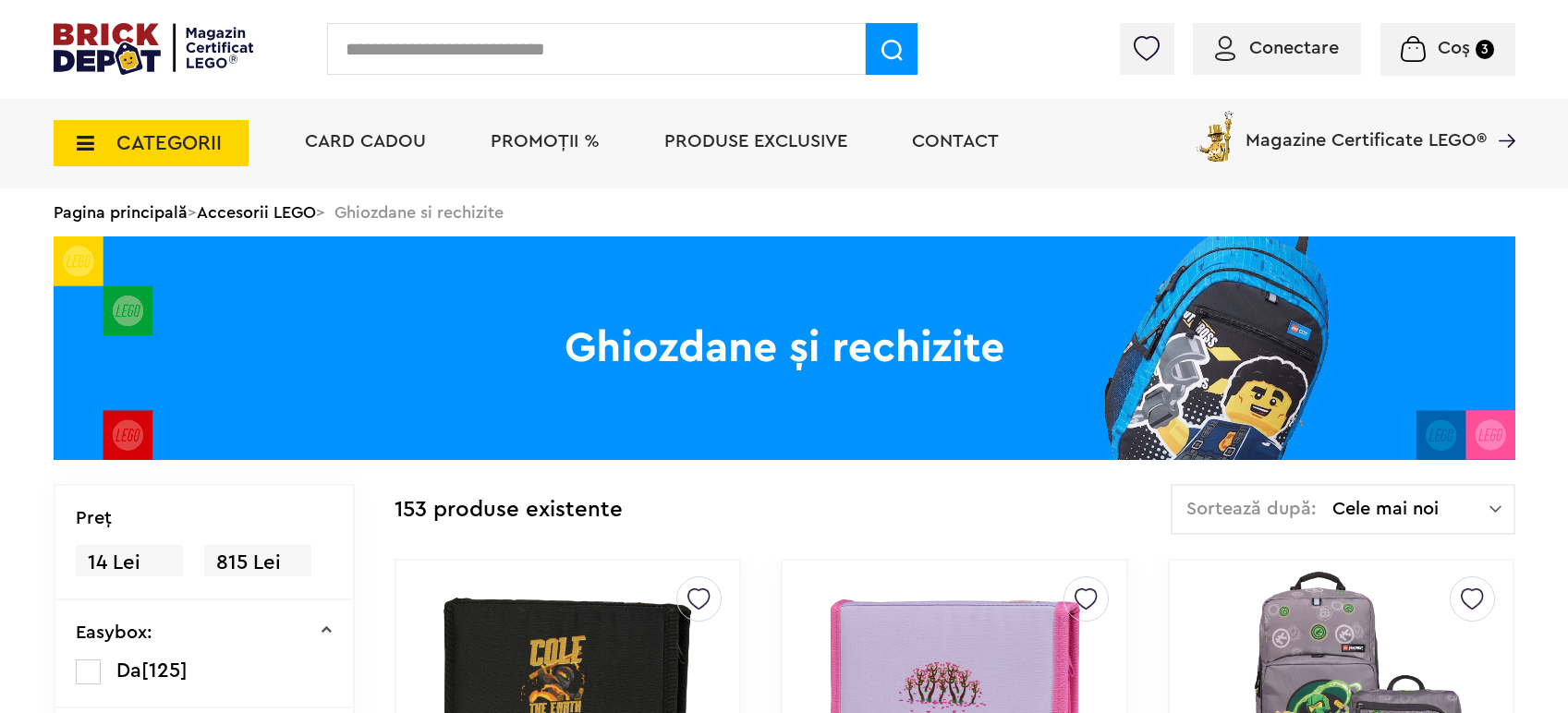 scroll, scrollTop: 0, scrollLeft: 0, axis: both 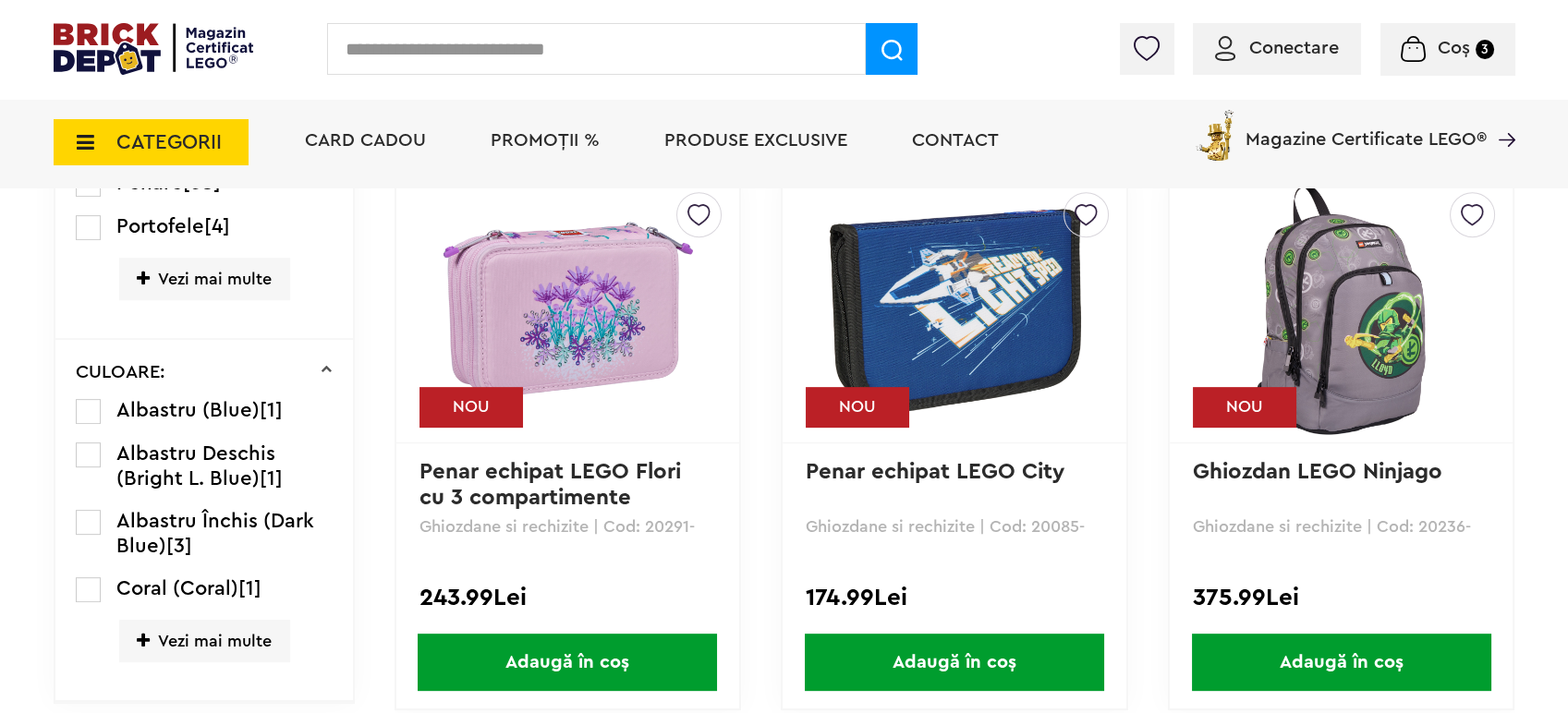 click at bounding box center [567, 309] 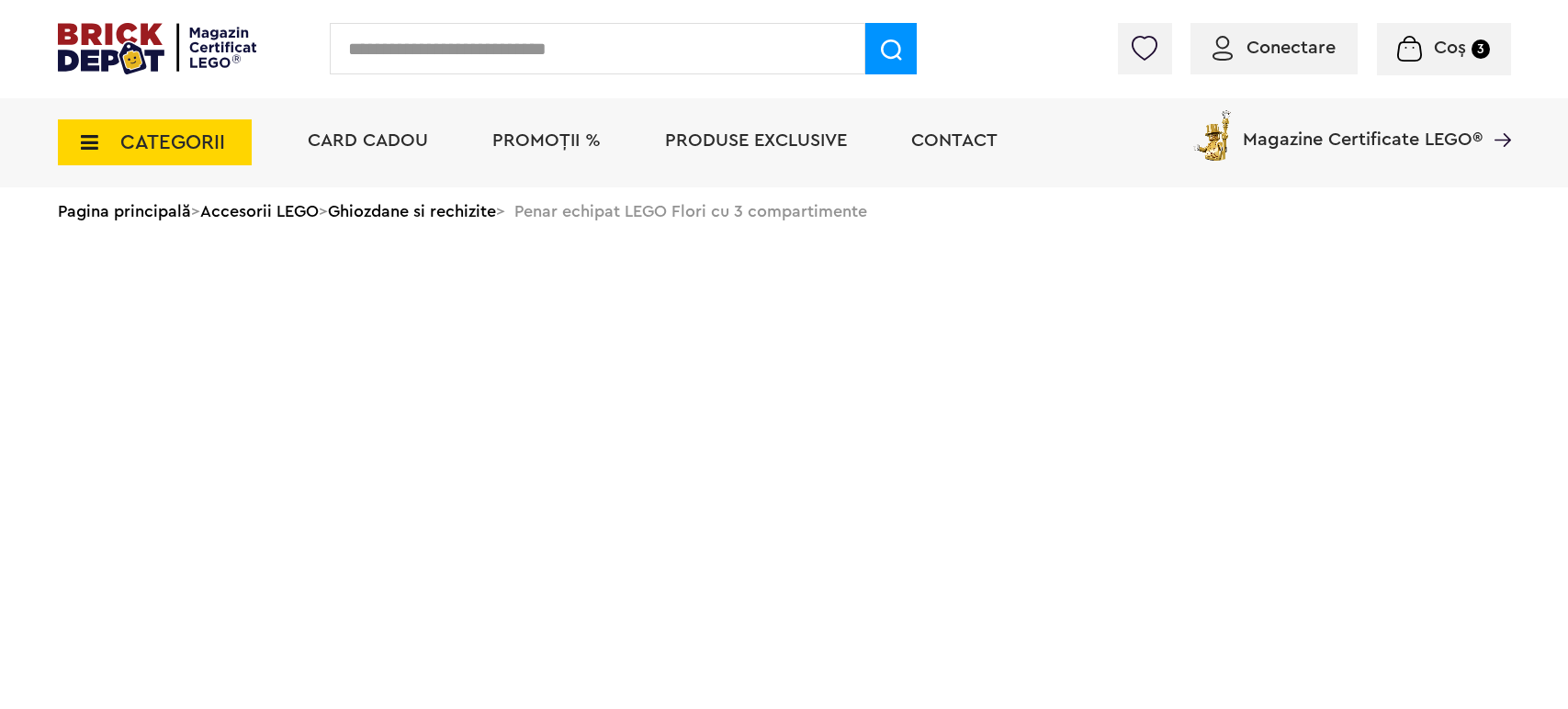 scroll, scrollTop: 0, scrollLeft: 0, axis: both 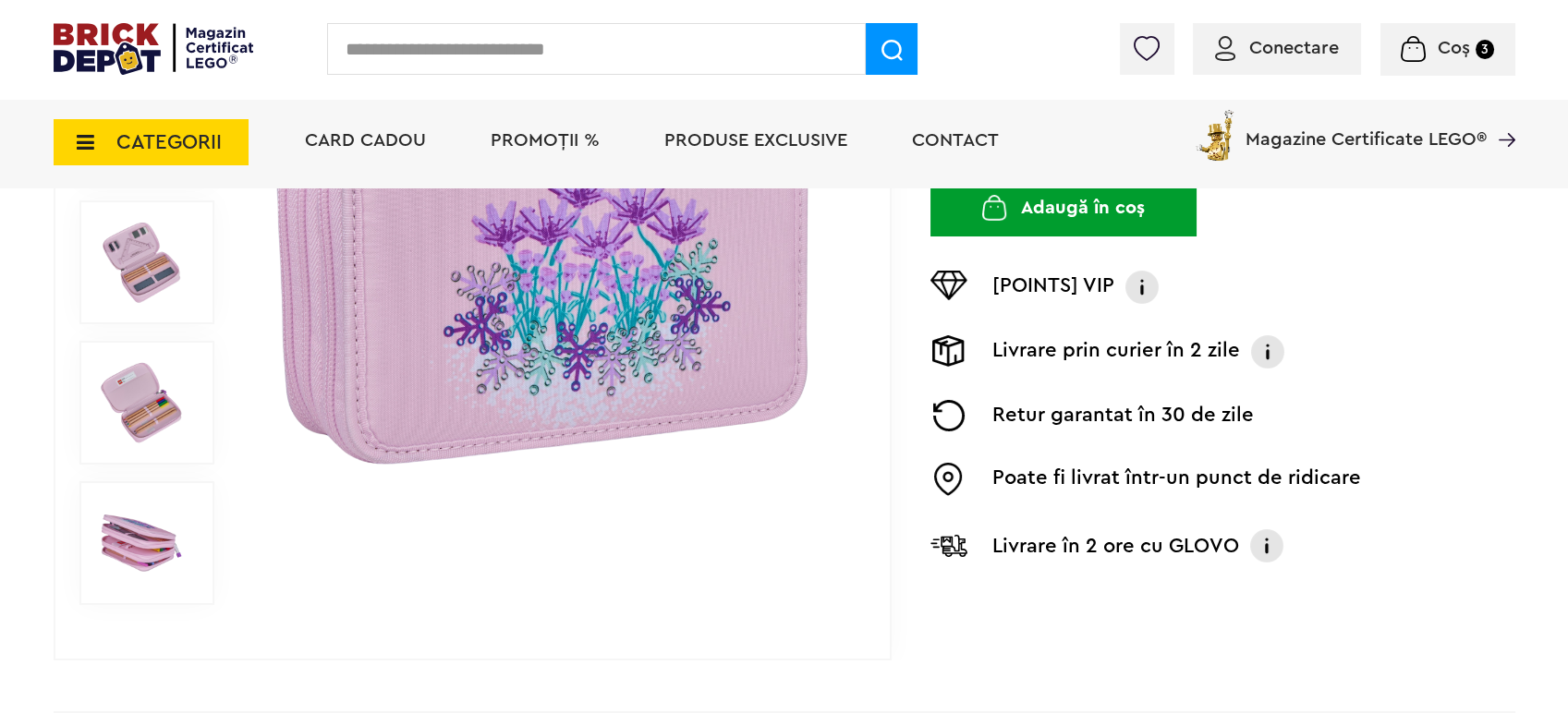 click at bounding box center [141, 262] 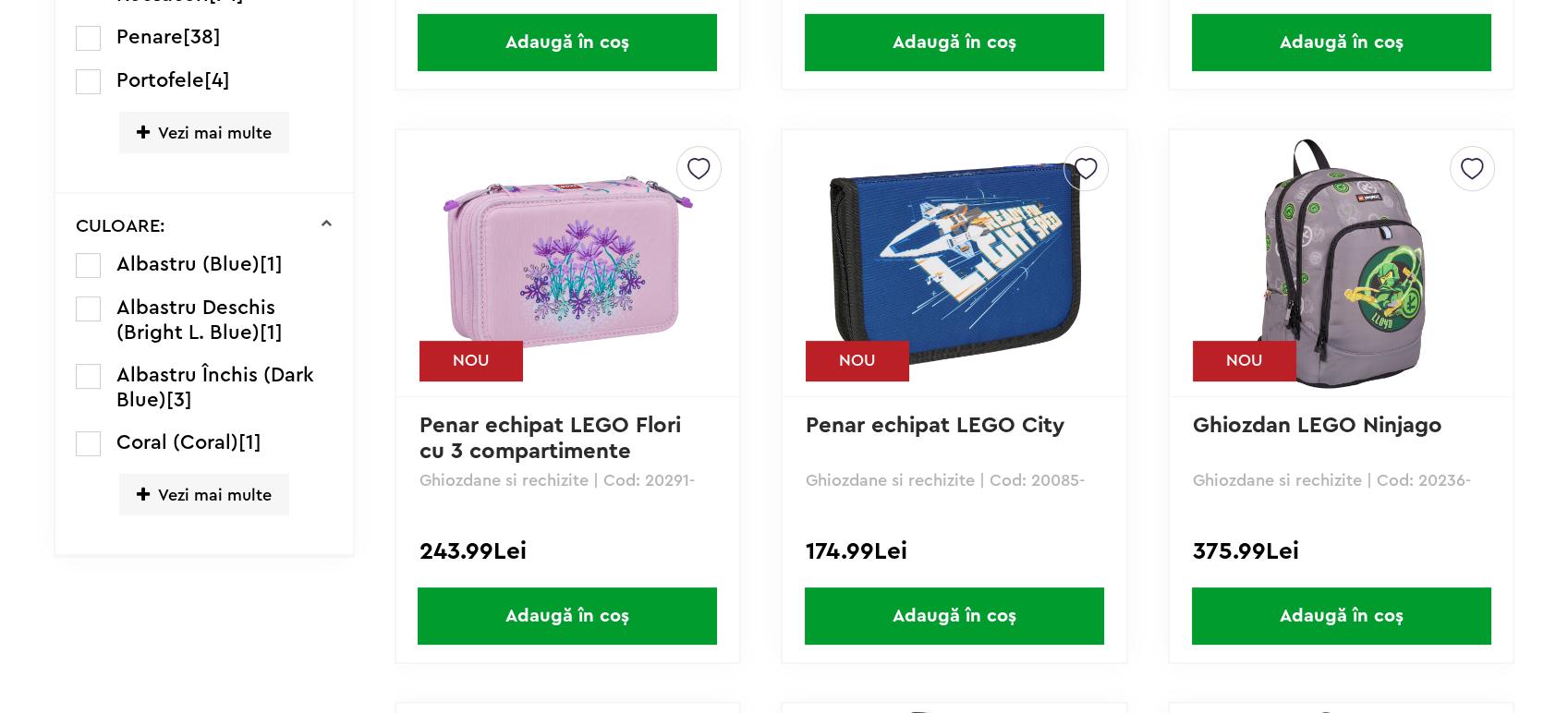 scroll, scrollTop: 0, scrollLeft: 0, axis: both 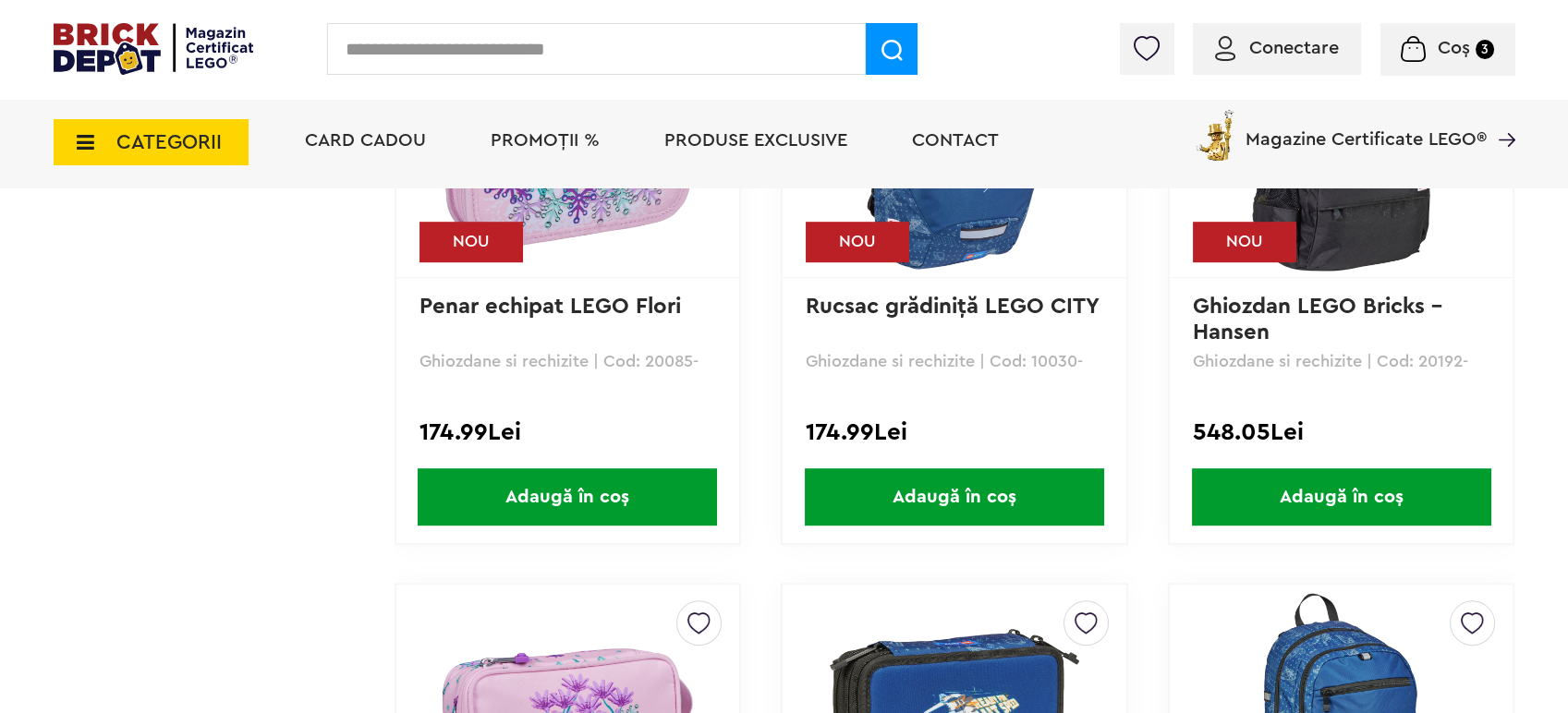 click on "CATEGORII" at bounding box center (151, 142) 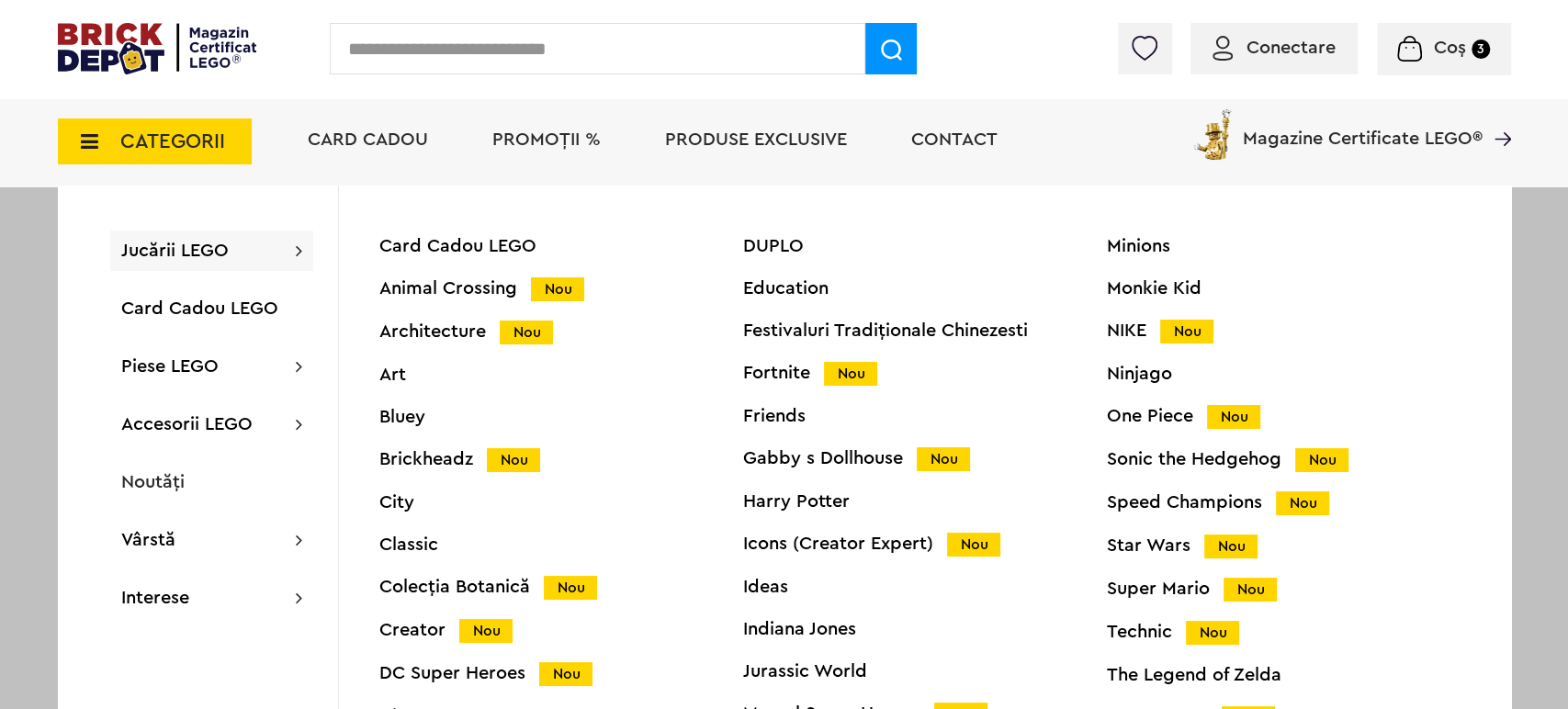 click on "Friends" at bounding box center [925, 416] 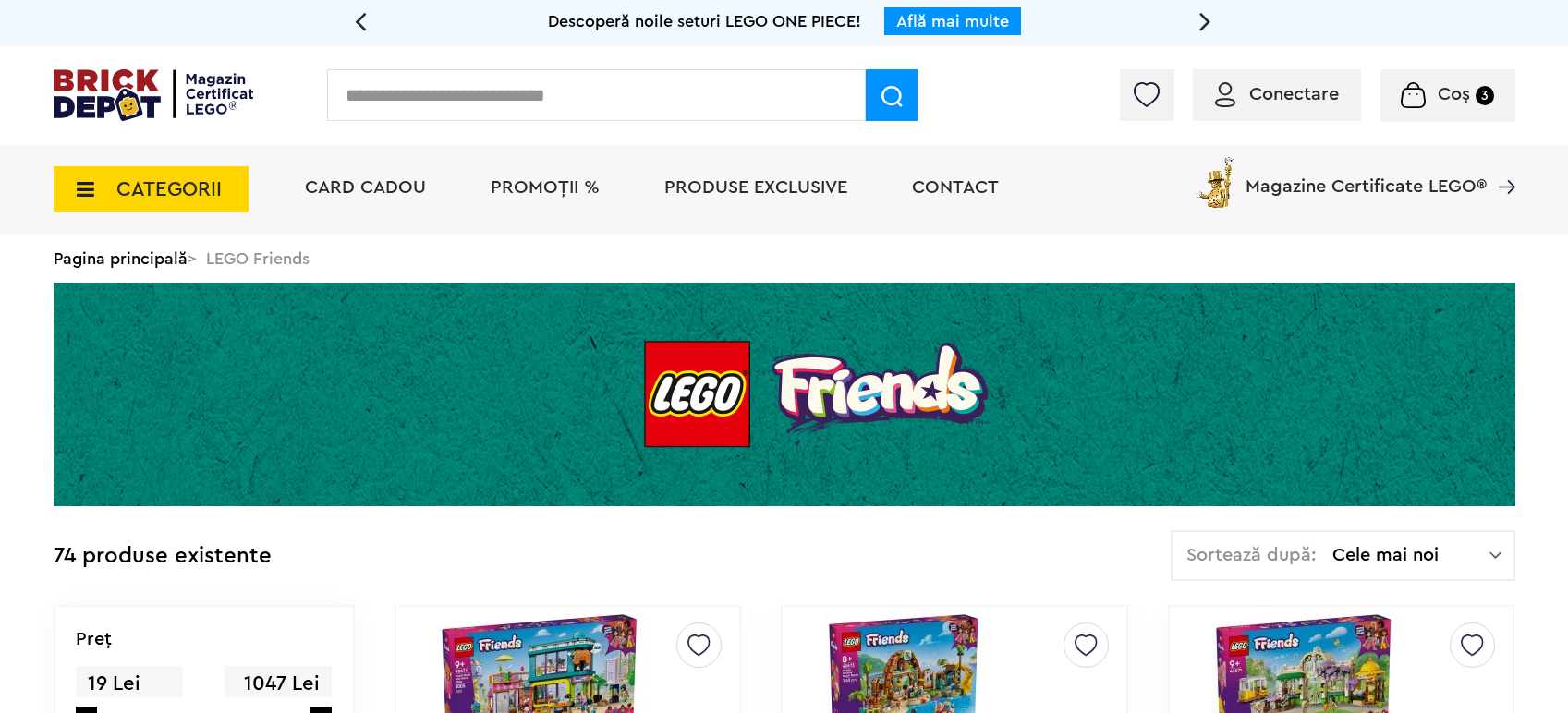 scroll, scrollTop: 0, scrollLeft: 0, axis: both 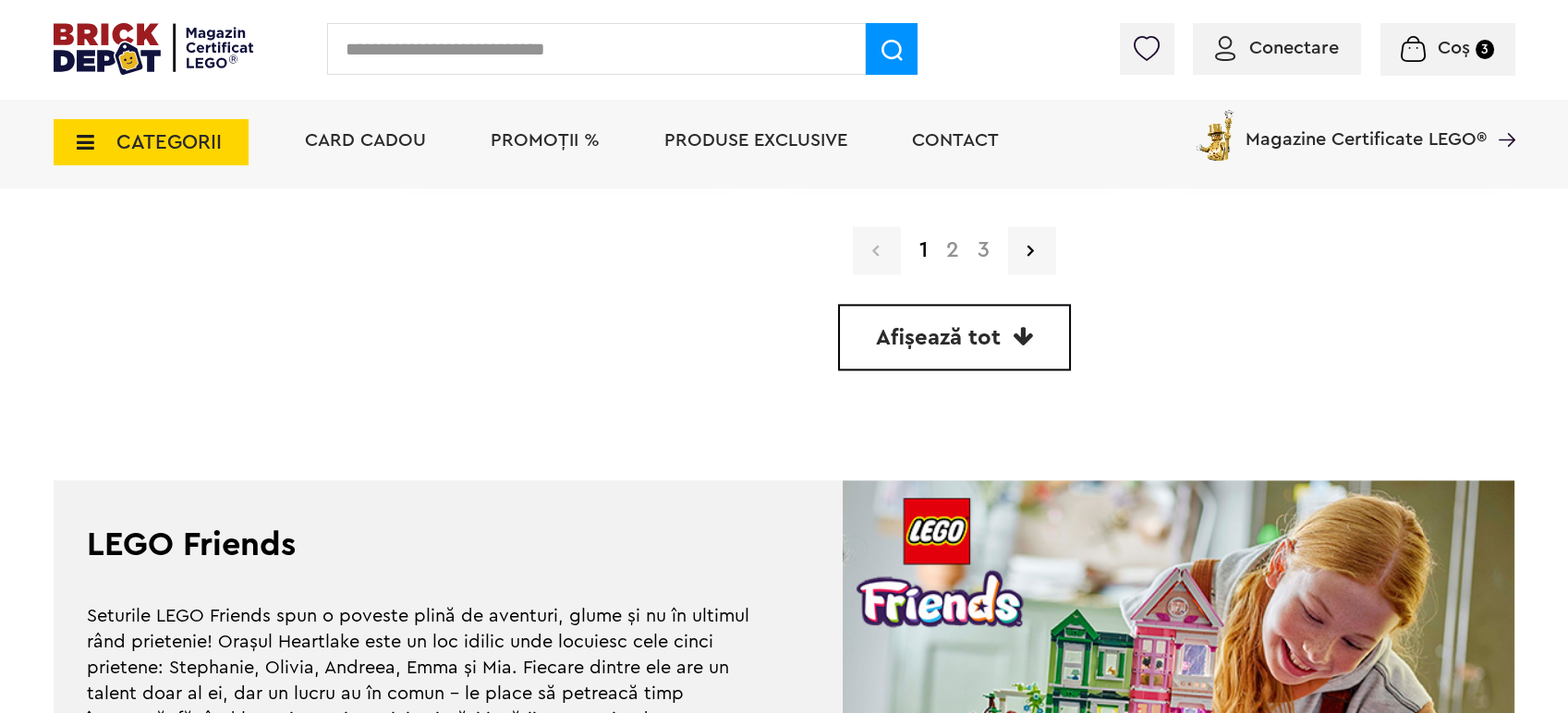 click on "2" at bounding box center [953, 250] 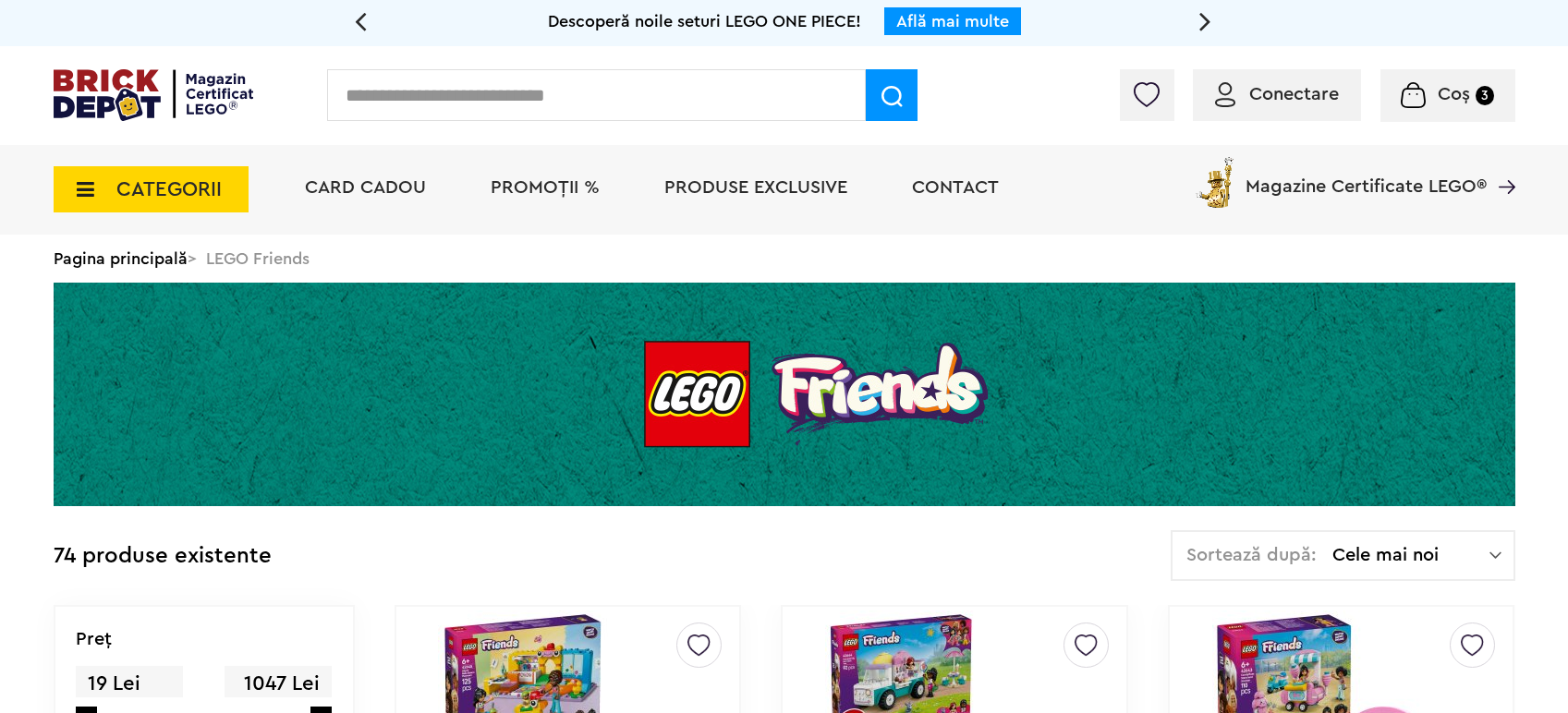 scroll, scrollTop: 0, scrollLeft: 0, axis: both 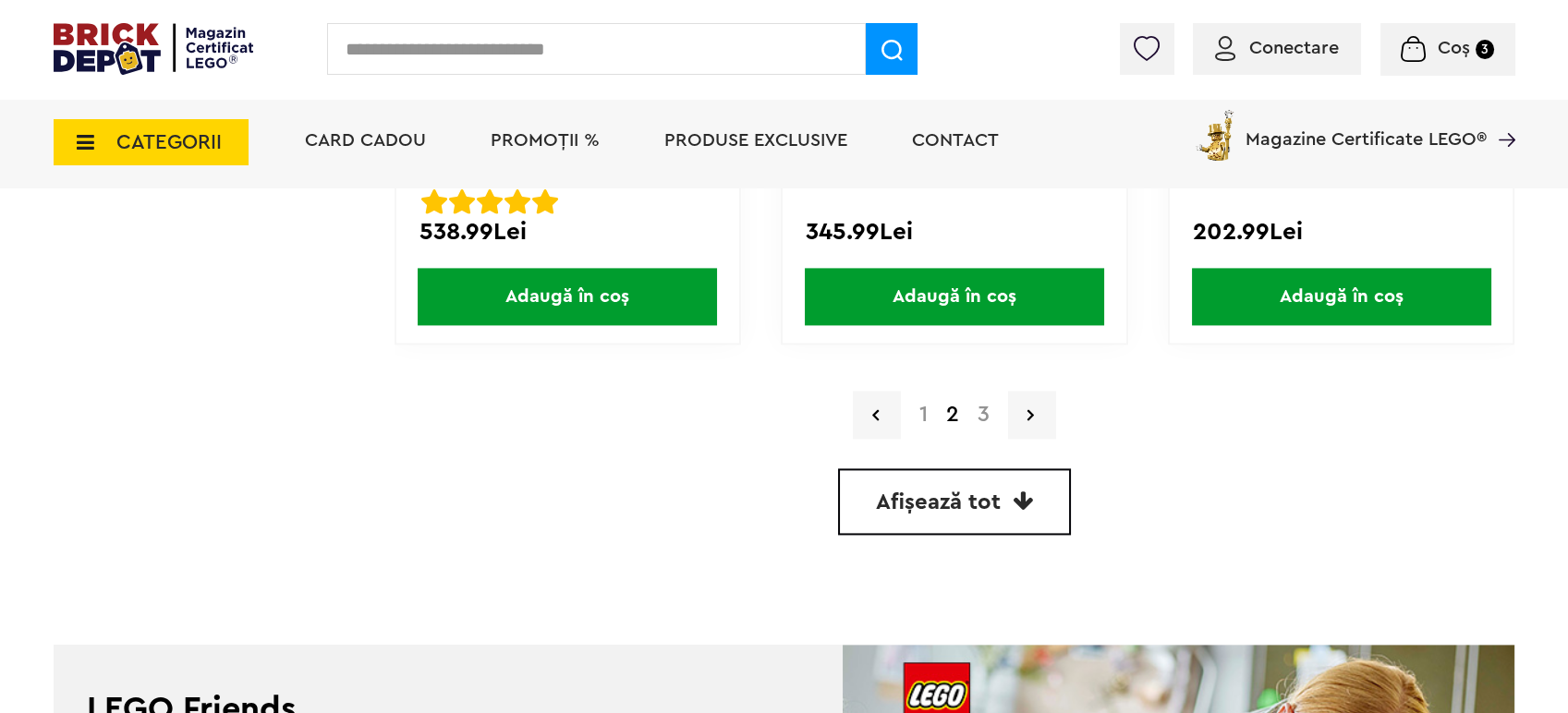 click on "3" at bounding box center [983, 415] 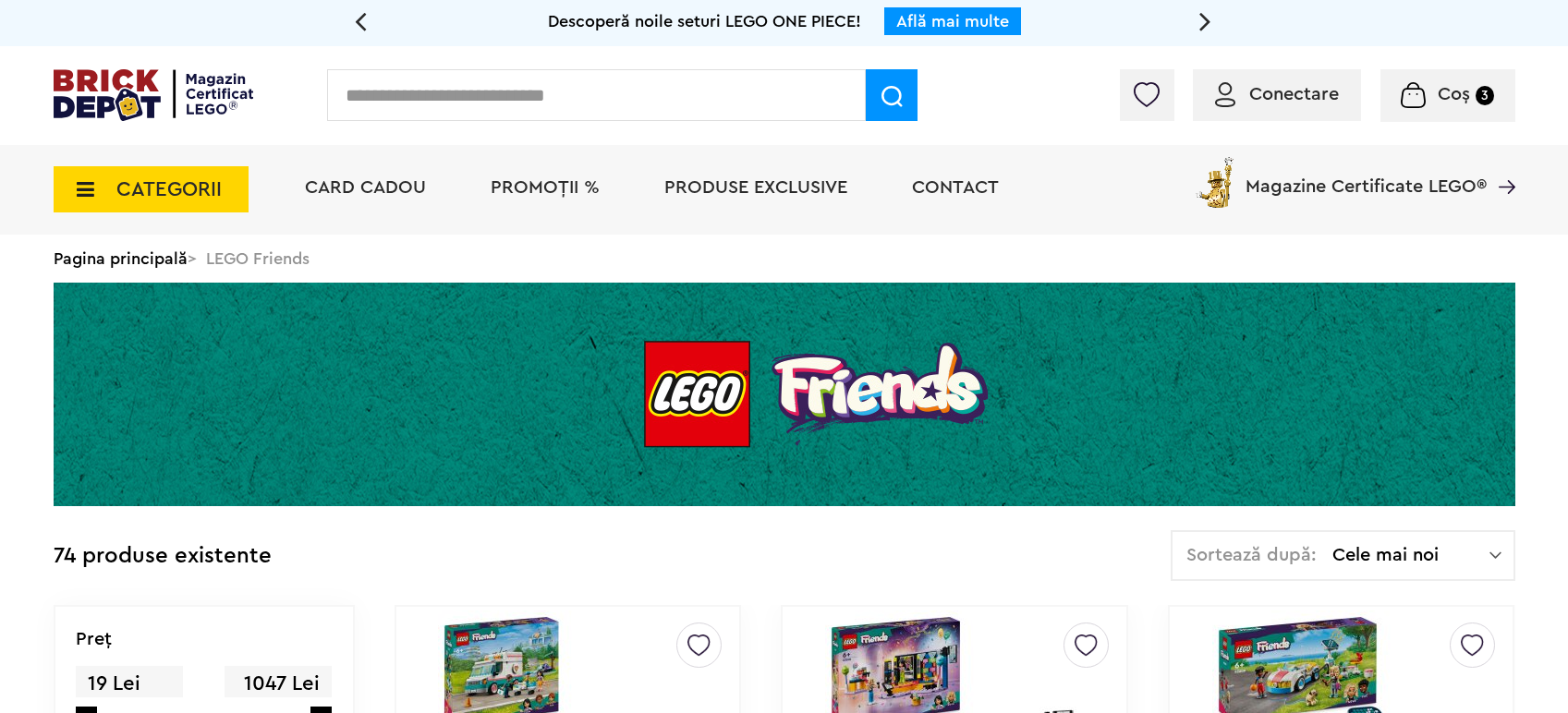 scroll, scrollTop: 10, scrollLeft: 0, axis: vertical 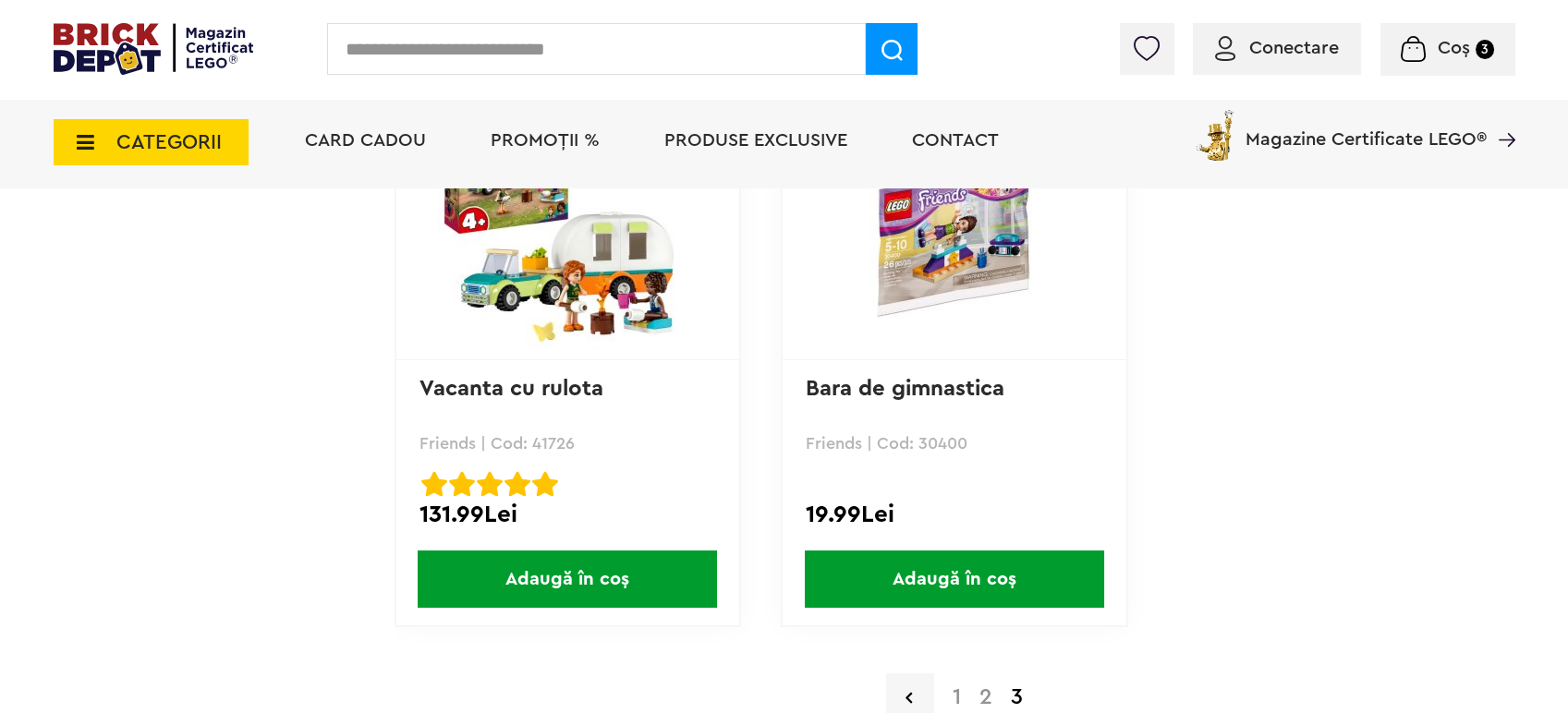 click on "2" at bounding box center [986, 697] 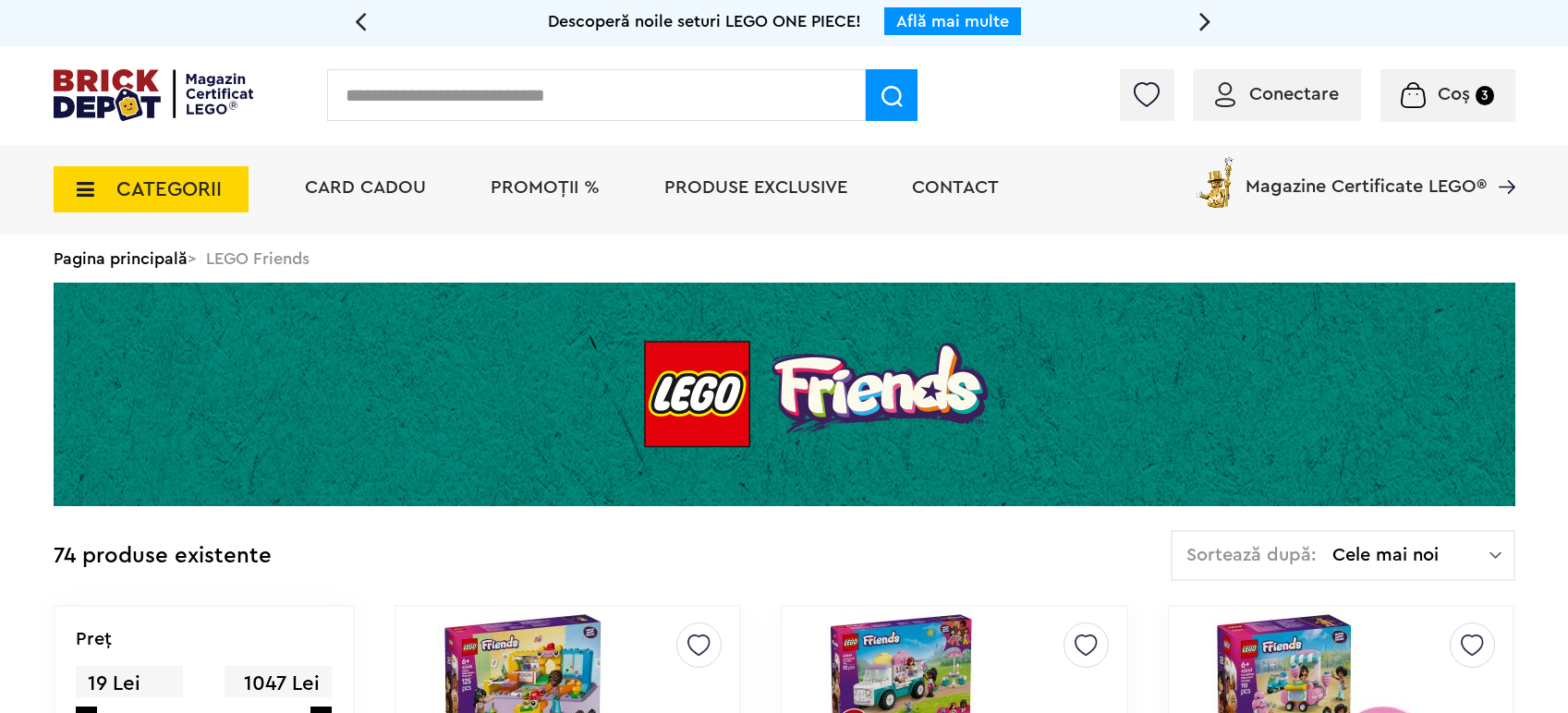 scroll, scrollTop: 0, scrollLeft: 0, axis: both 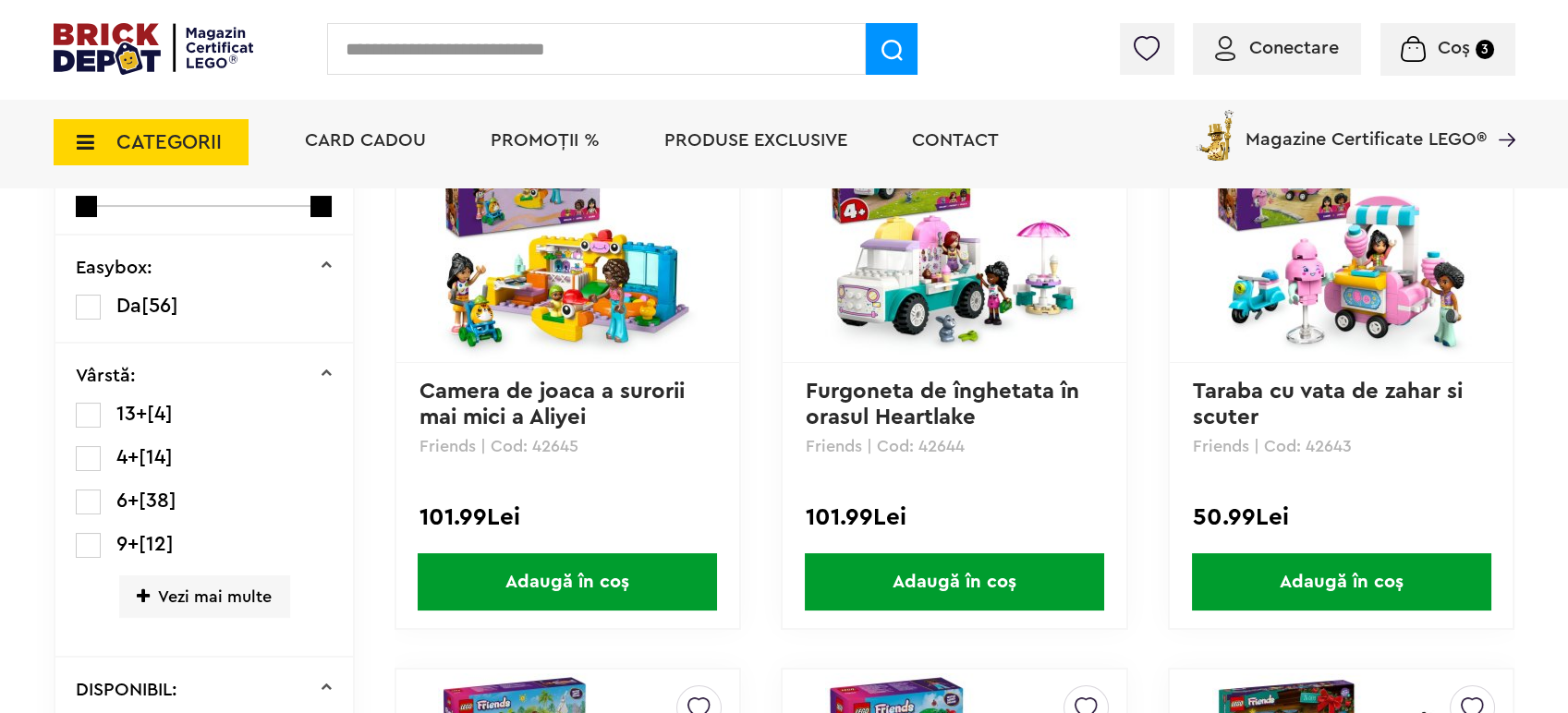 click at bounding box center [79, 142] 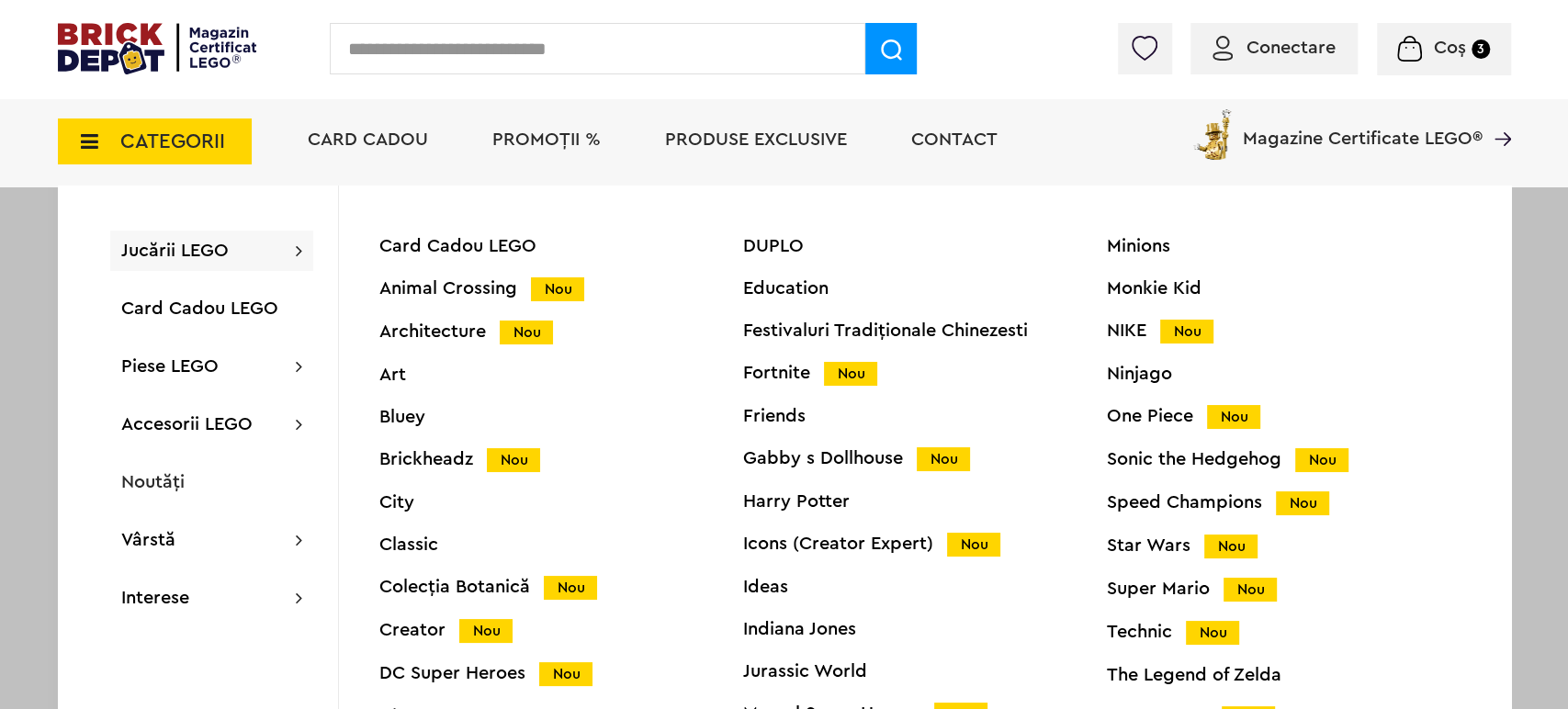 click on "Creator Nou" at bounding box center [561, 630] 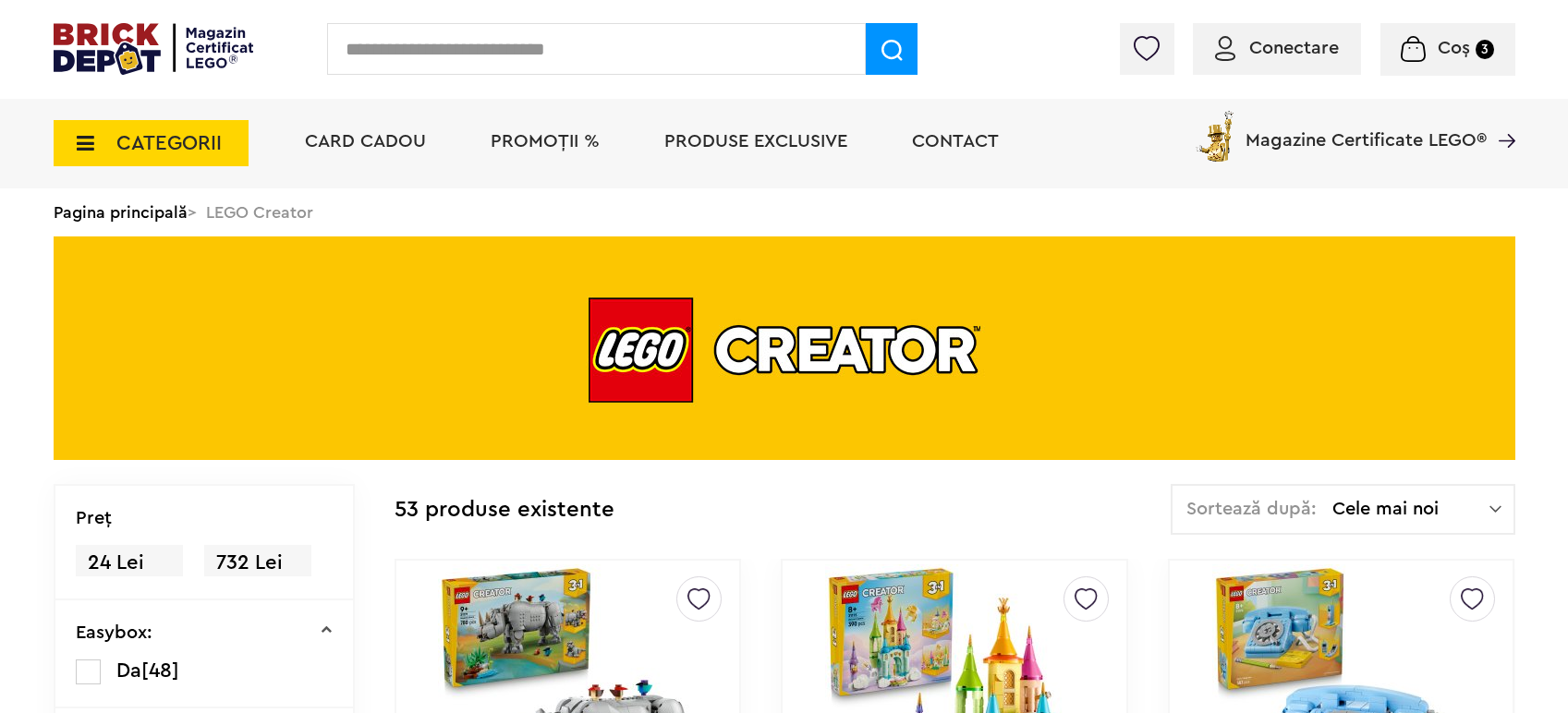 scroll, scrollTop: 0, scrollLeft: 0, axis: both 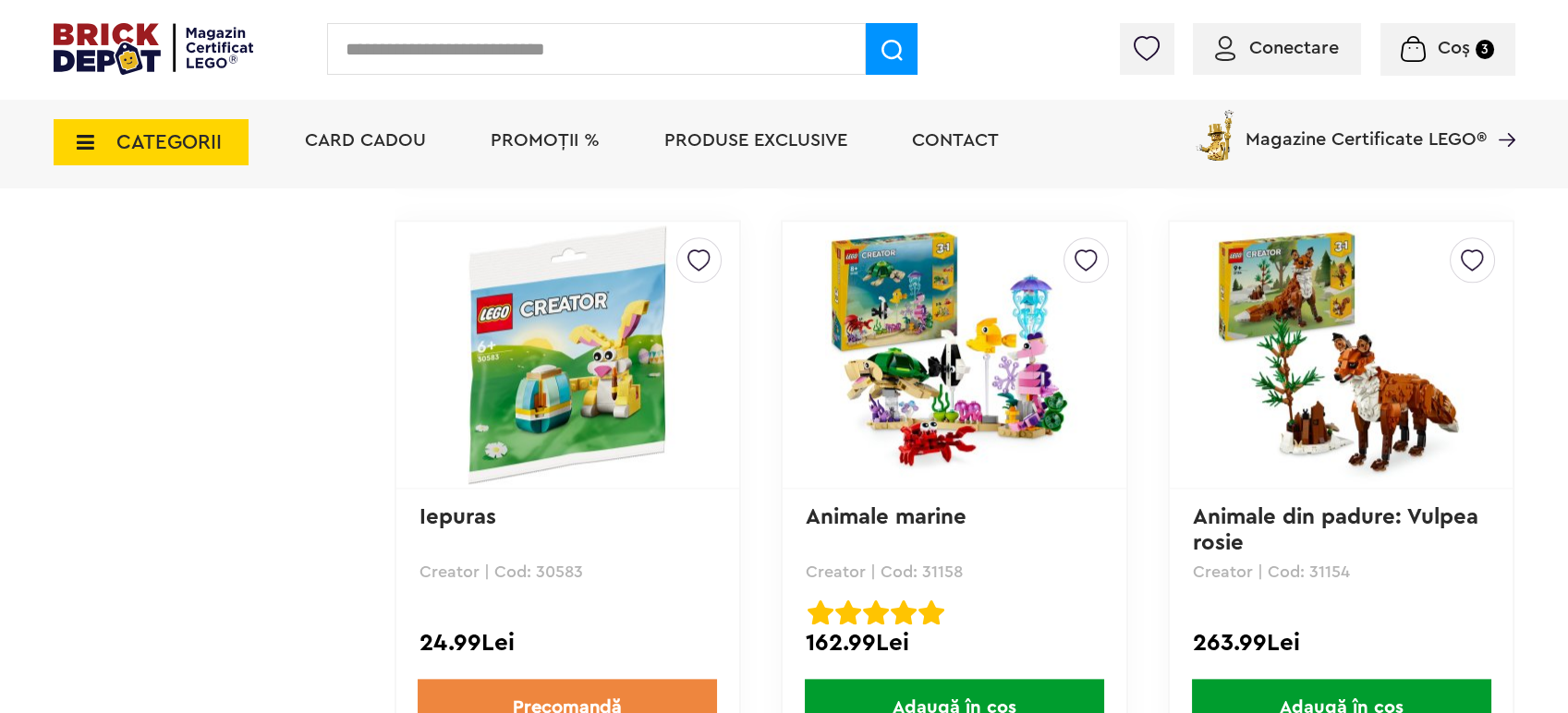 click at bounding box center [954, 355] 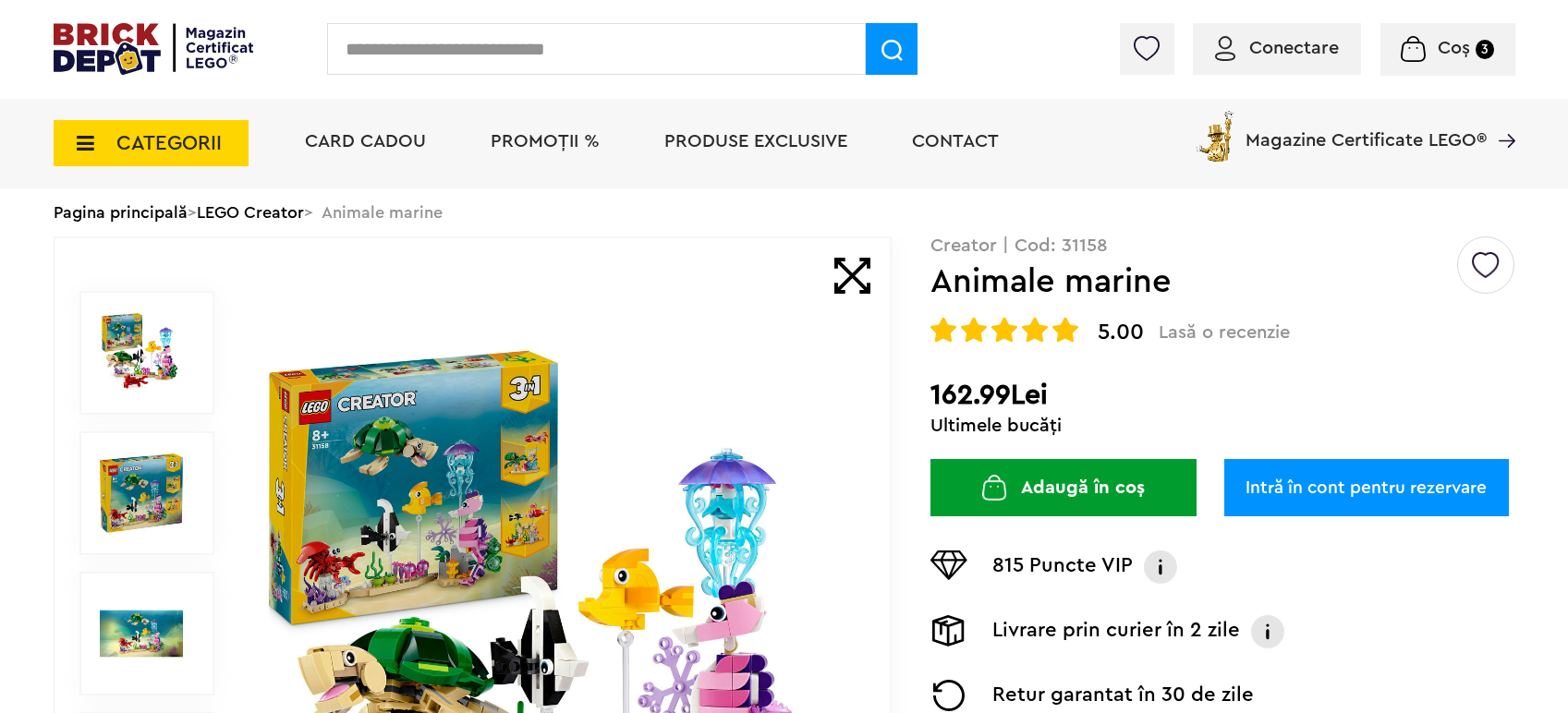 scroll, scrollTop: 0, scrollLeft: 0, axis: both 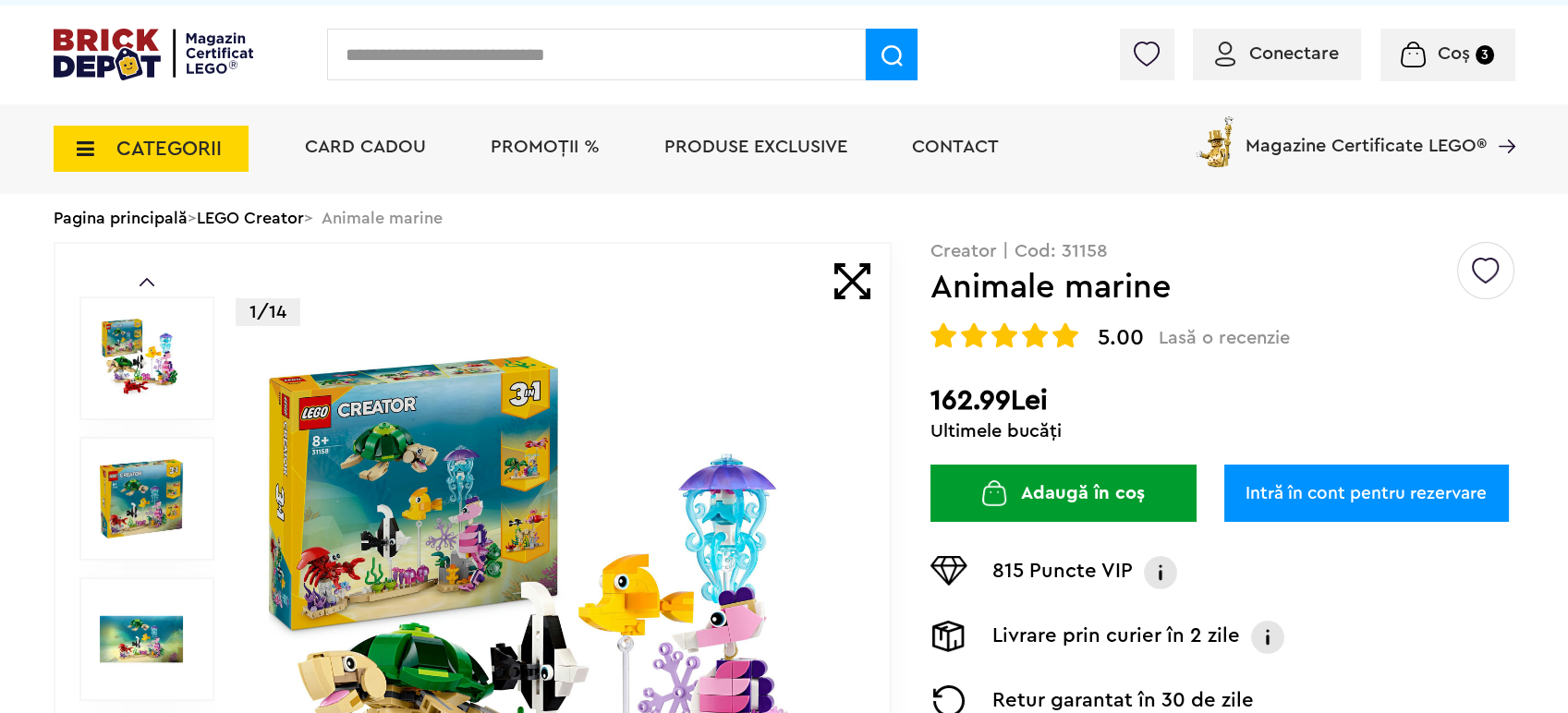 click on "Adaugă în coș" at bounding box center [1064, 493] 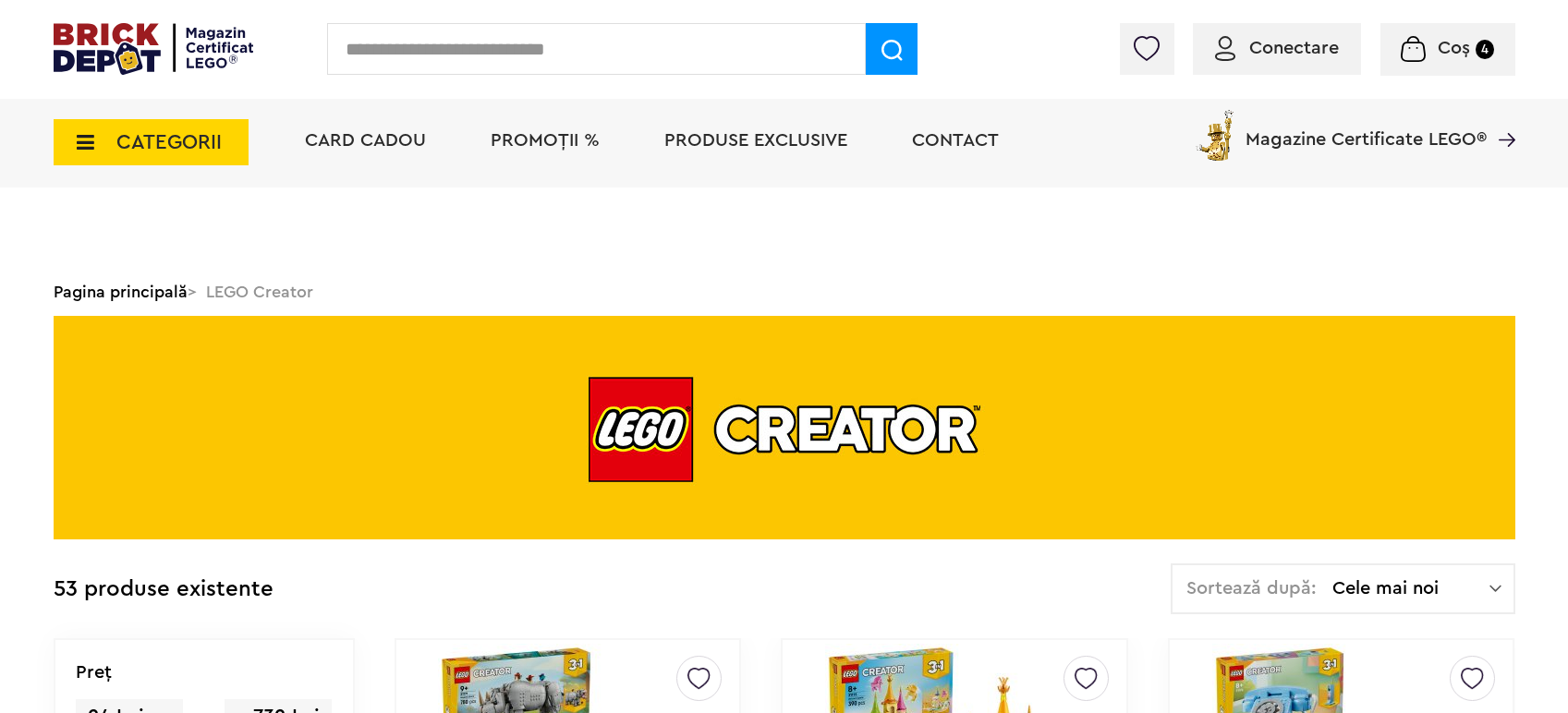 scroll, scrollTop: 4433, scrollLeft: 0, axis: vertical 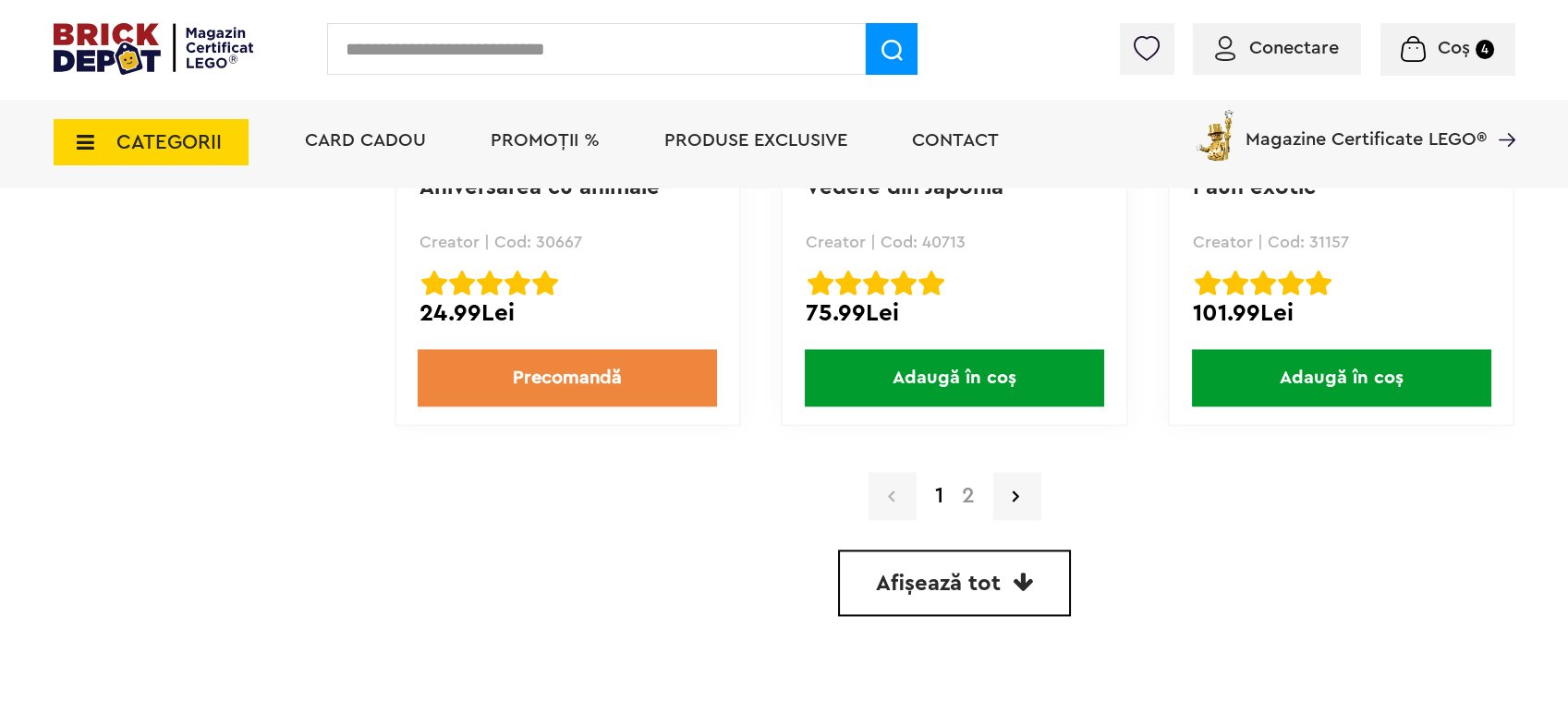 click on "2" at bounding box center [968, 496] 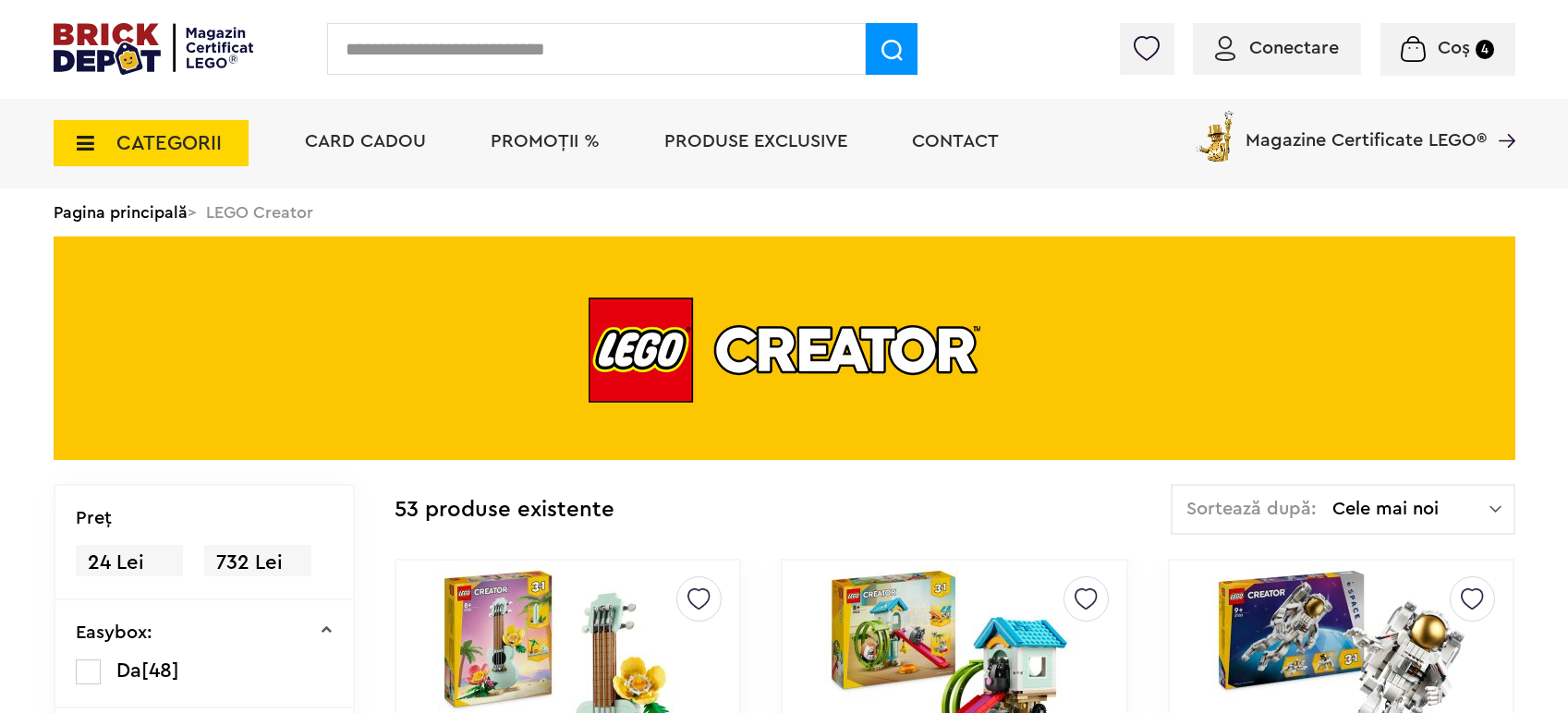 scroll, scrollTop: 0, scrollLeft: 0, axis: both 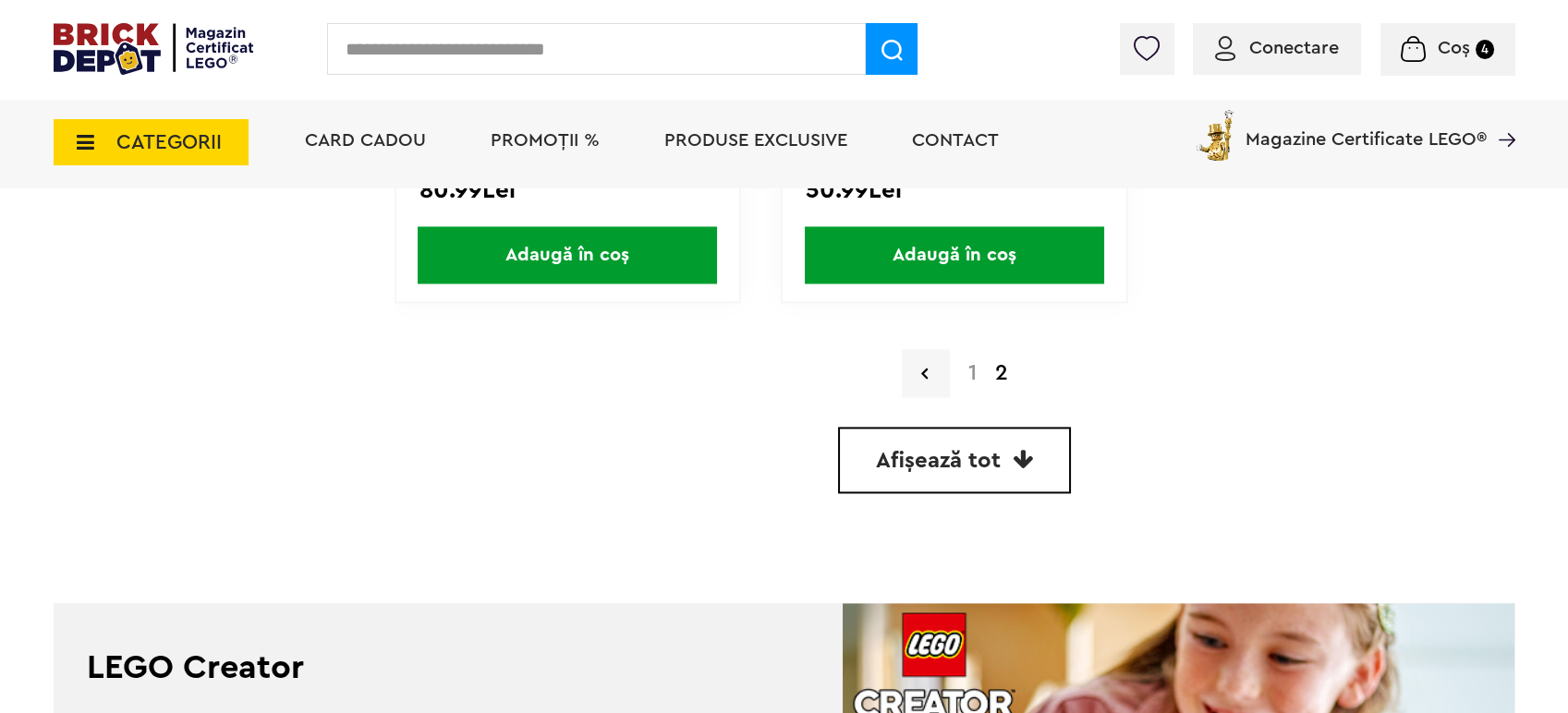 click on "1" at bounding box center (972, 373) 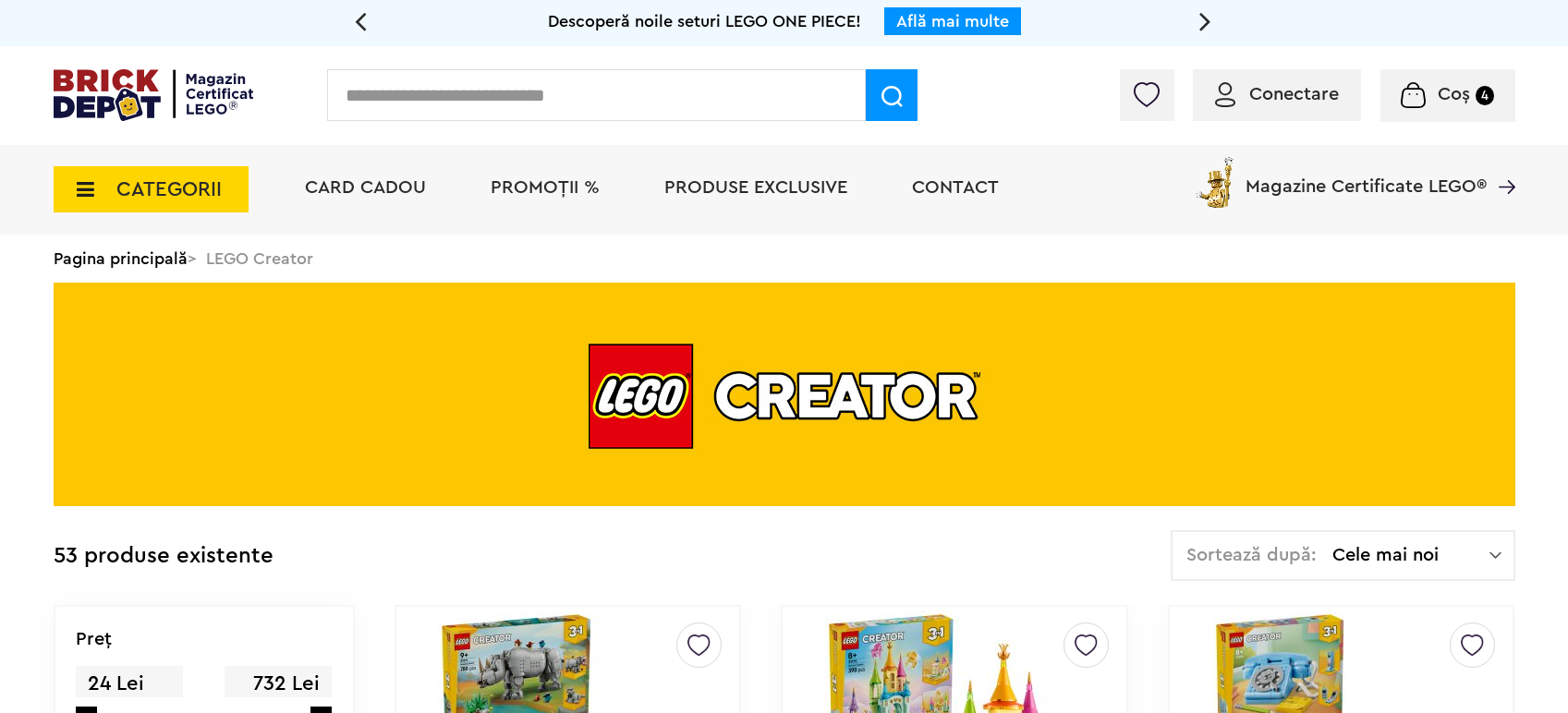 scroll, scrollTop: 41, scrollLeft: 0, axis: vertical 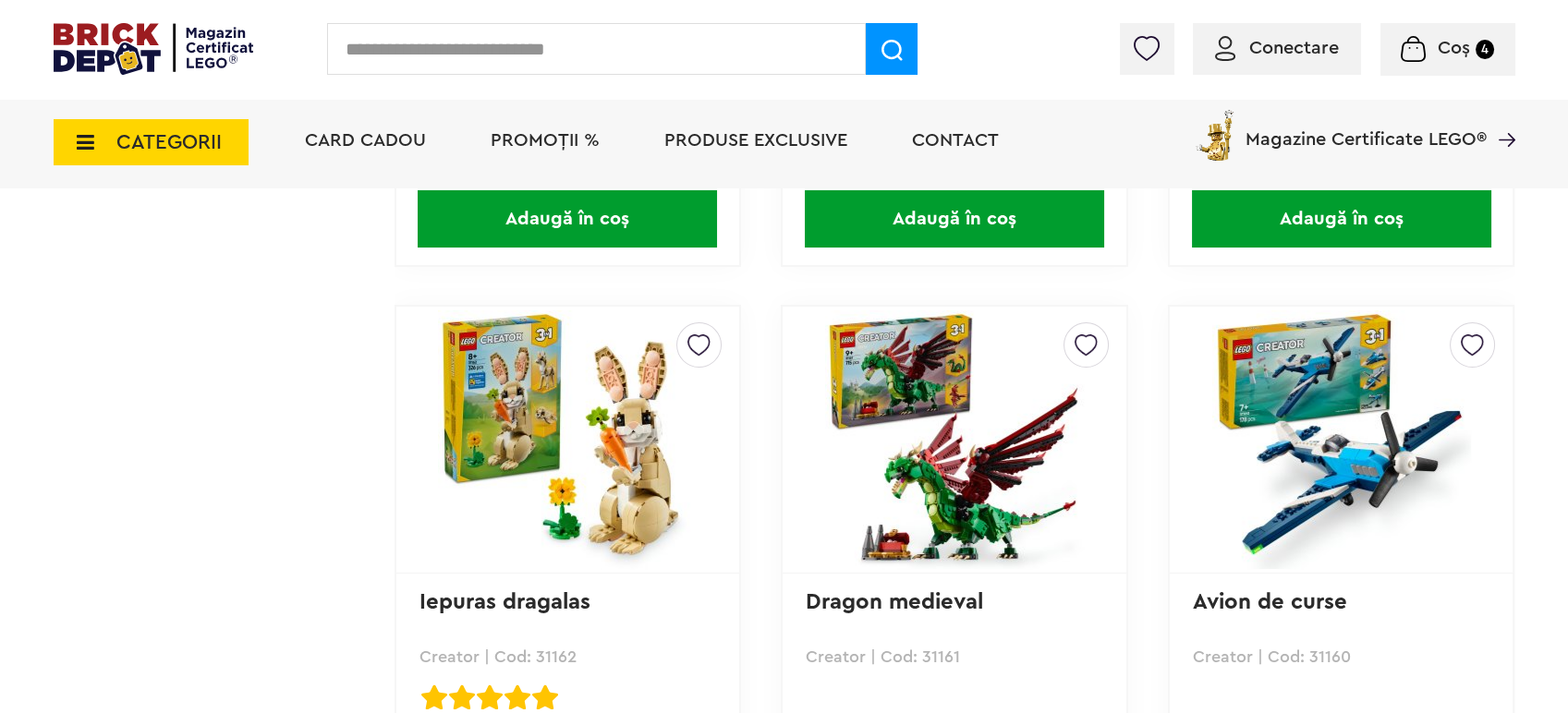 click on "Coș" at bounding box center (1453, 48) 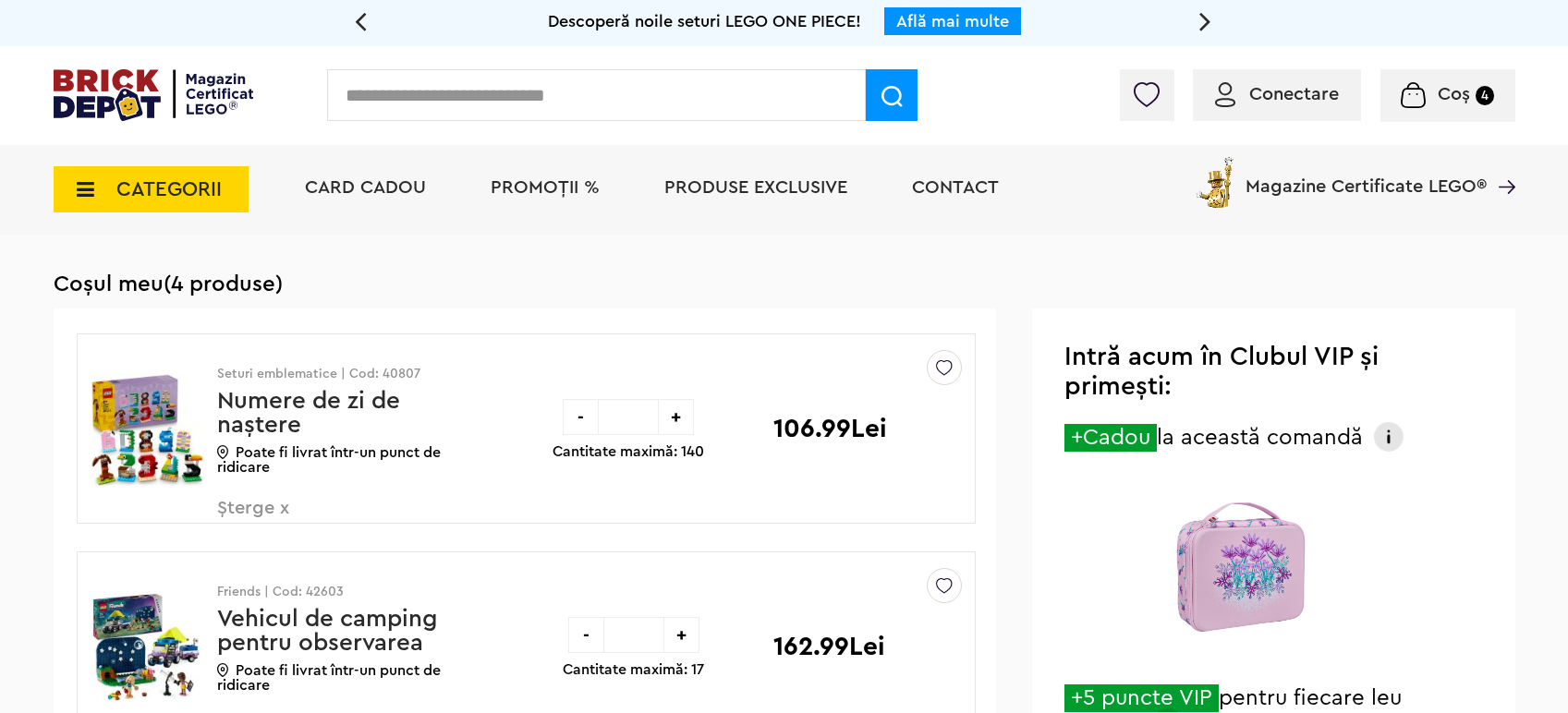 scroll, scrollTop: 0, scrollLeft: 0, axis: both 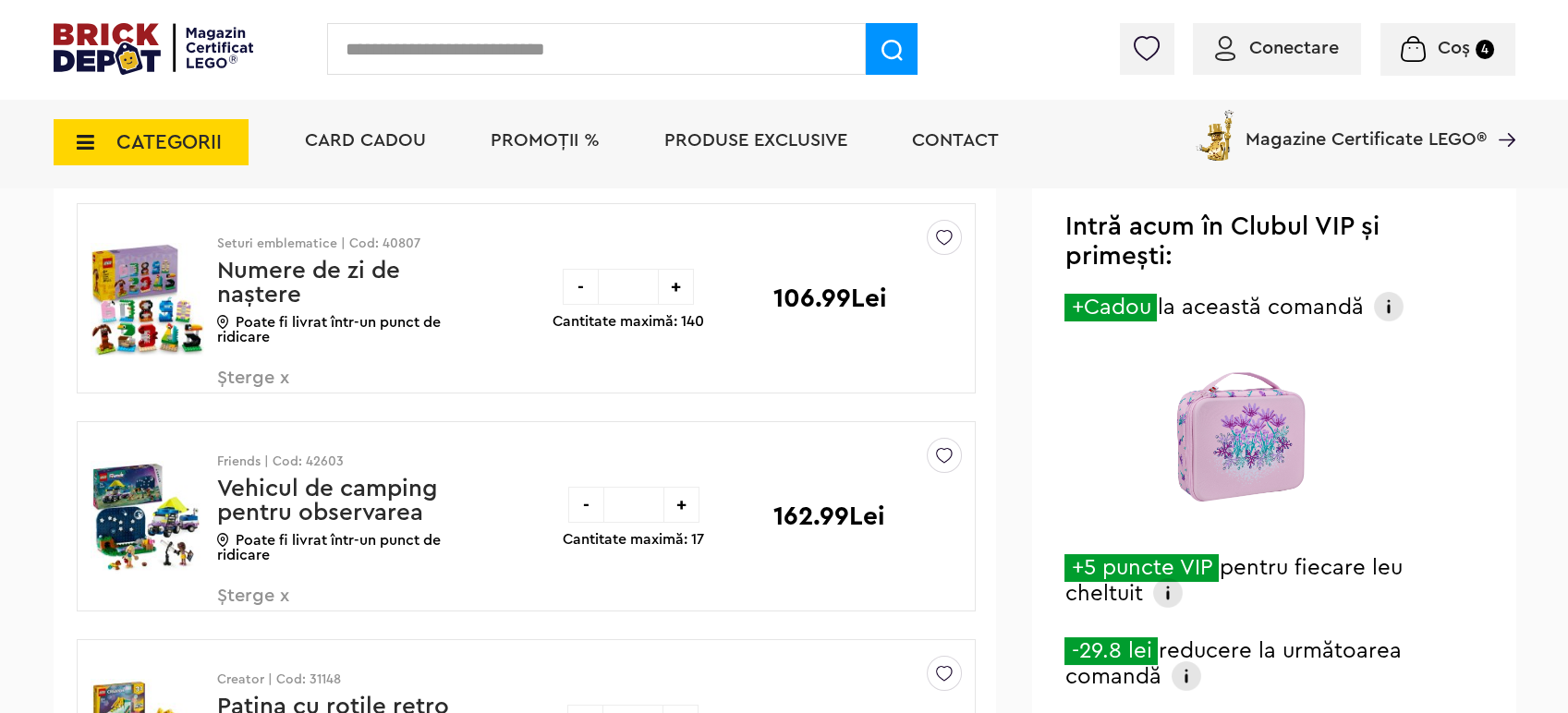 click on "-" at bounding box center (580, 286) 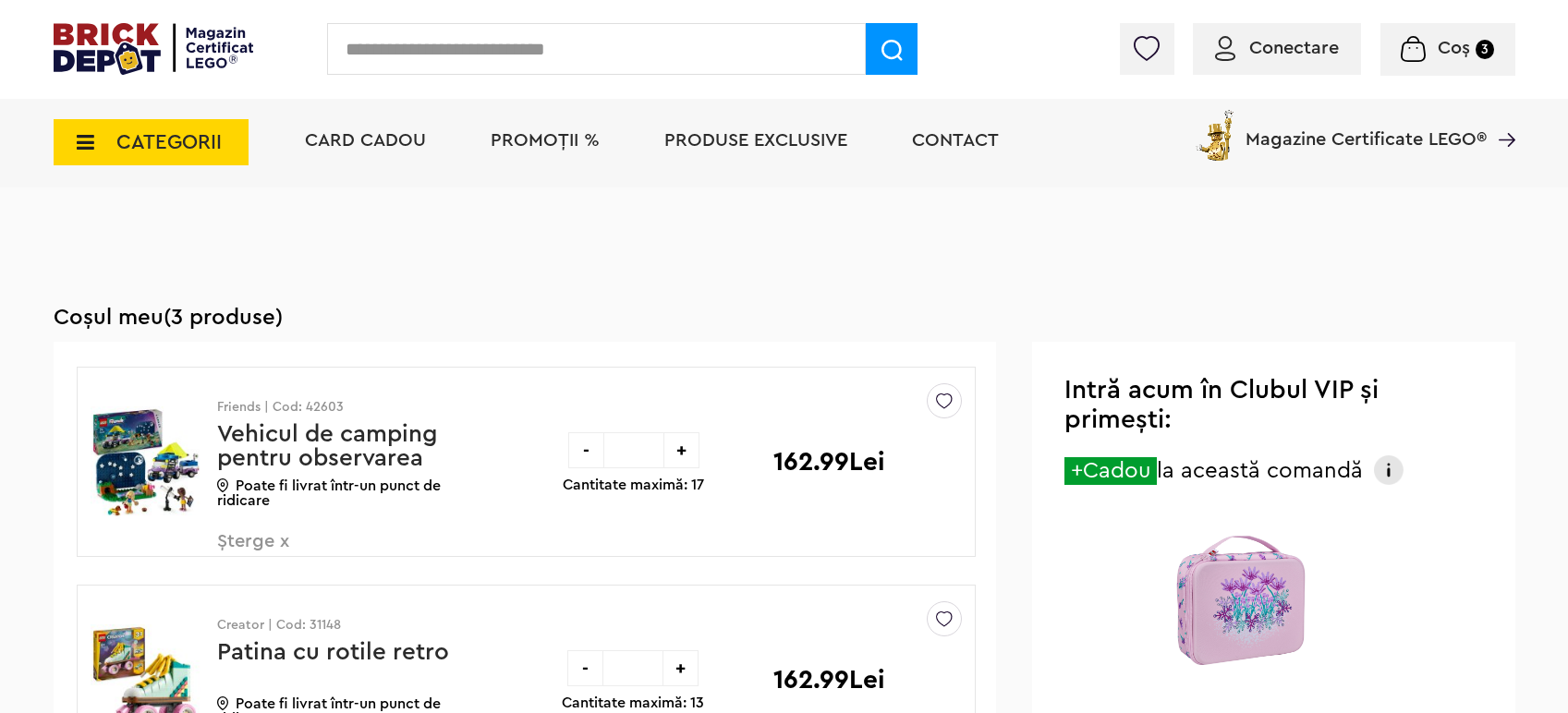 scroll, scrollTop: 163, scrollLeft: 0, axis: vertical 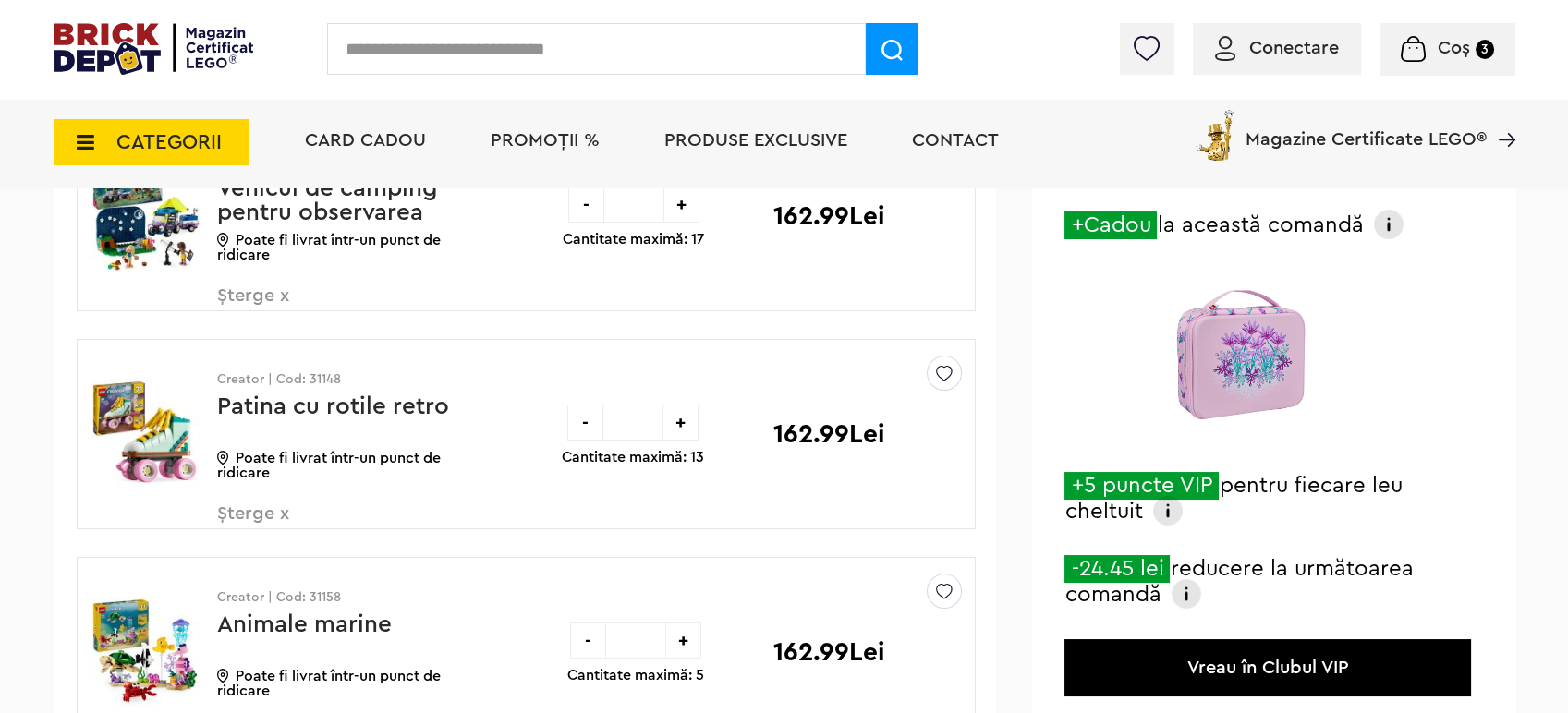 click at bounding box center [1240, 355] 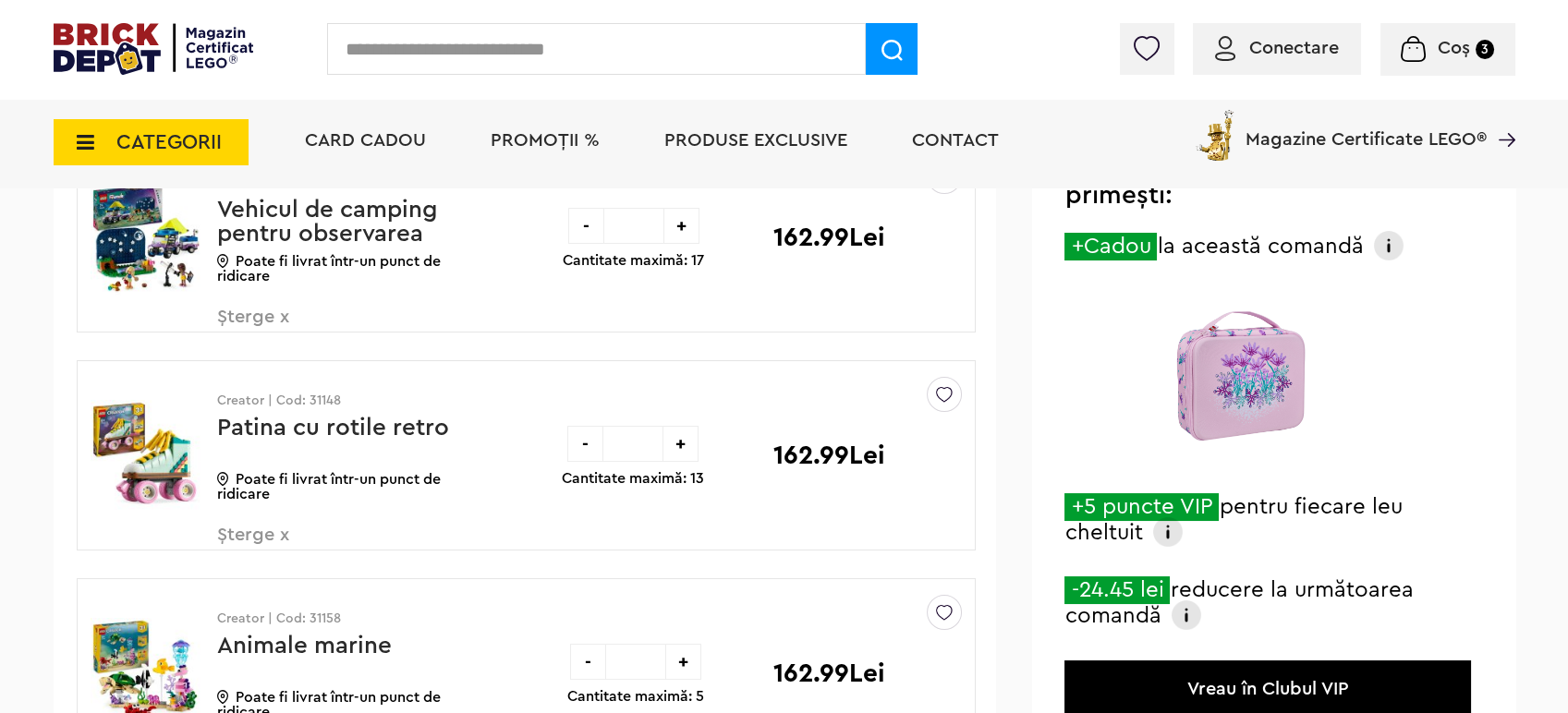 scroll, scrollTop: 123, scrollLeft: 0, axis: vertical 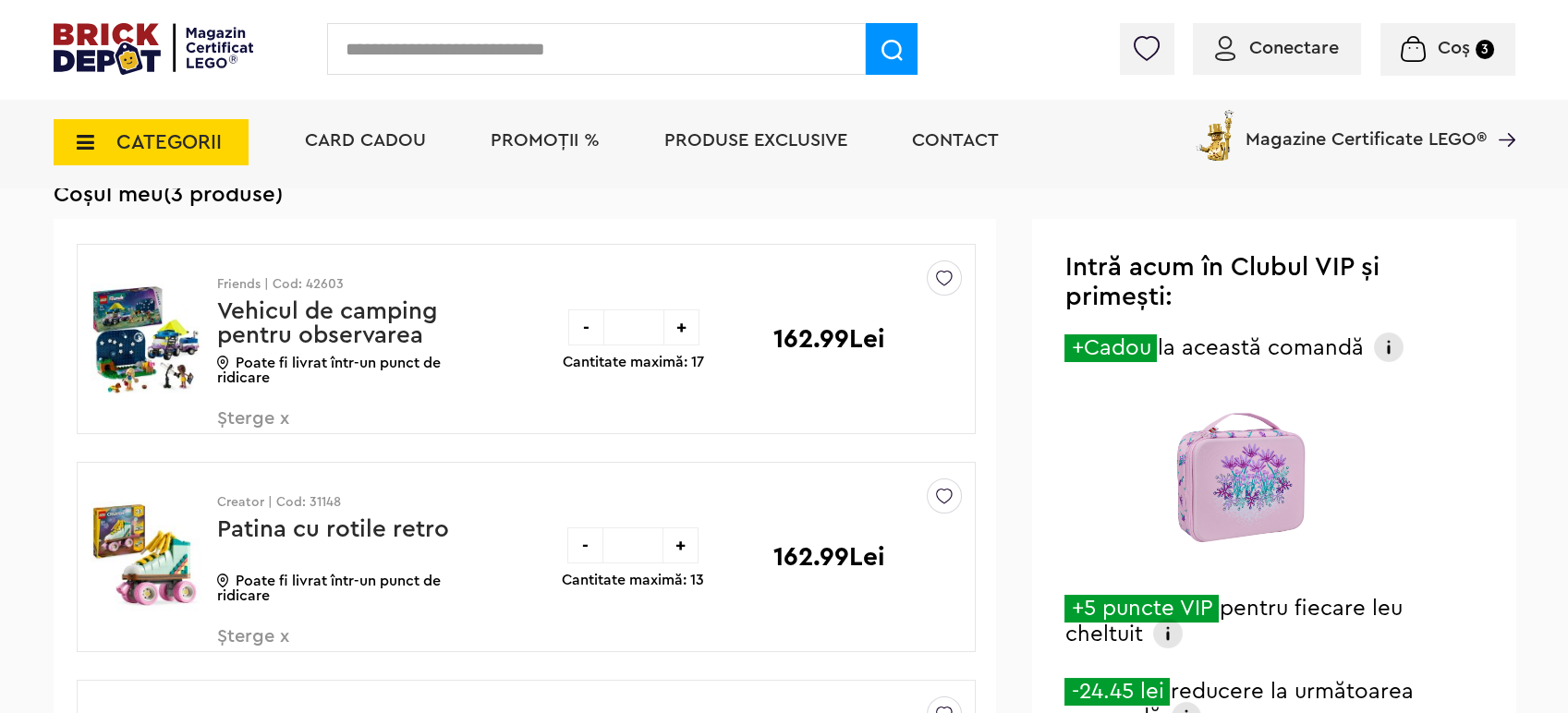 click on "-" at bounding box center [586, 327] 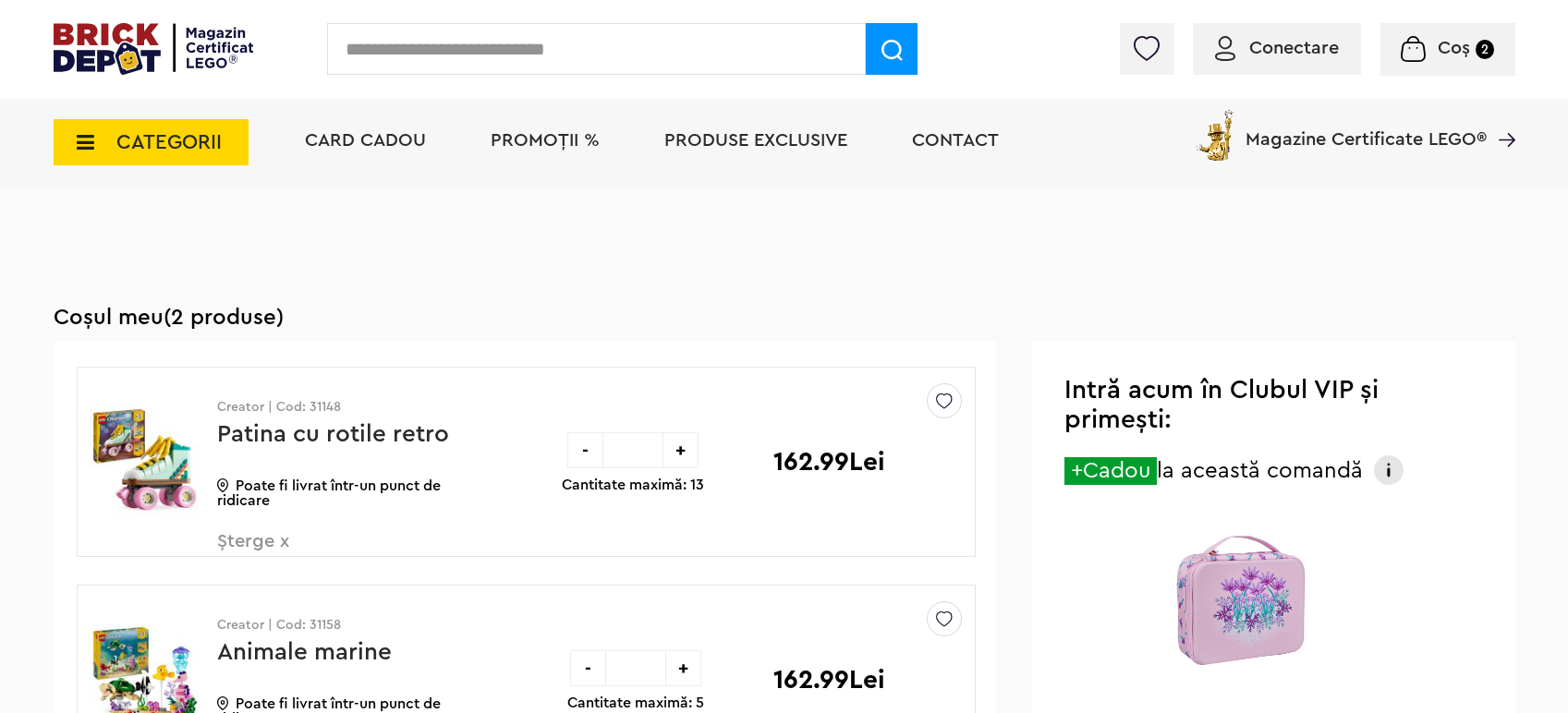 scroll, scrollTop: 123, scrollLeft: 0, axis: vertical 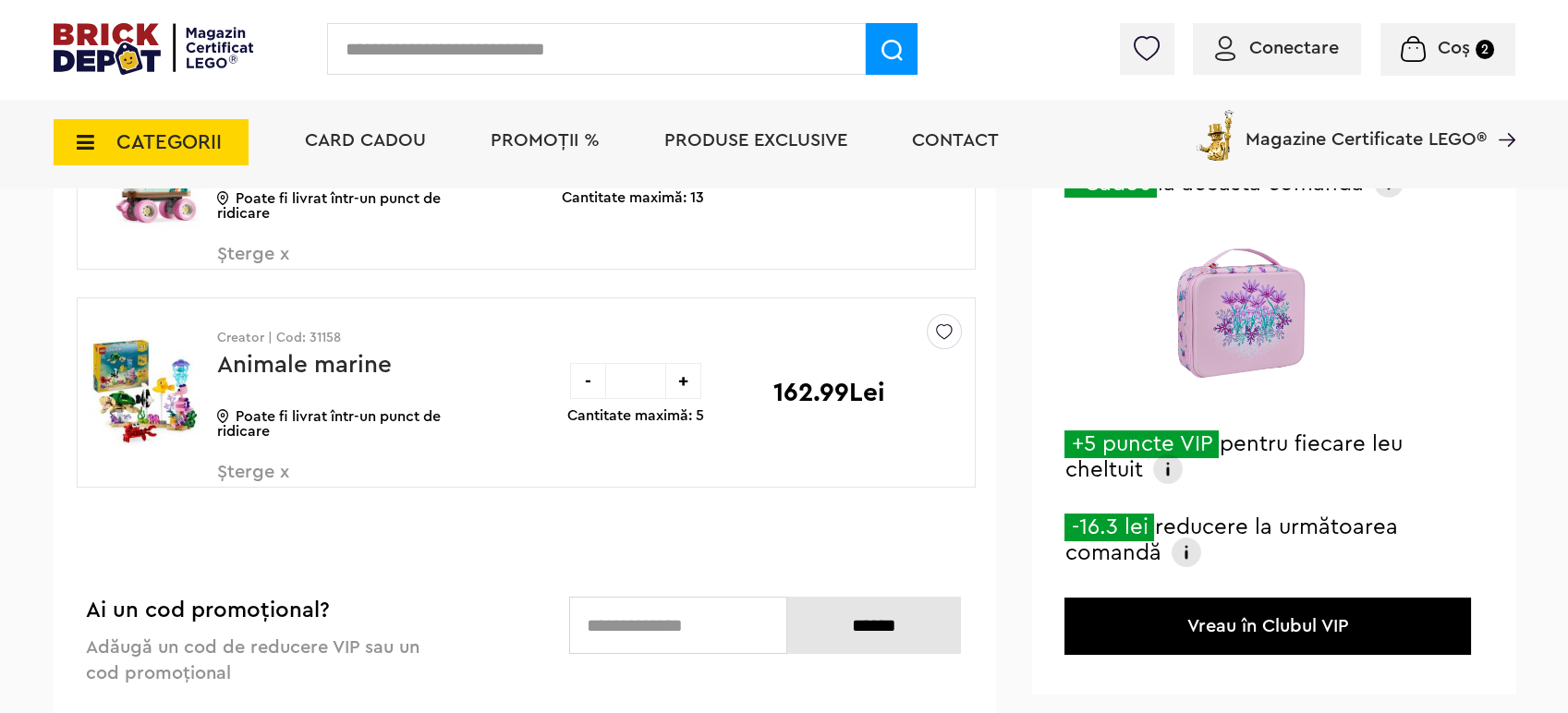 click on "Șterge x" at bounding box center [325, 482] 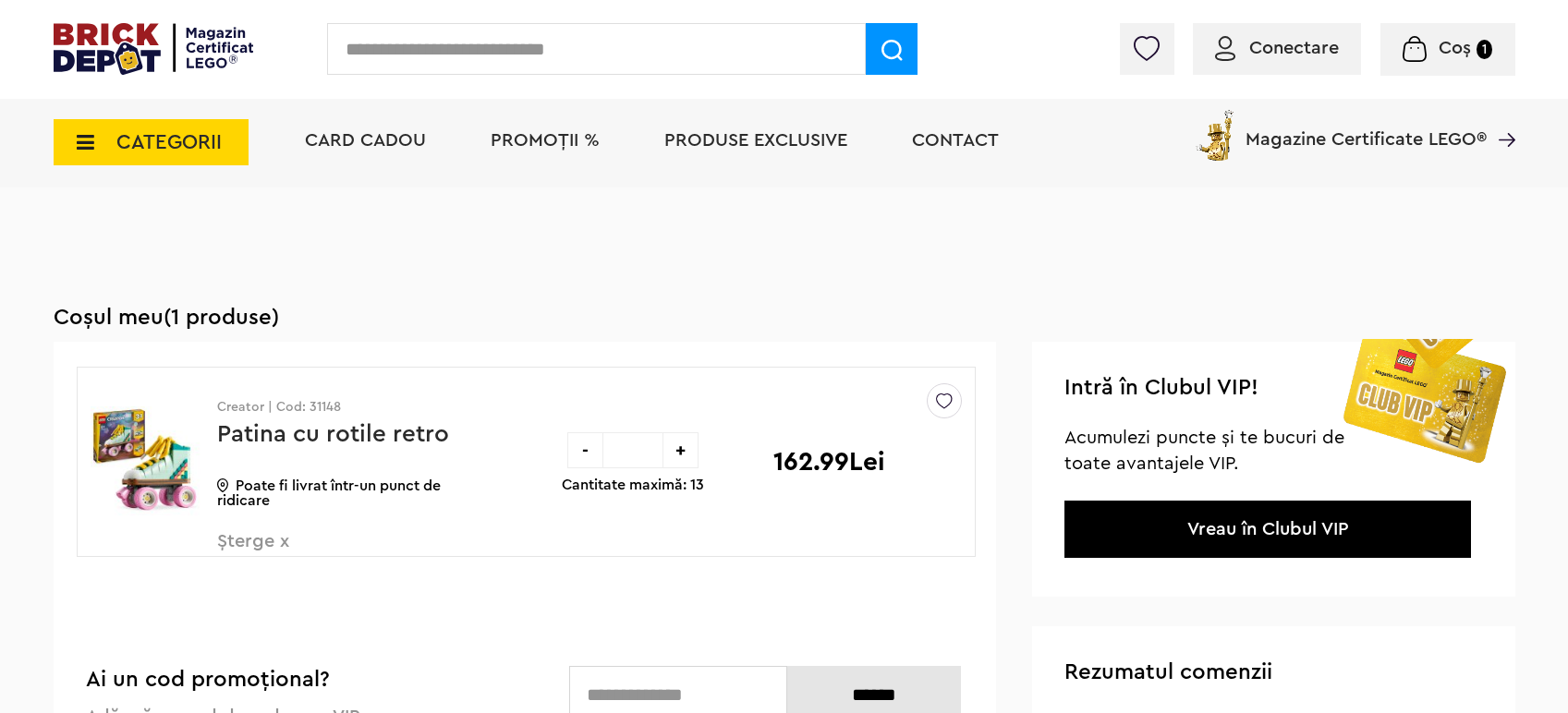 scroll, scrollTop: 287, scrollLeft: 0, axis: vertical 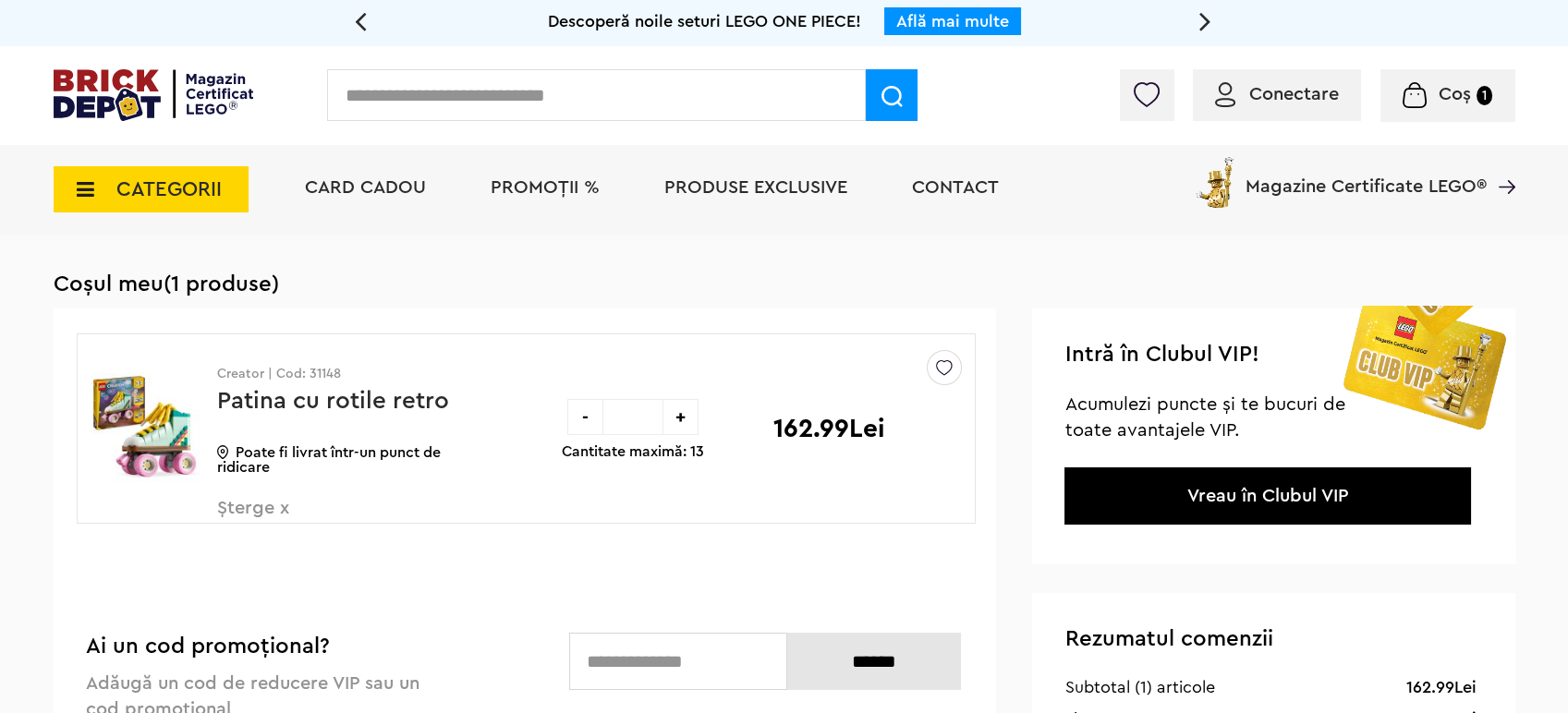 click on "PROMOȚII %" at bounding box center (545, 187) 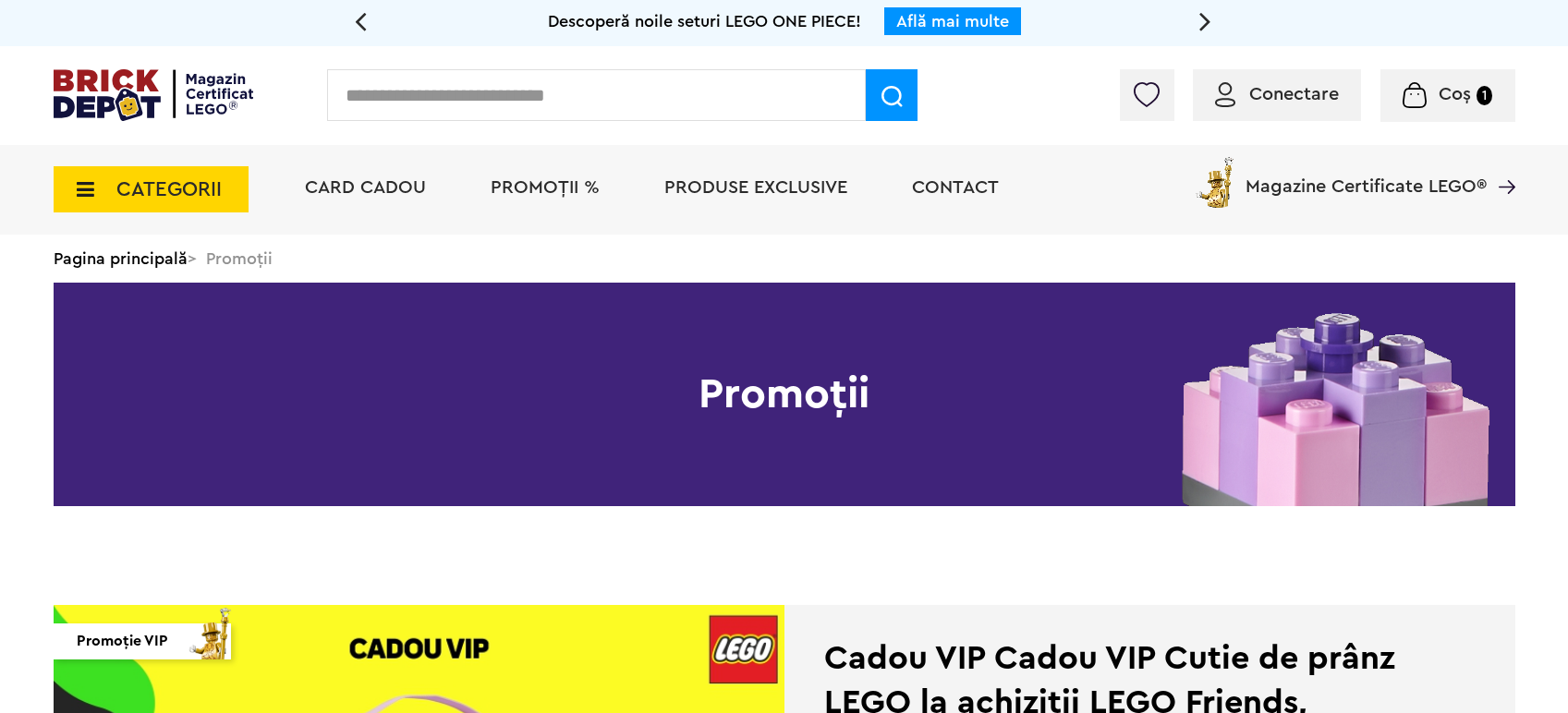 scroll, scrollTop: 0, scrollLeft: 0, axis: both 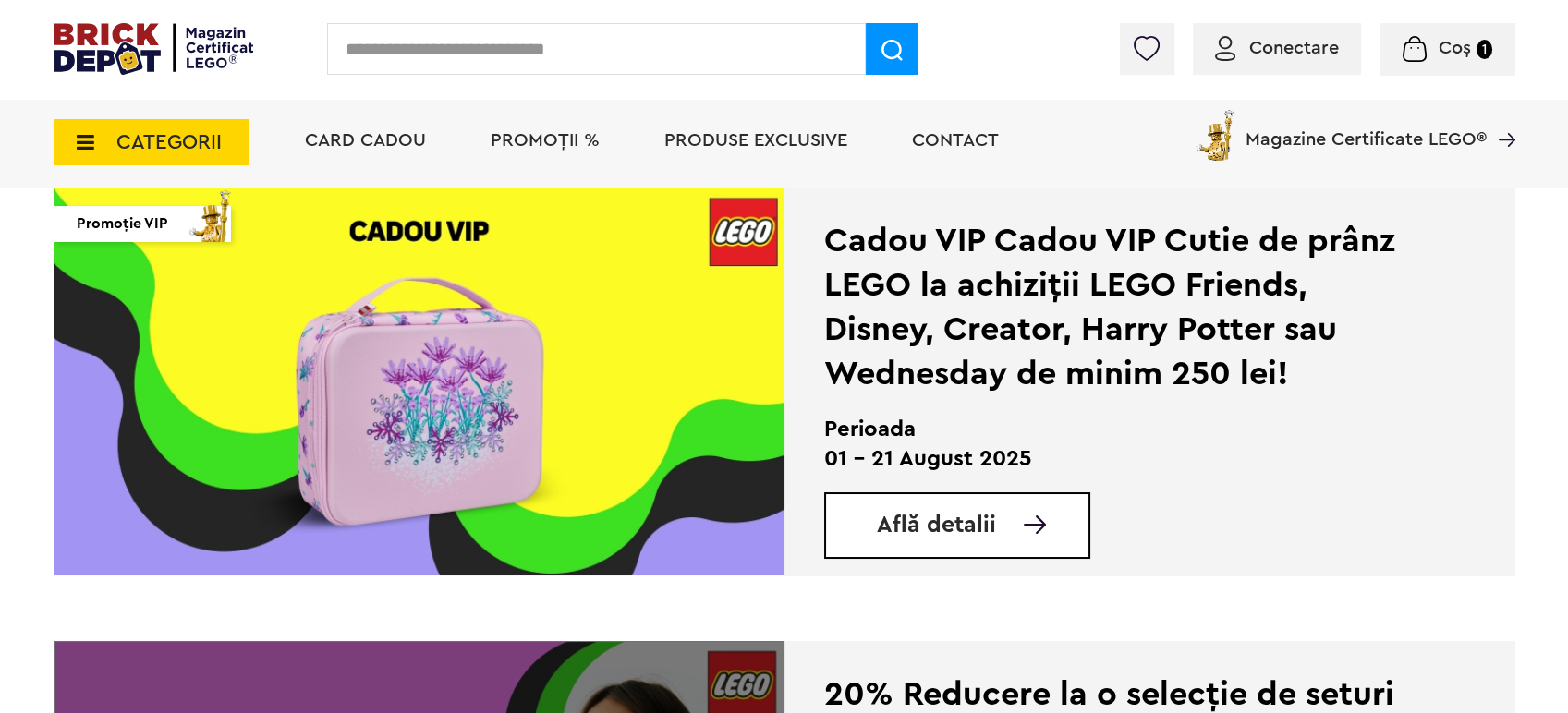 click on "Află detalii" at bounding box center (936, 525) 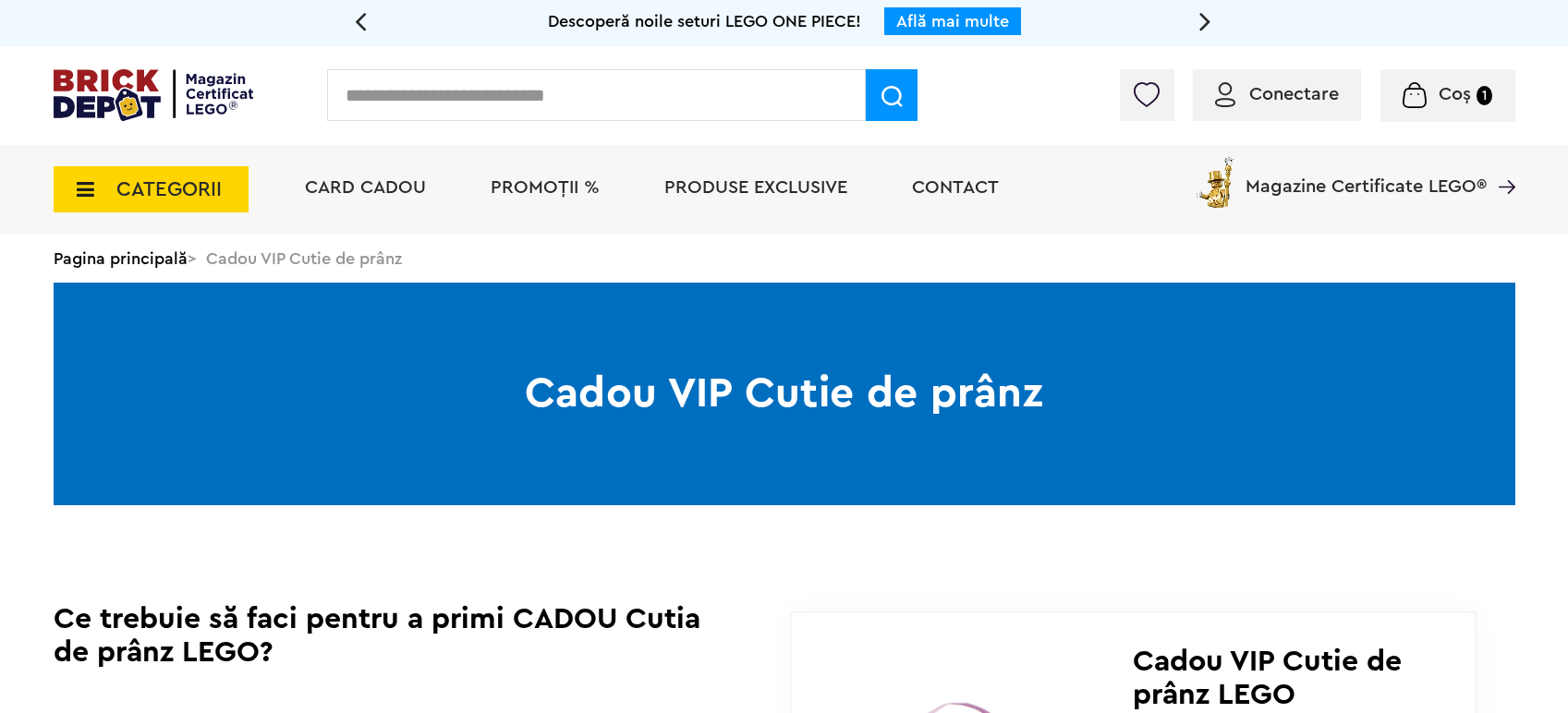 scroll, scrollTop: 0, scrollLeft: 0, axis: both 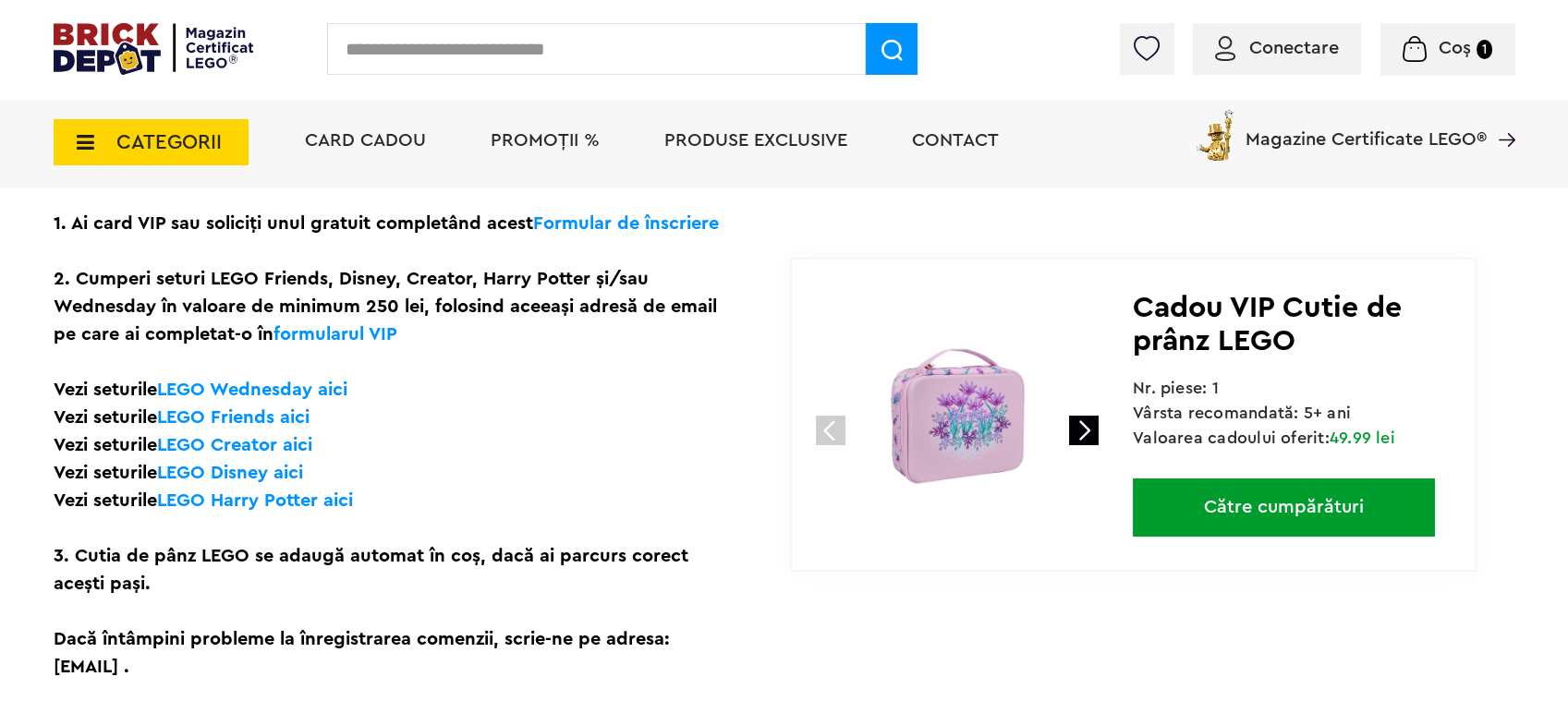 click on "LEGO Creator aici" at bounding box center (235, 445) 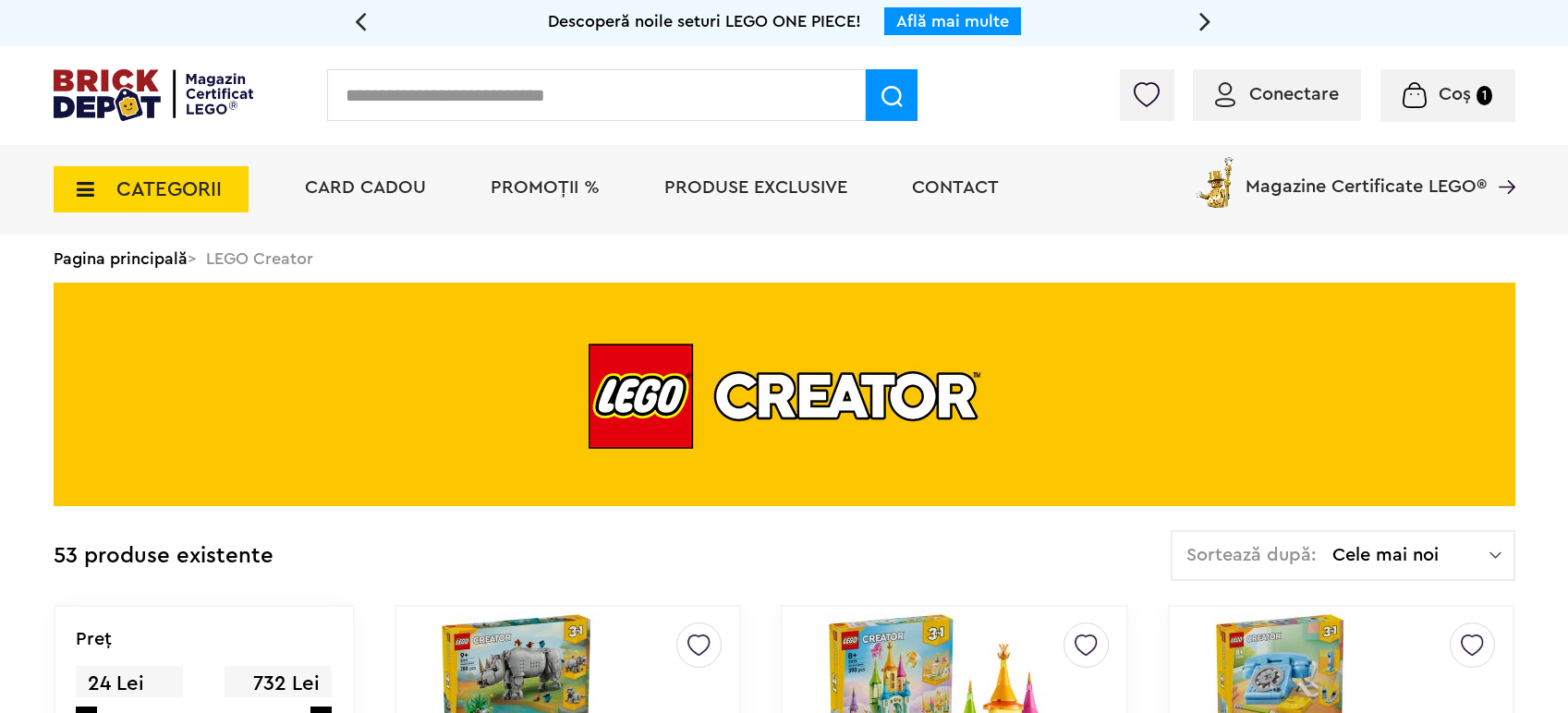 scroll, scrollTop: 0, scrollLeft: 0, axis: both 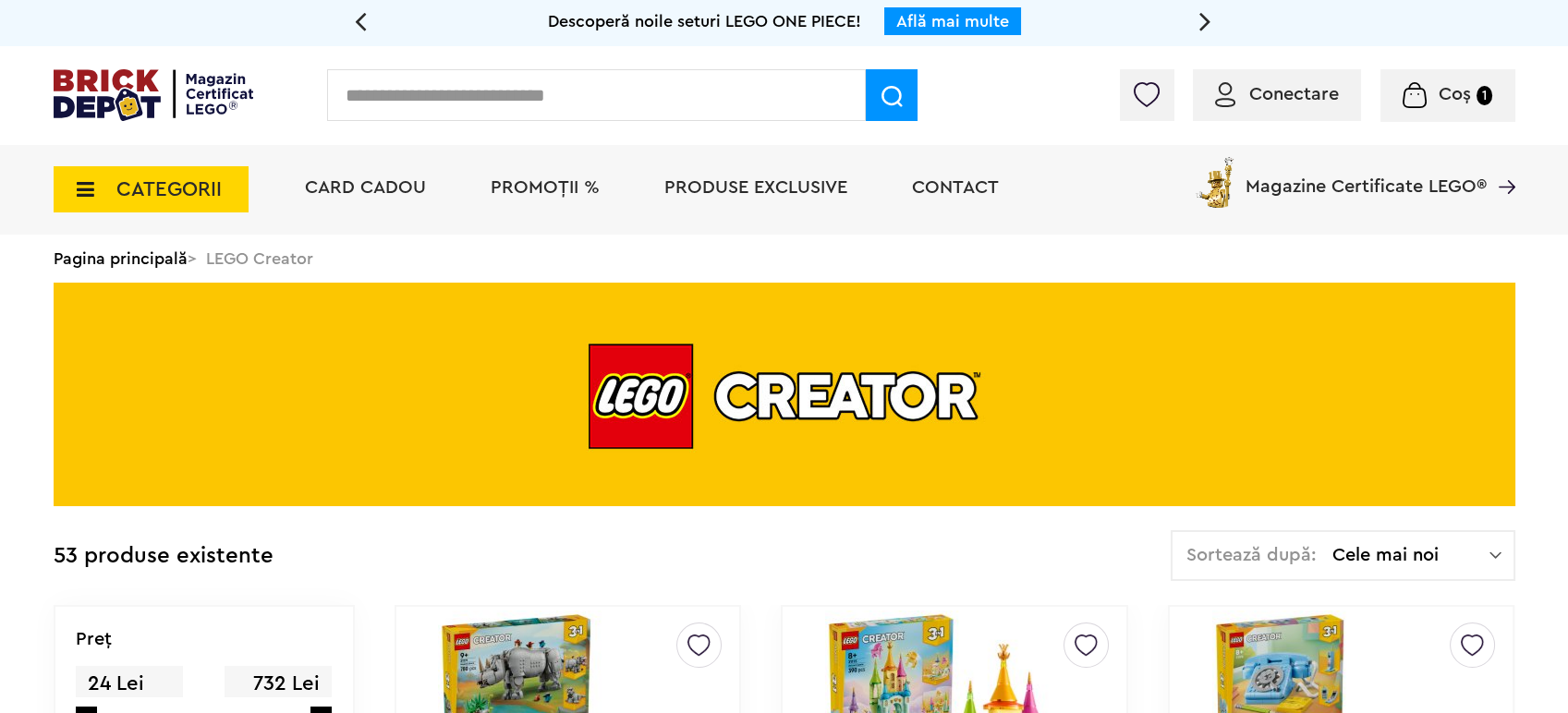 click on "Pagina principală  >
LEGO Creator" at bounding box center [784, 259] 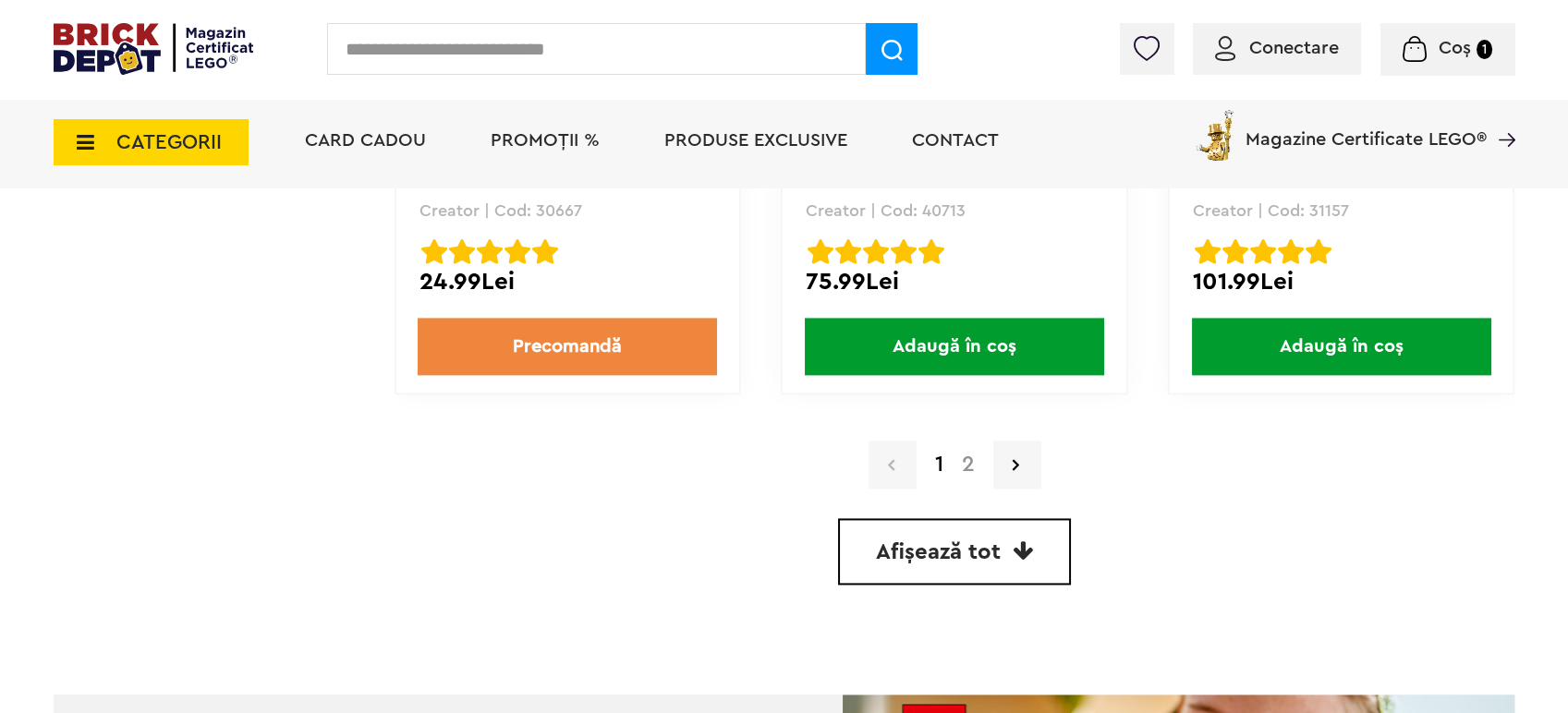 scroll, scrollTop: 5418, scrollLeft: 0, axis: vertical 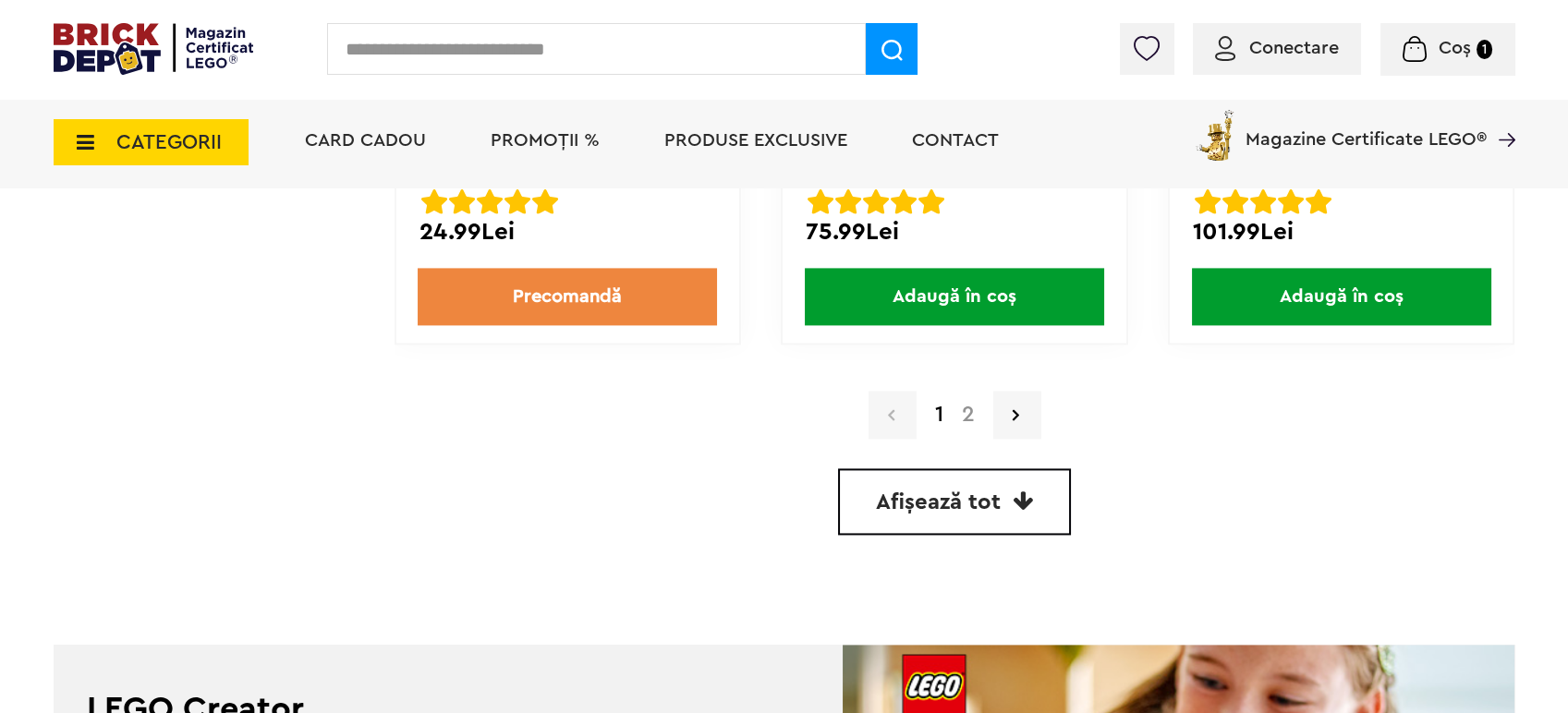 click on "2" at bounding box center (968, 415) 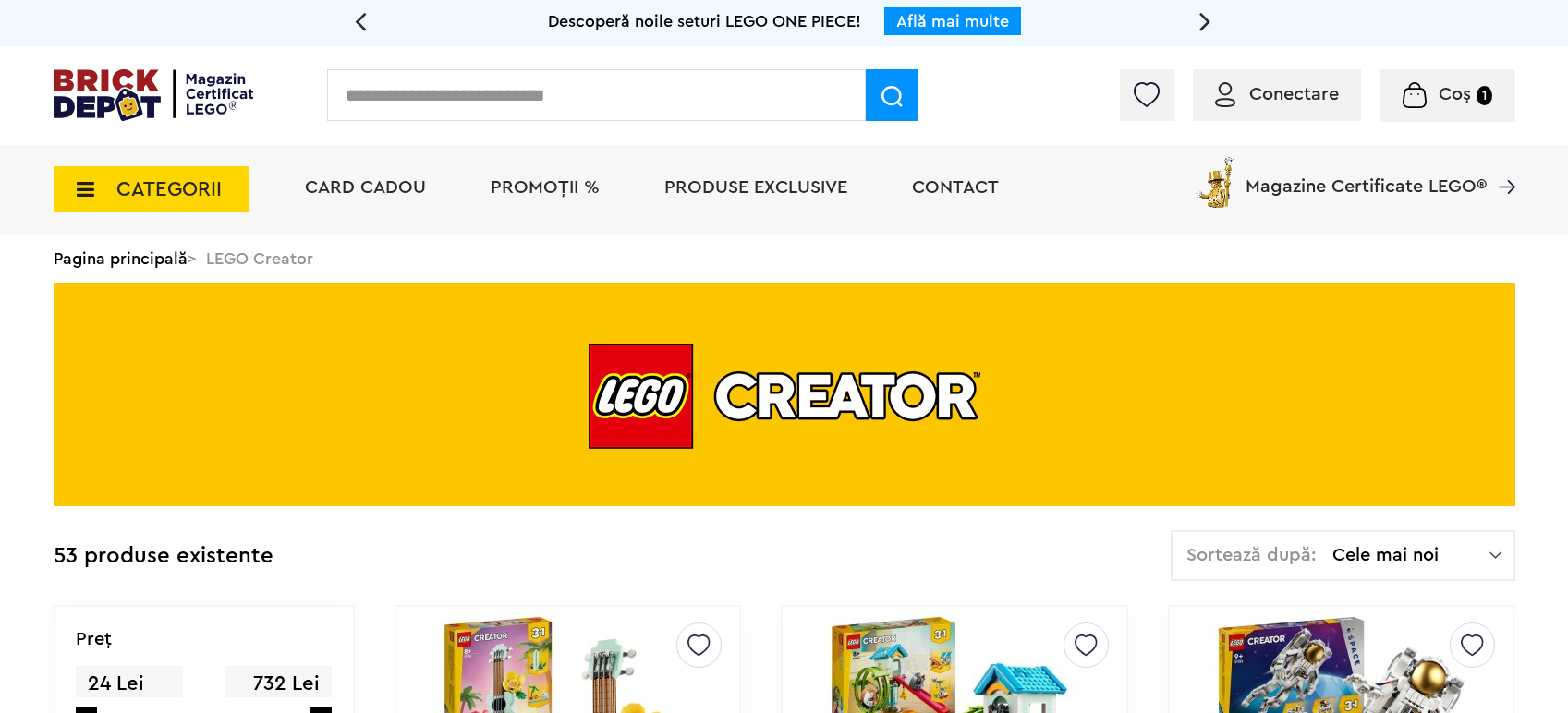 scroll, scrollTop: 0, scrollLeft: 0, axis: both 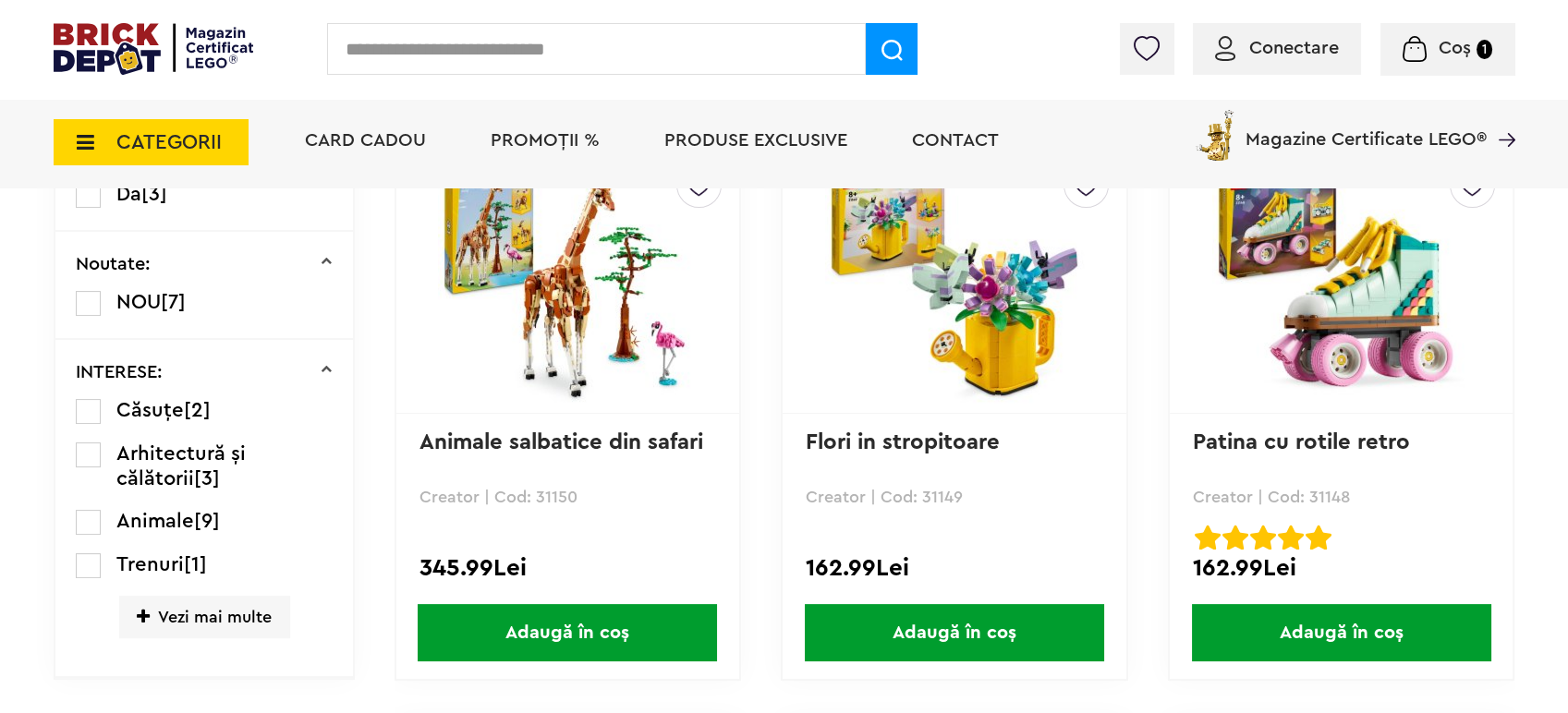 click on "Coș" at bounding box center [1454, 48] 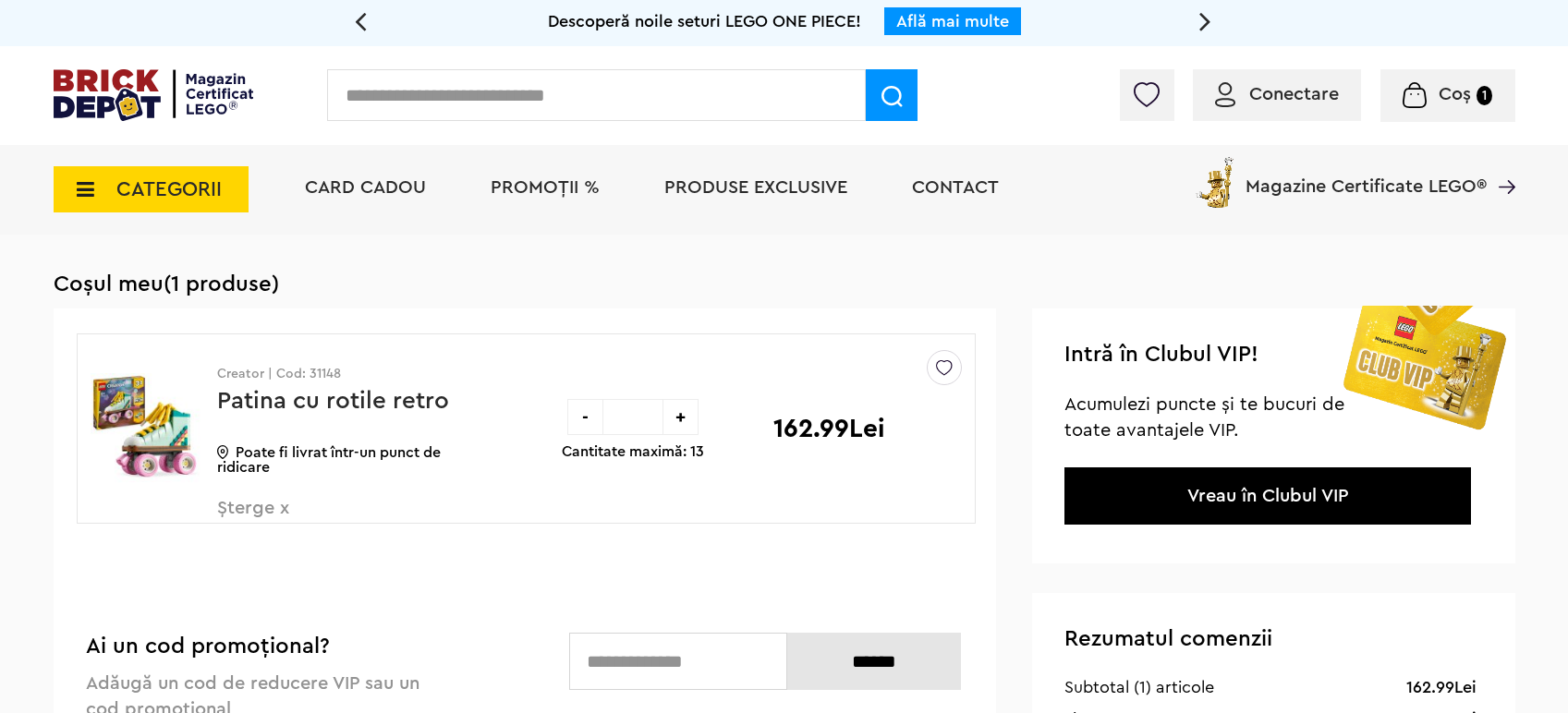 scroll, scrollTop: 0, scrollLeft: 0, axis: both 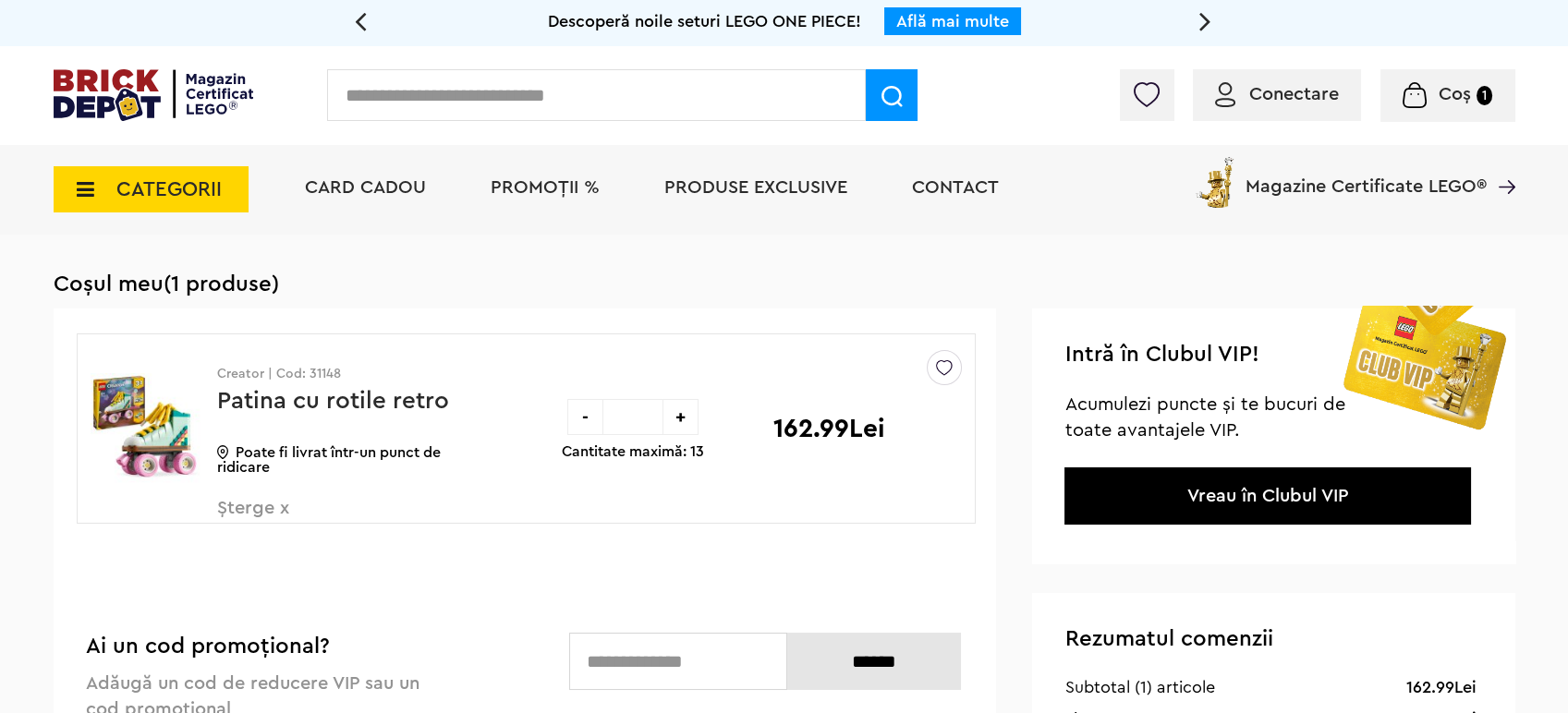 click at bounding box center (596, 95) 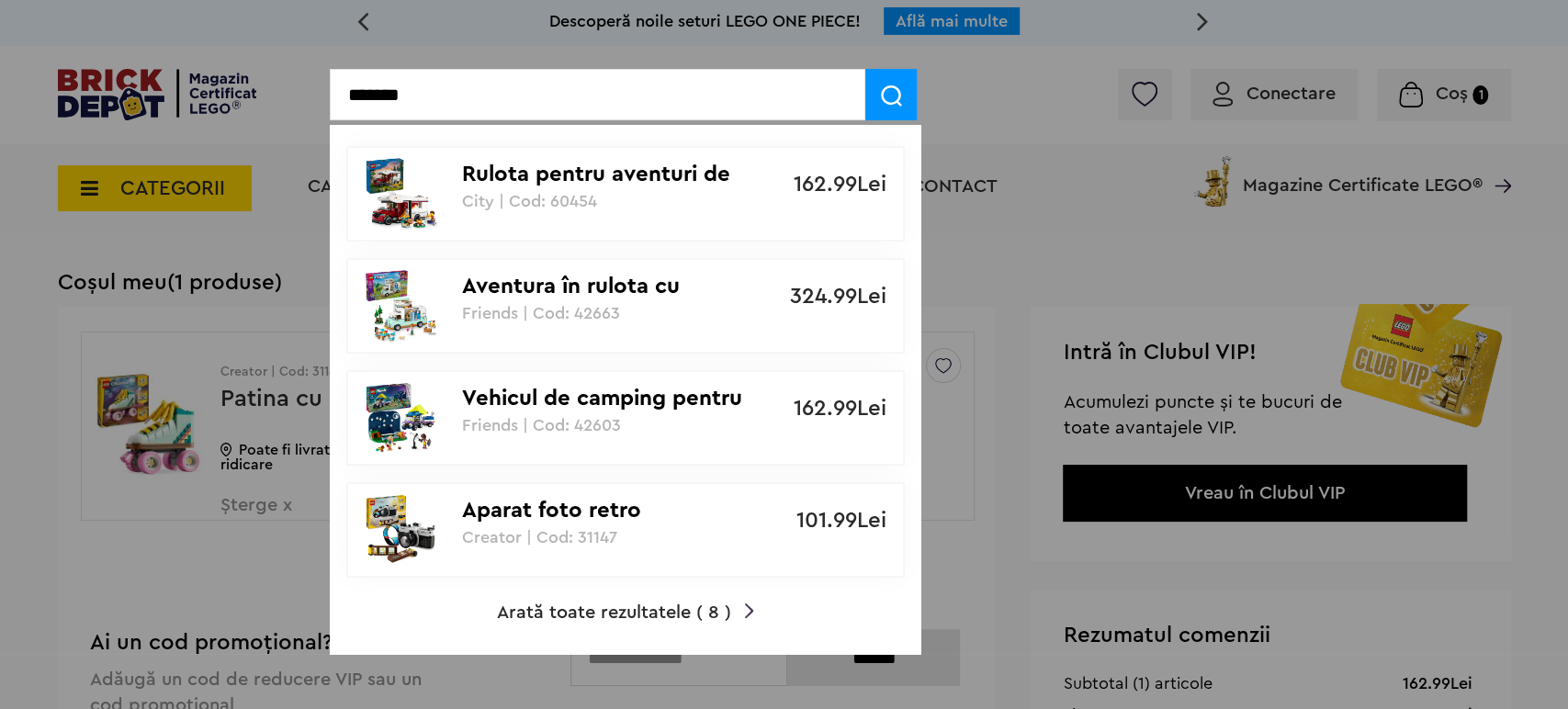 type on "******" 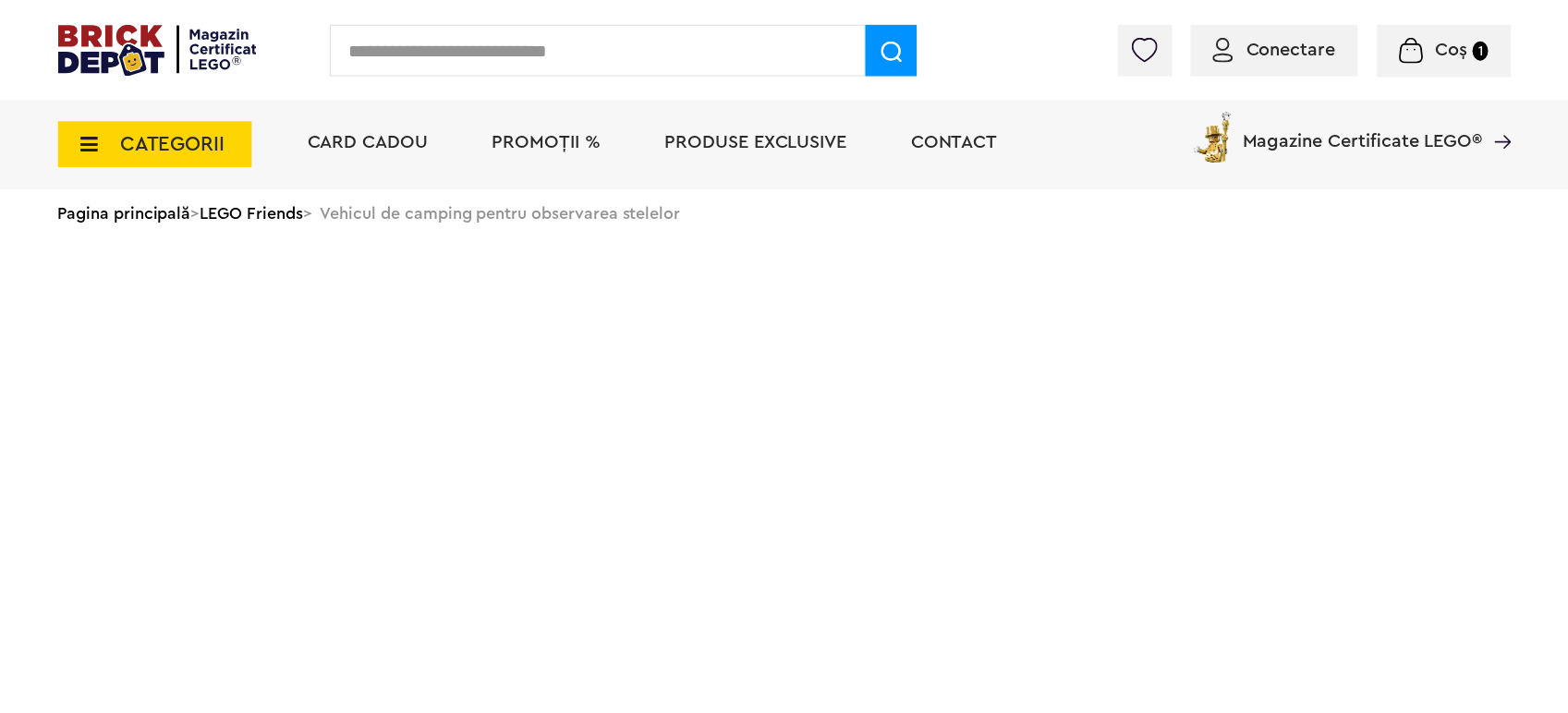 scroll, scrollTop: 0, scrollLeft: 0, axis: both 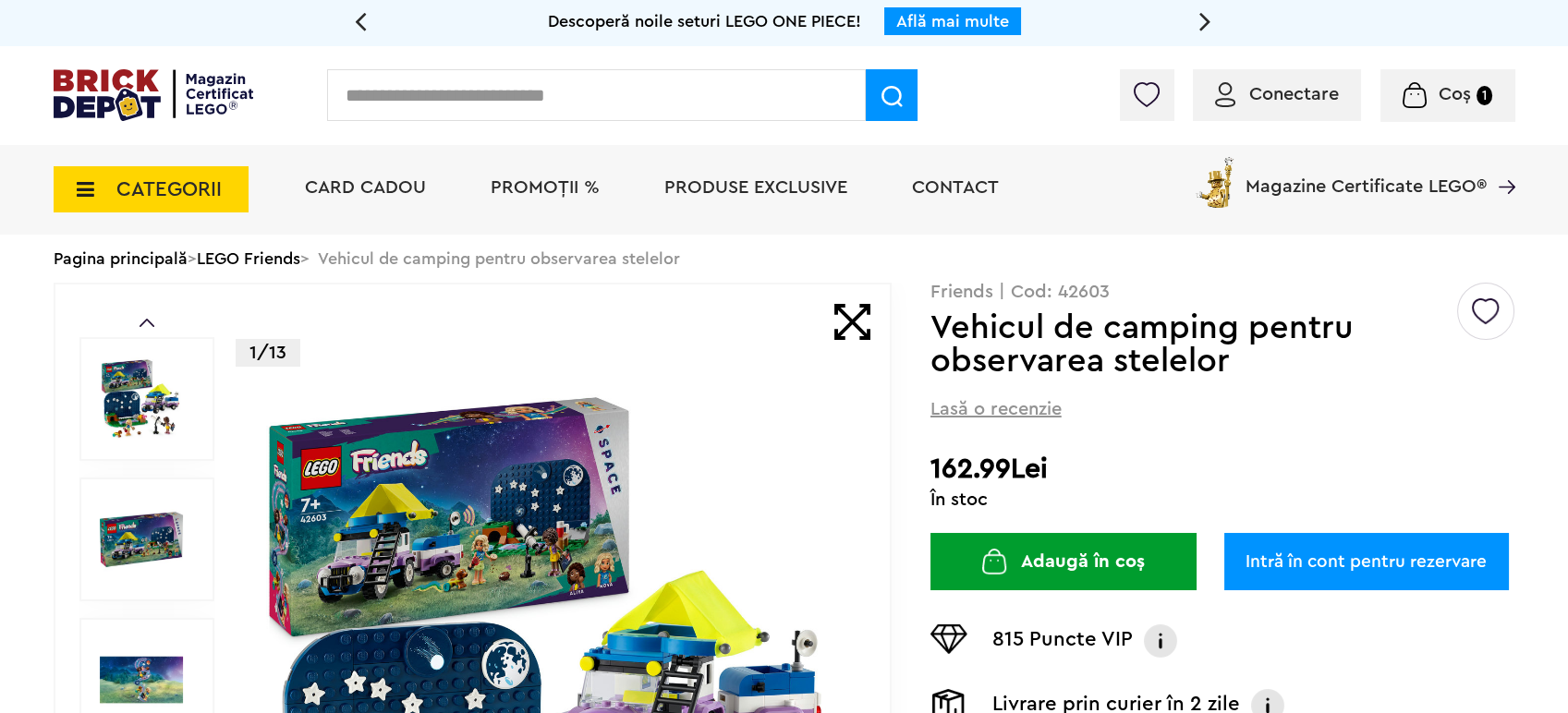 click at bounding box center (994, 562) 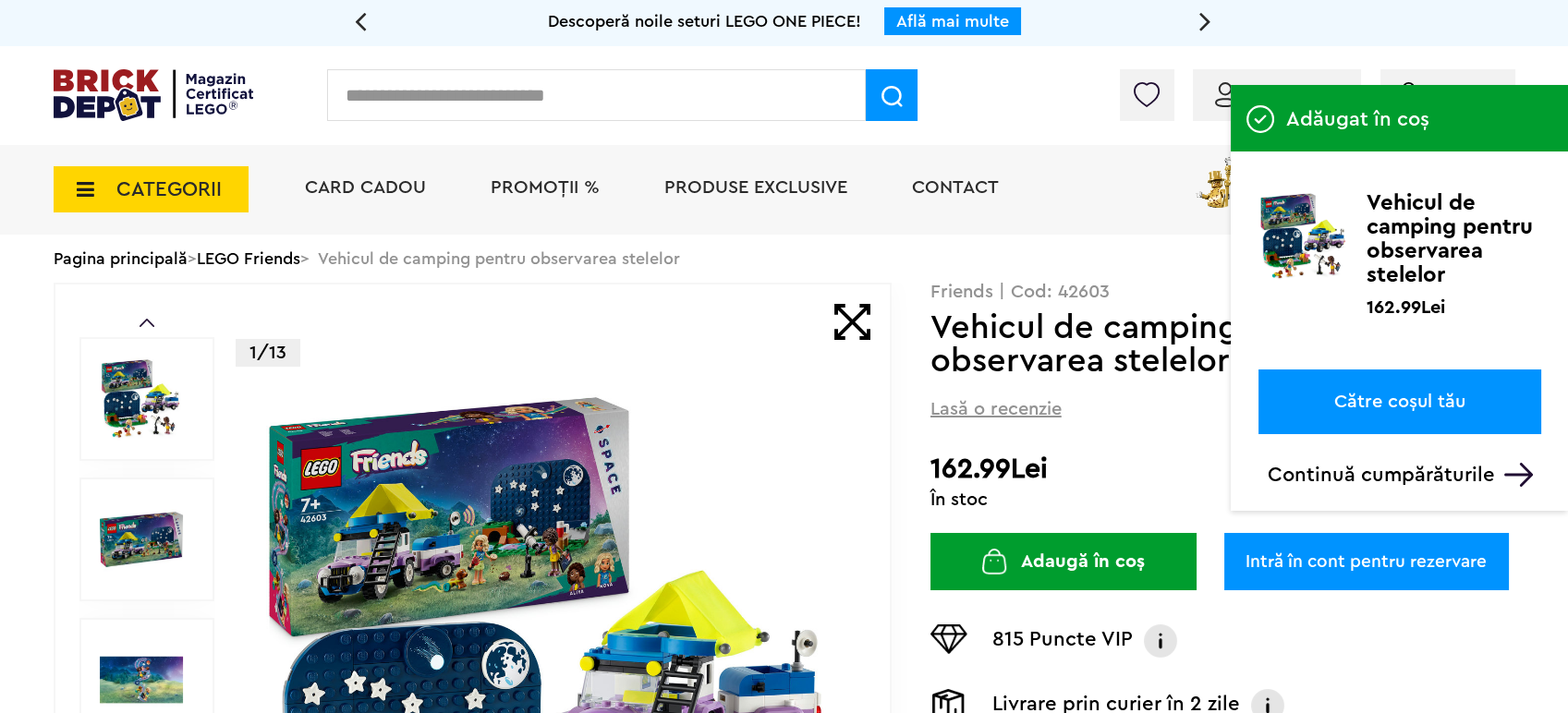 click on "Către coșul tău" at bounding box center [1400, 402] 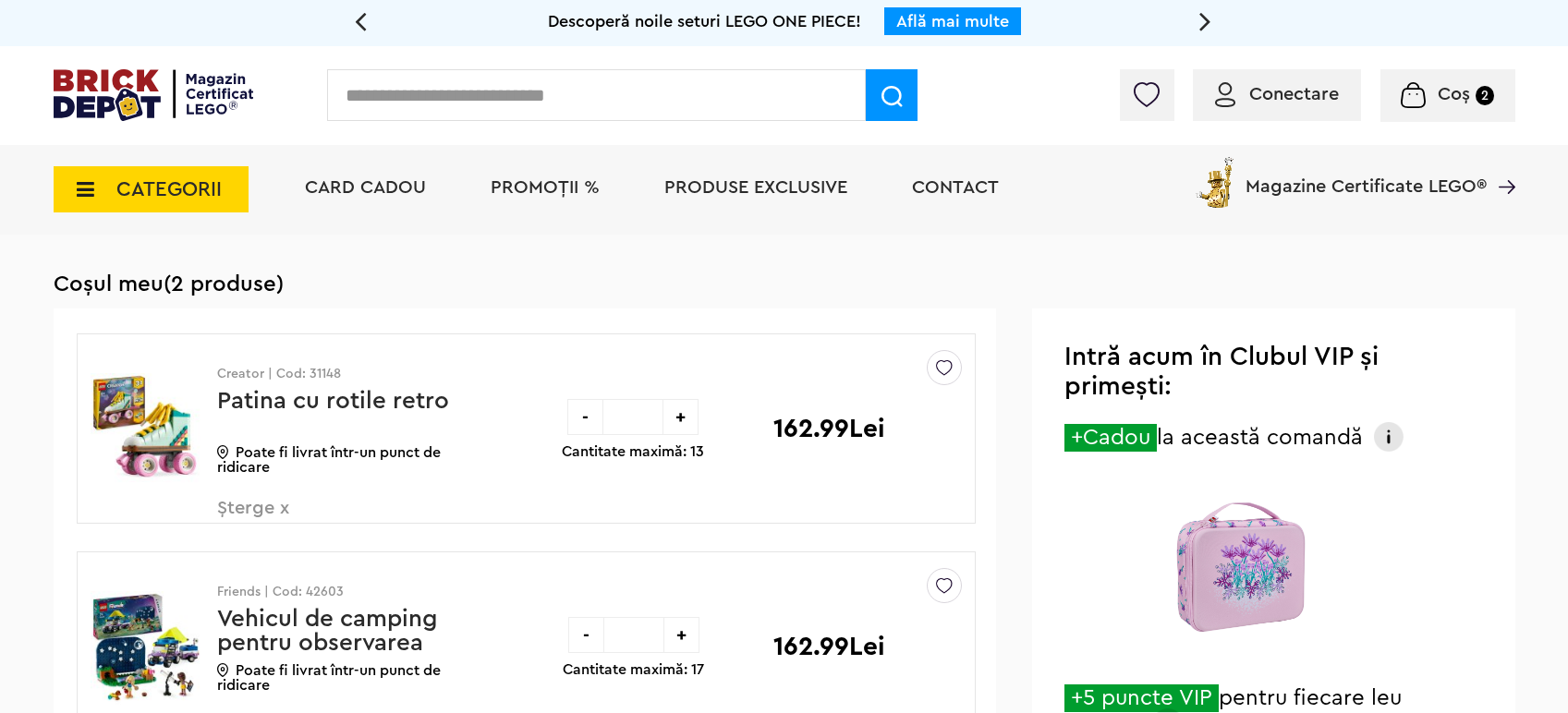 scroll, scrollTop: 0, scrollLeft: 0, axis: both 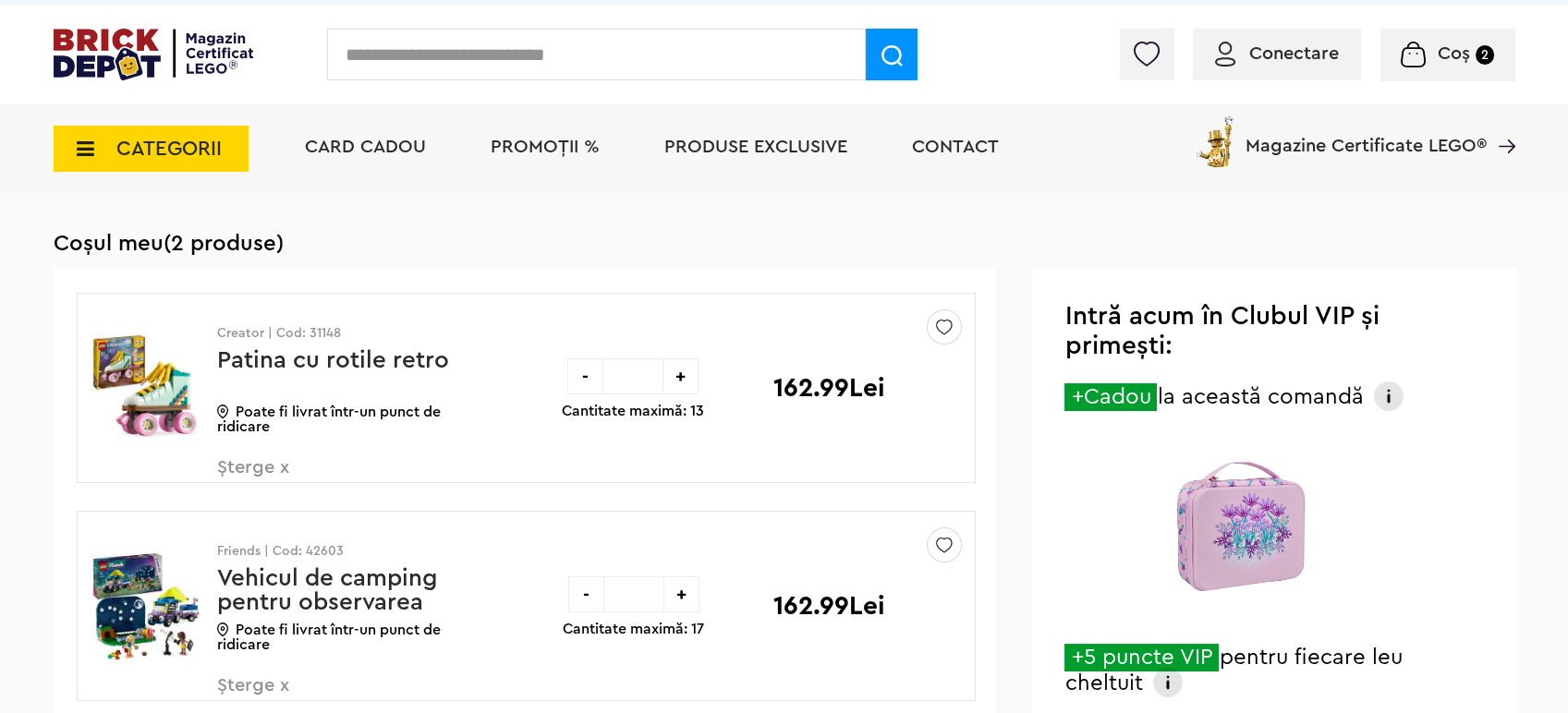 click on "PROMOȚII %" at bounding box center [545, 147] 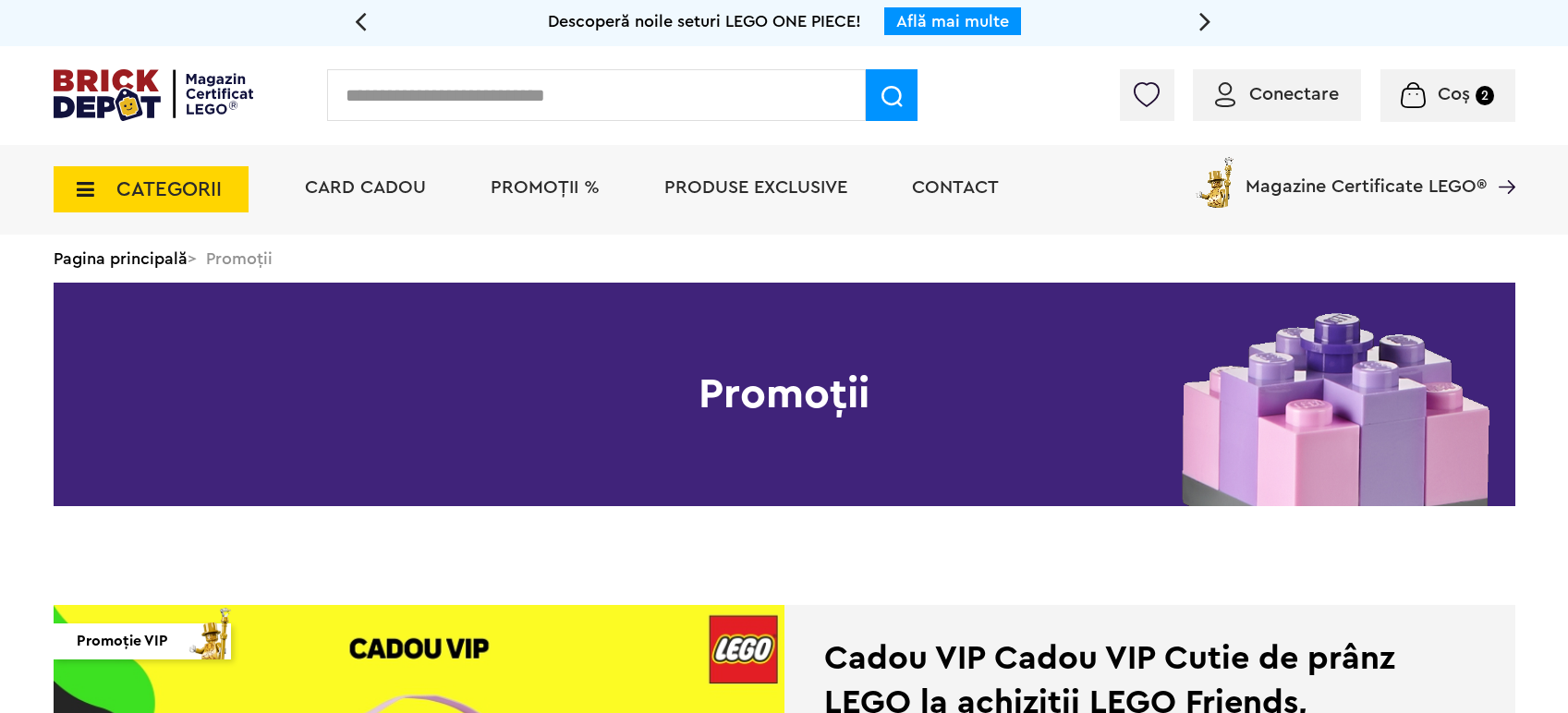 scroll, scrollTop: 0, scrollLeft: 0, axis: both 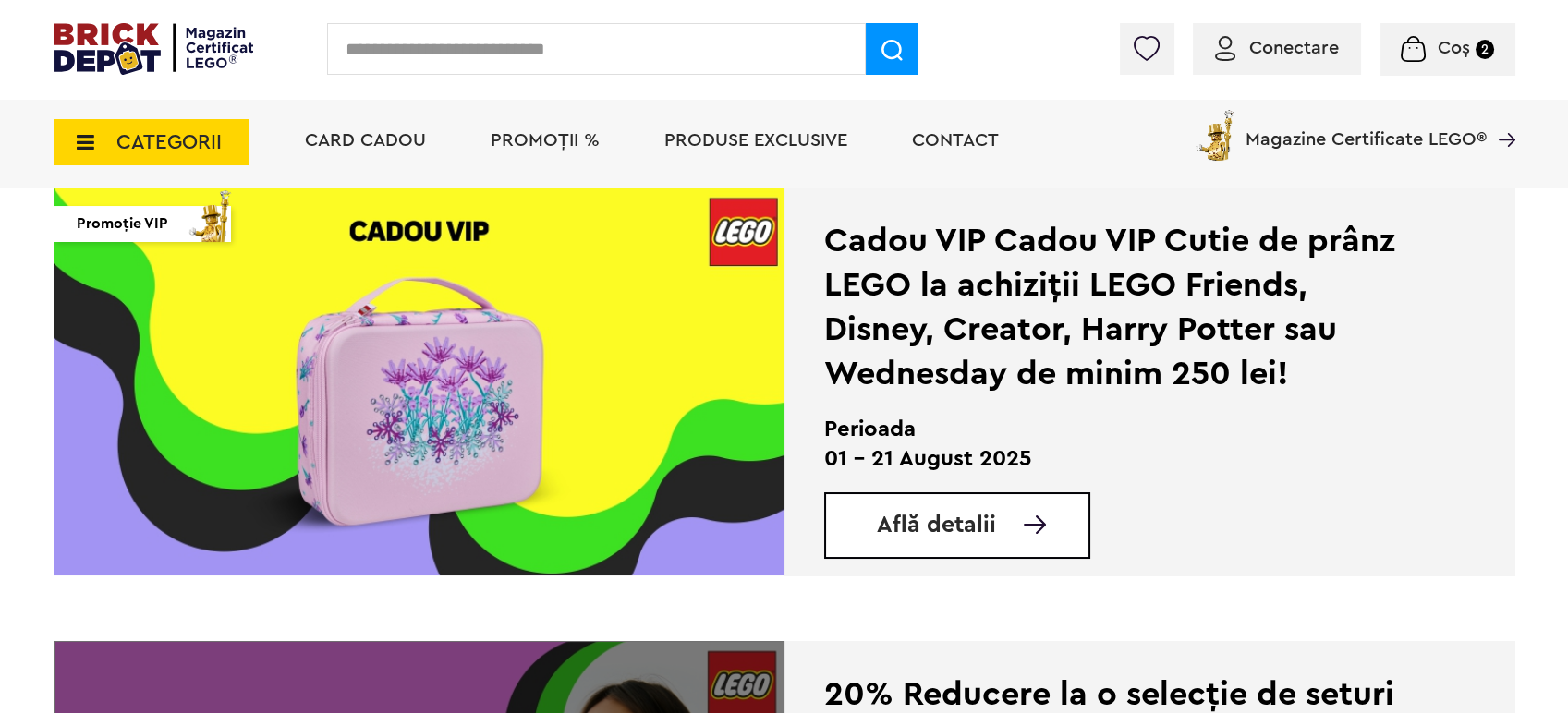 click at bounding box center [596, 49] 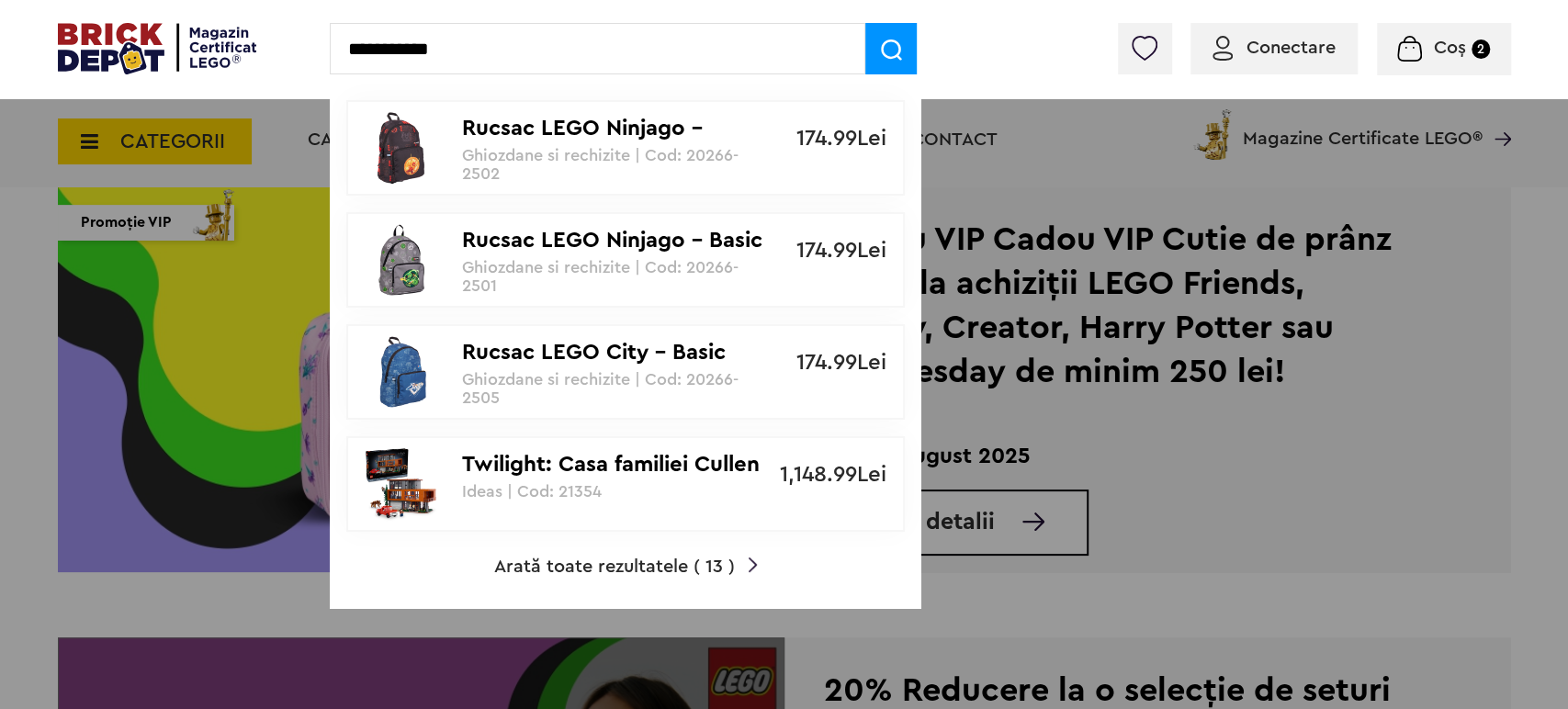 type on "**********" 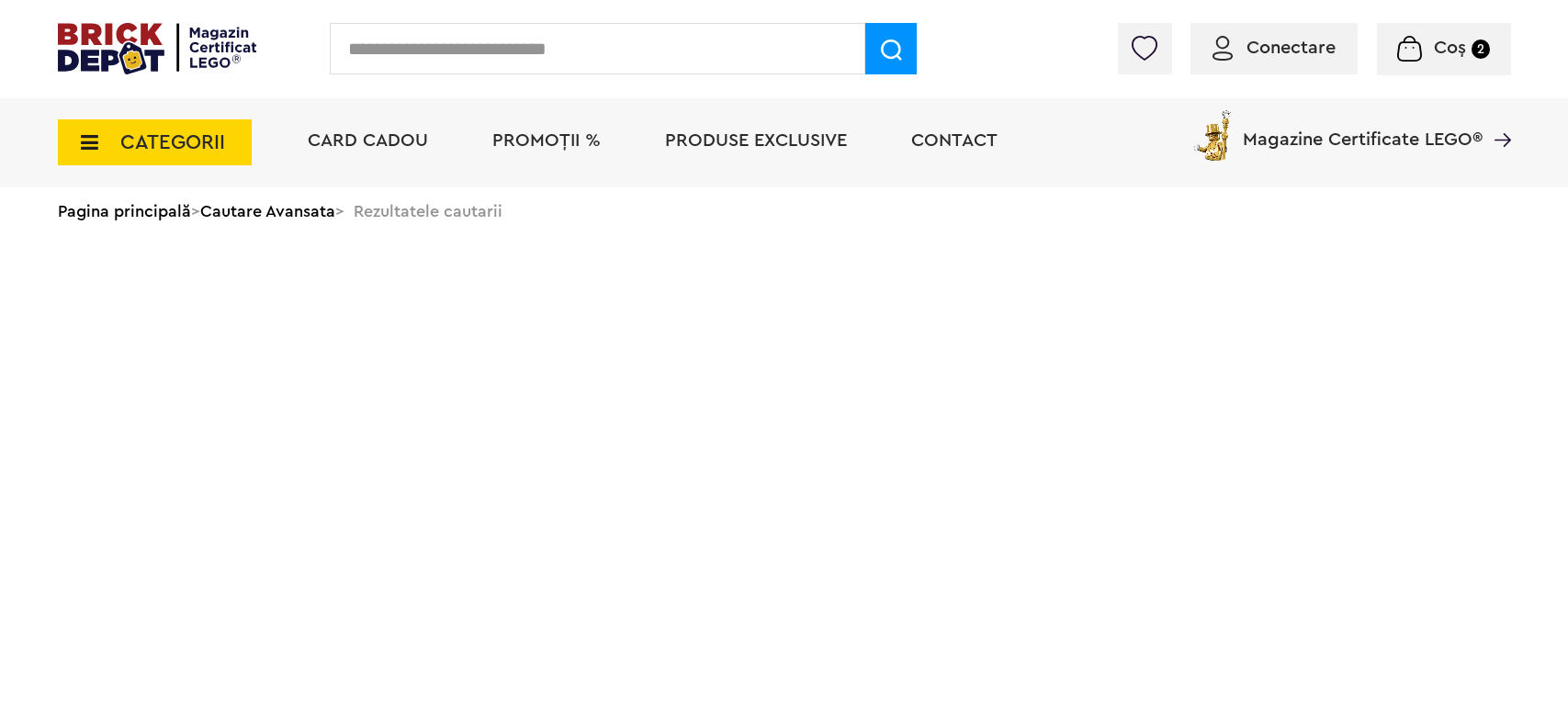 scroll, scrollTop: 0, scrollLeft: 0, axis: both 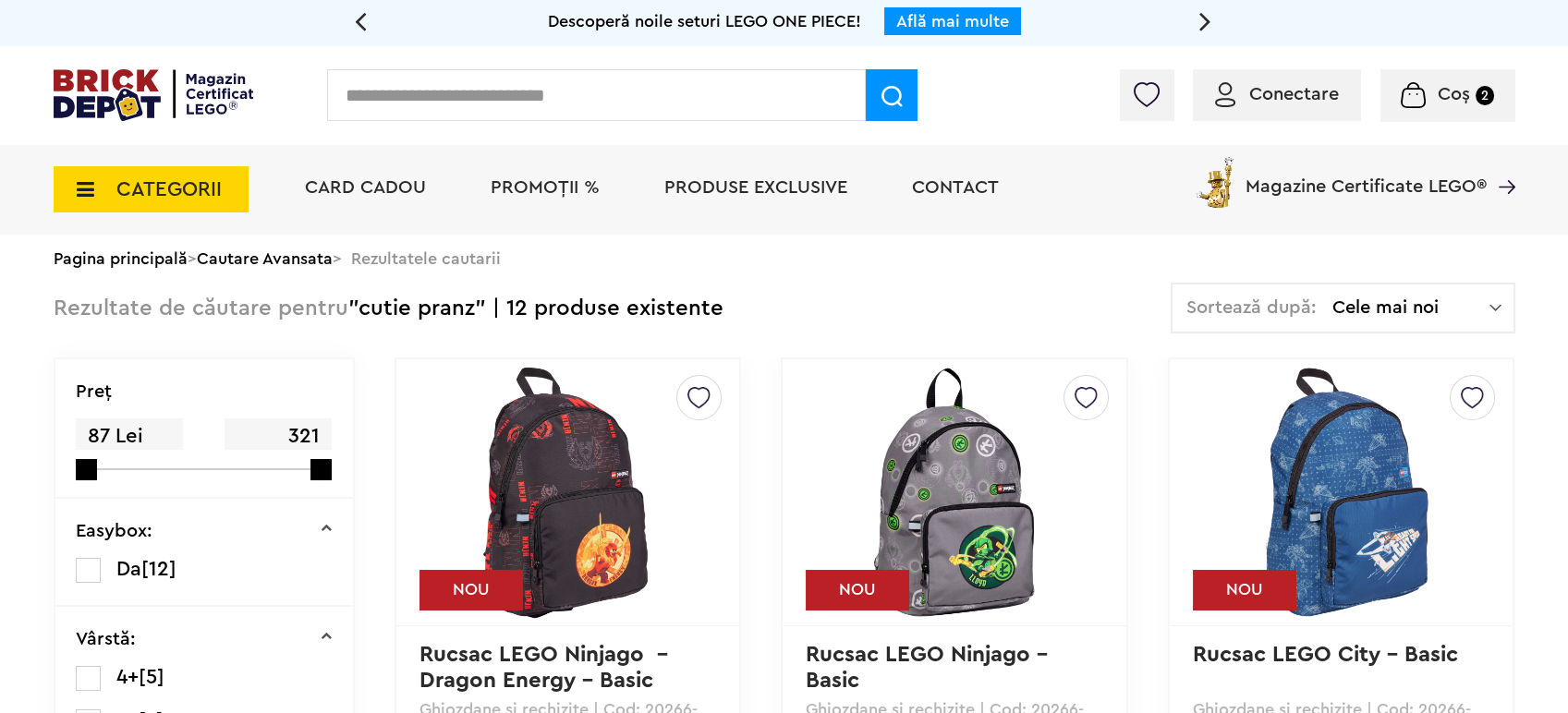 click on "PROMOȚII %" at bounding box center [545, 187] 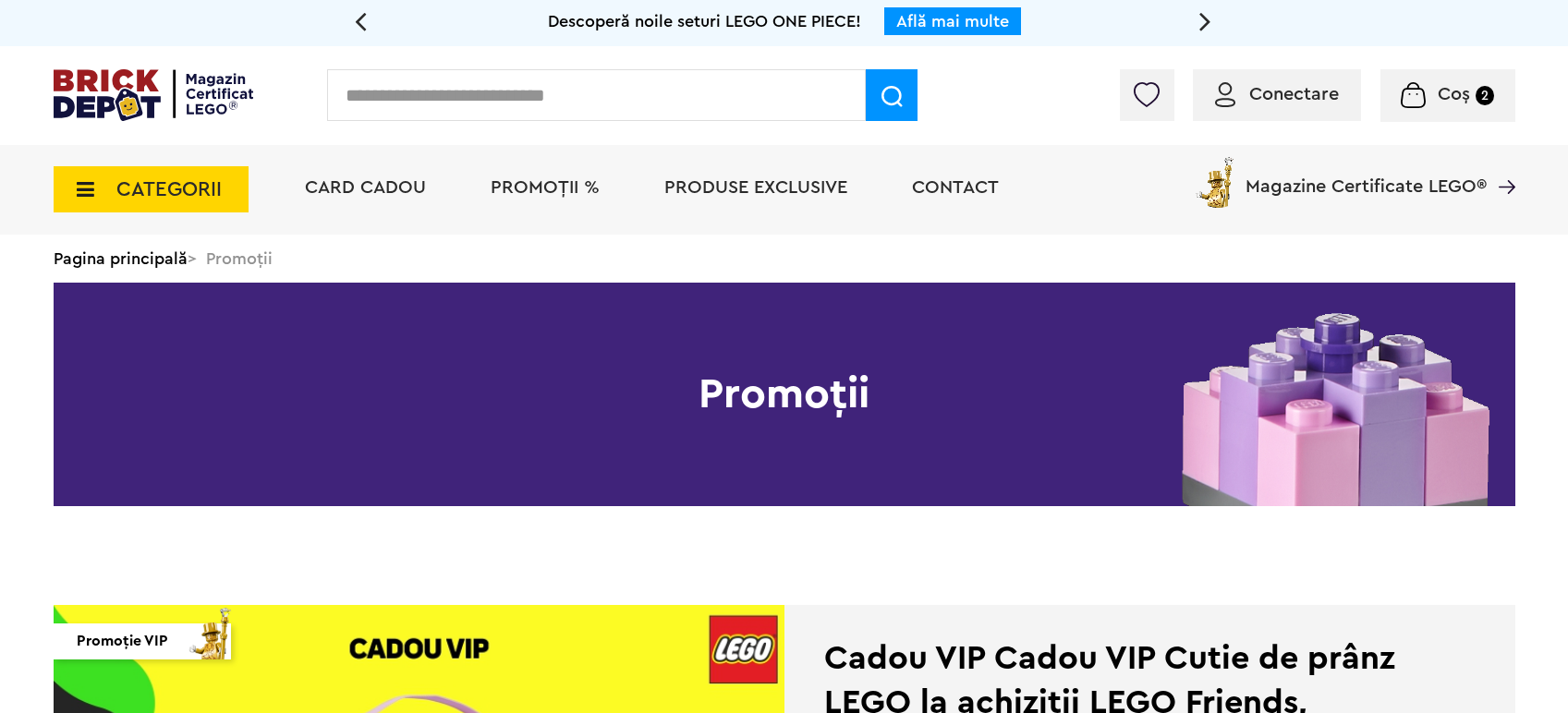 scroll, scrollTop: 0, scrollLeft: 0, axis: both 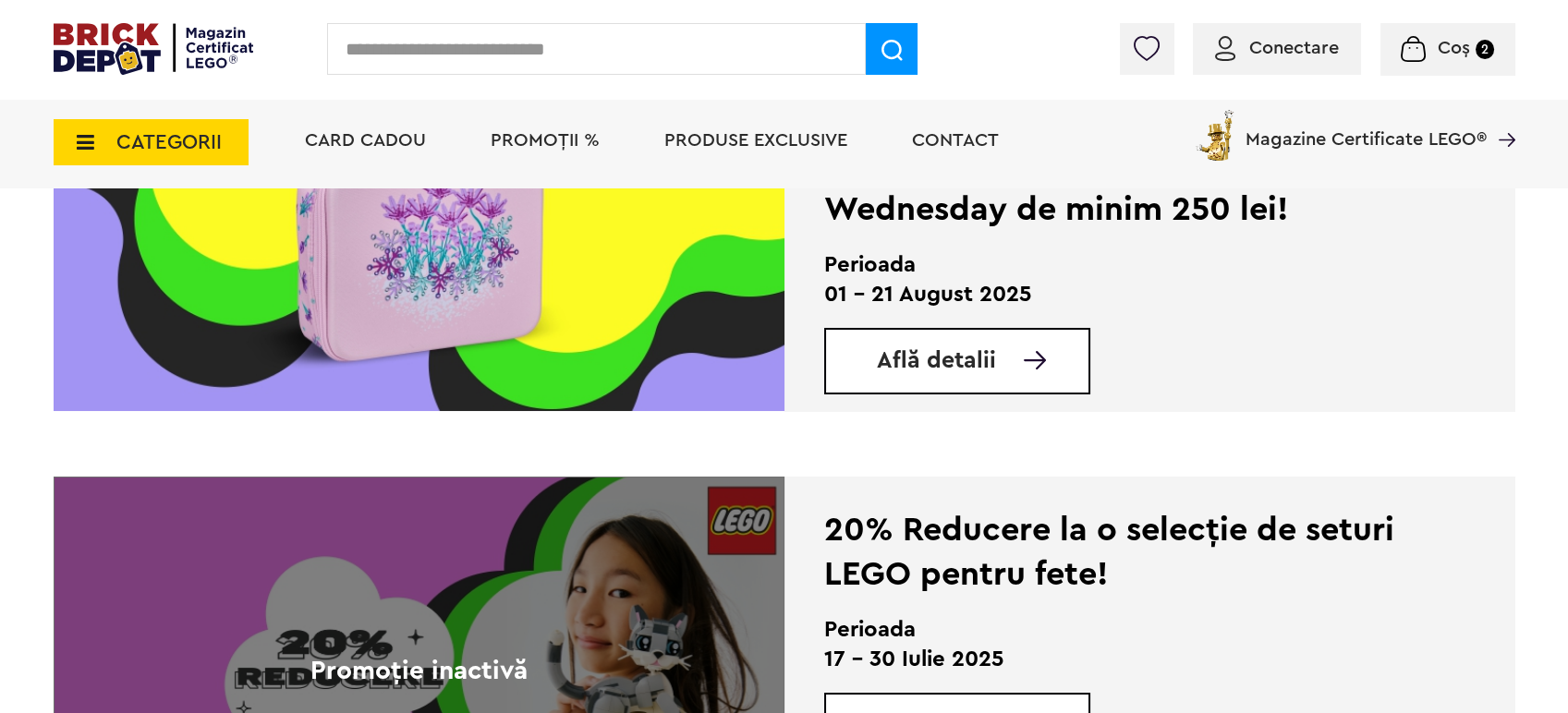 click on "Află detalii" at bounding box center [936, 360] 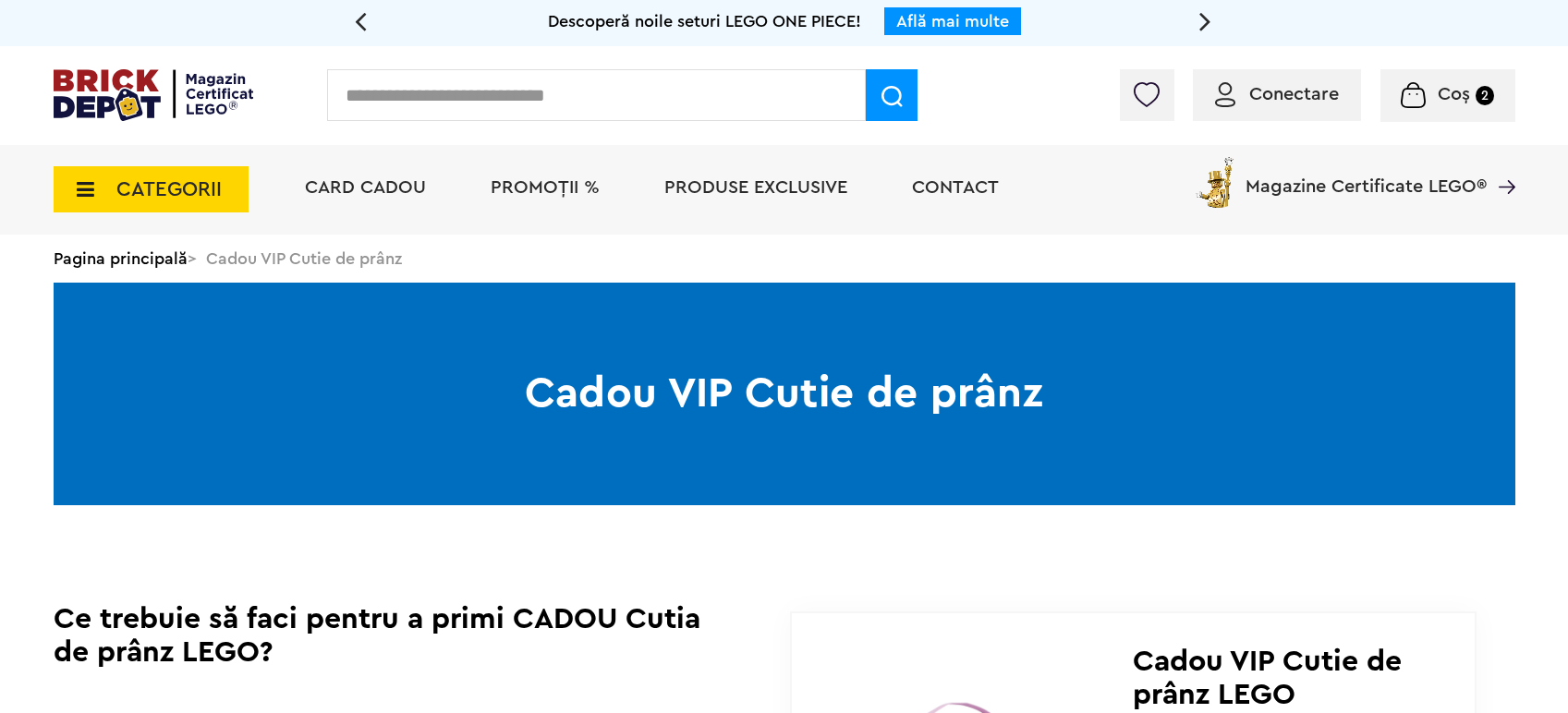 scroll, scrollTop: 0, scrollLeft: 0, axis: both 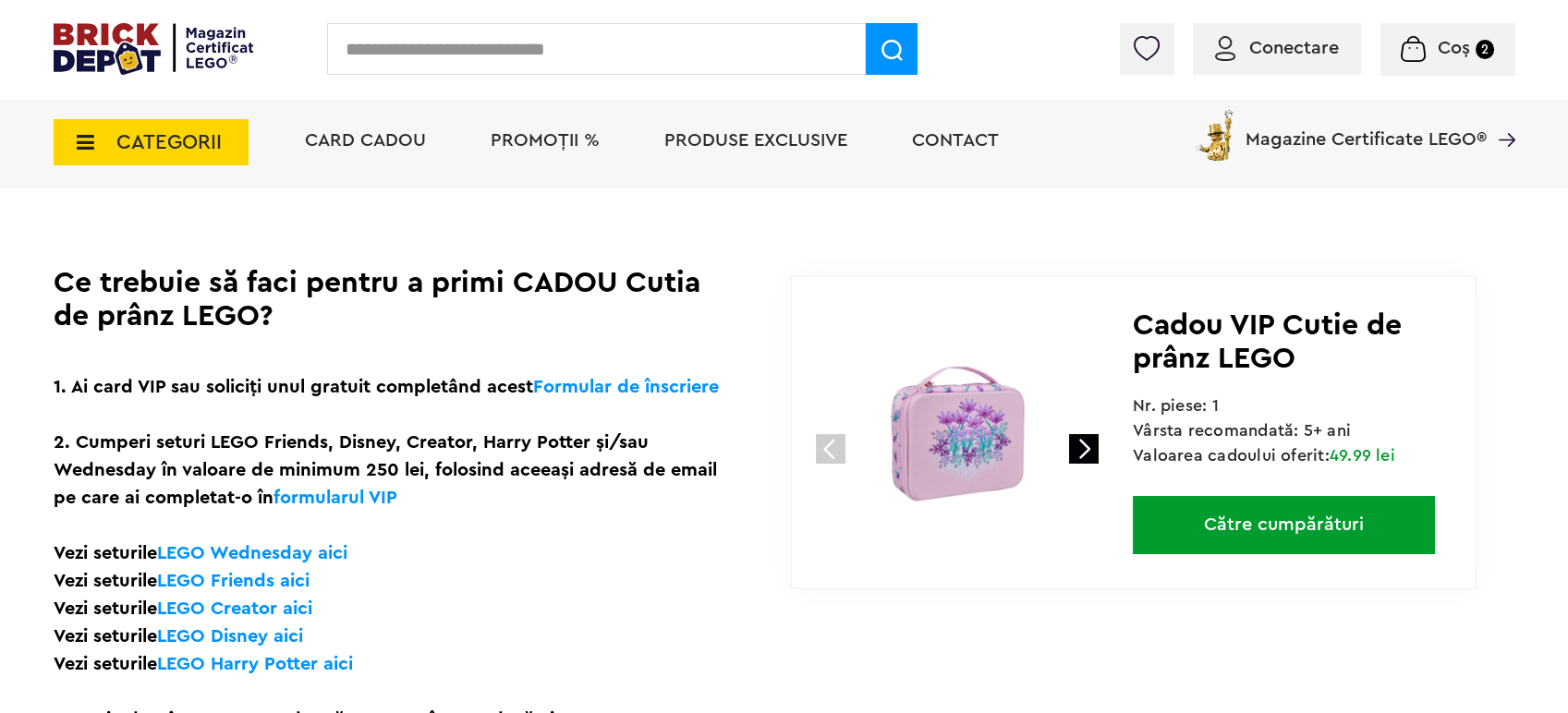 click on "LEGO Wednesday aici" at bounding box center (252, 553) 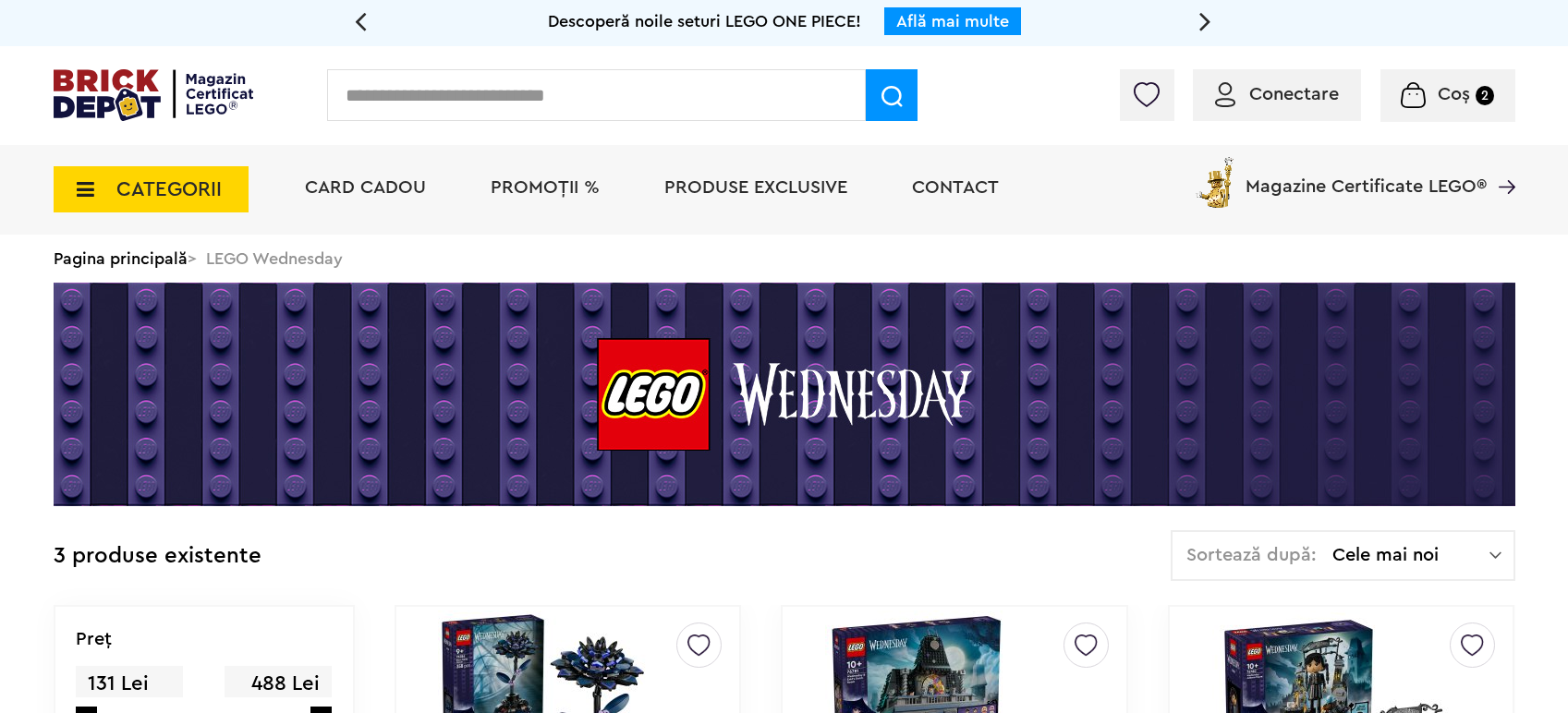 scroll, scrollTop: 0, scrollLeft: 0, axis: both 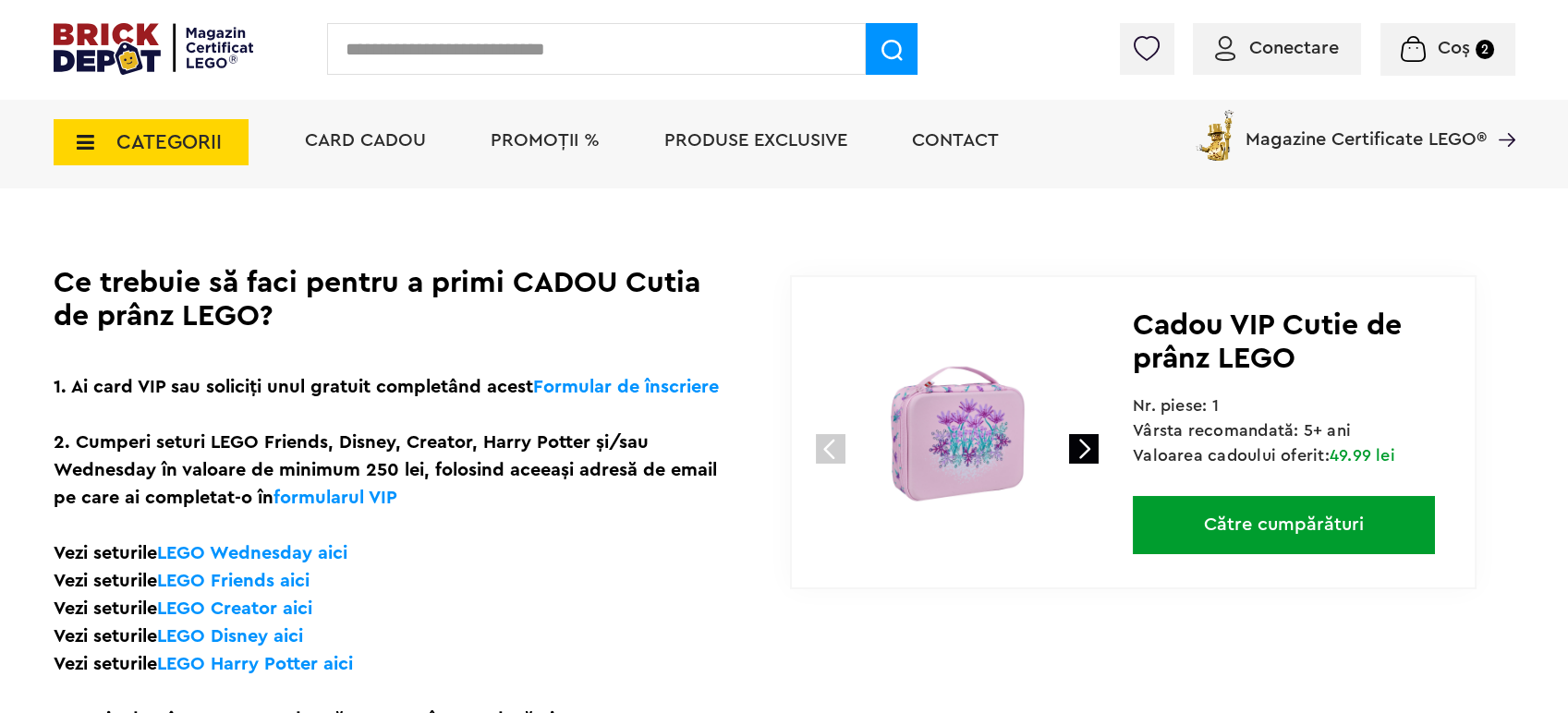 click on "LEGO Disney aici" at bounding box center [230, 636] 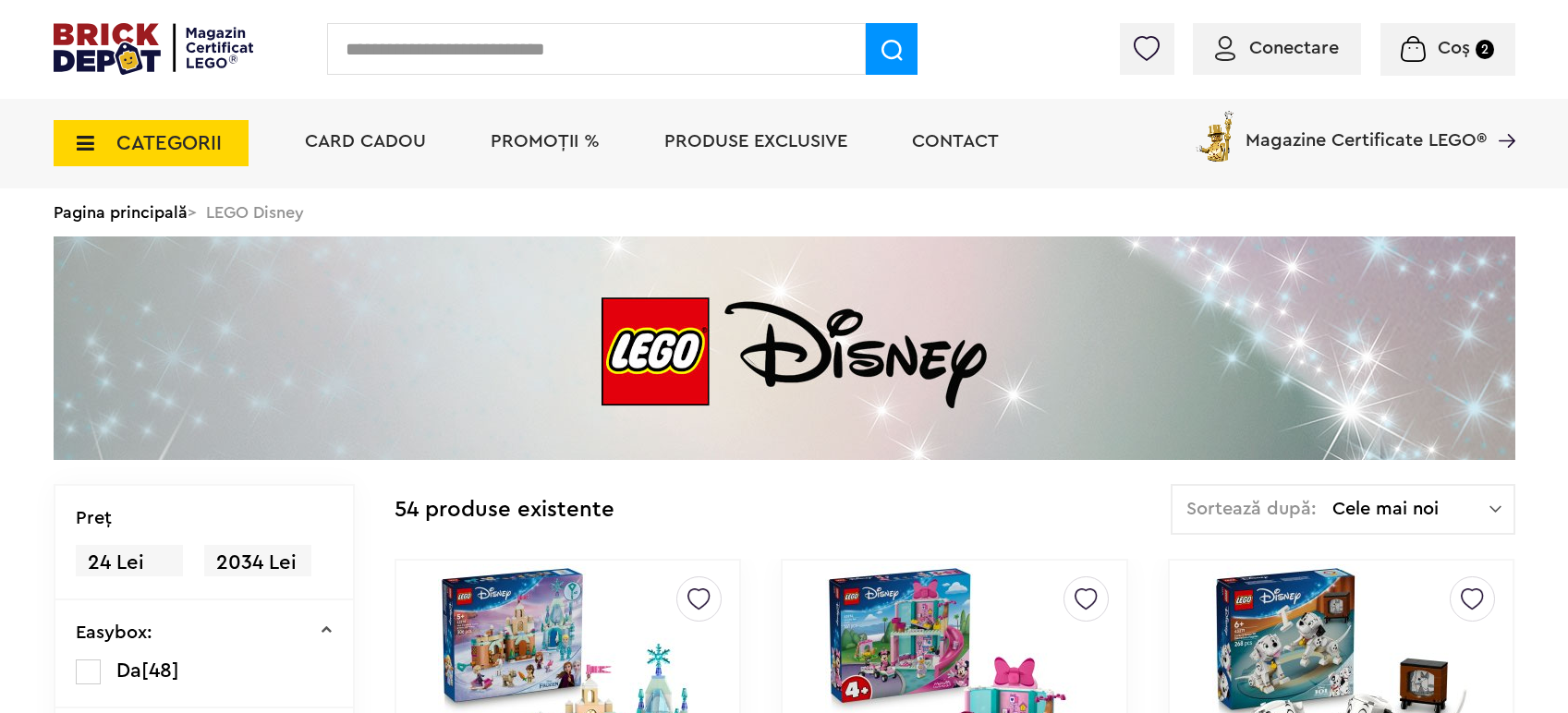 scroll, scrollTop: 0, scrollLeft: 0, axis: both 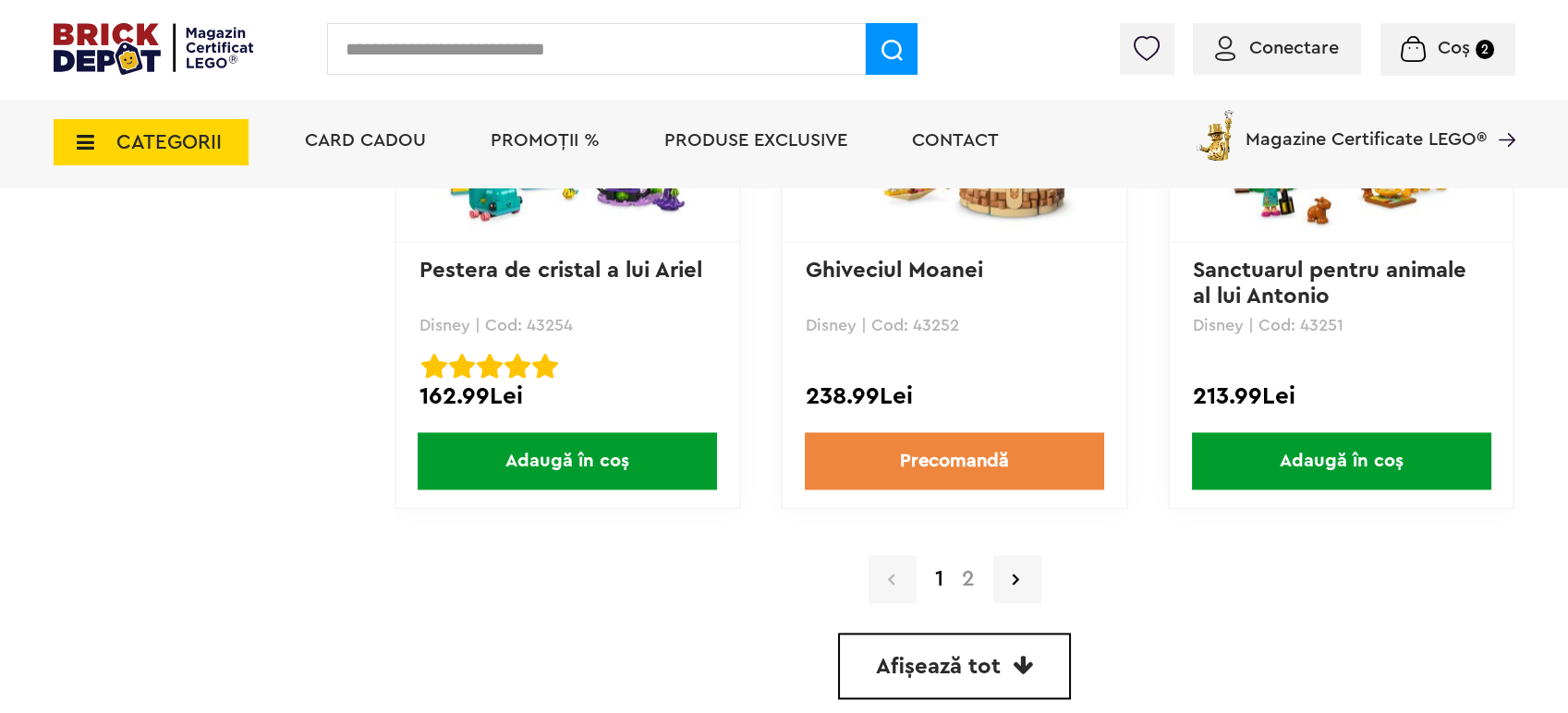 click on "2" at bounding box center (968, 579) 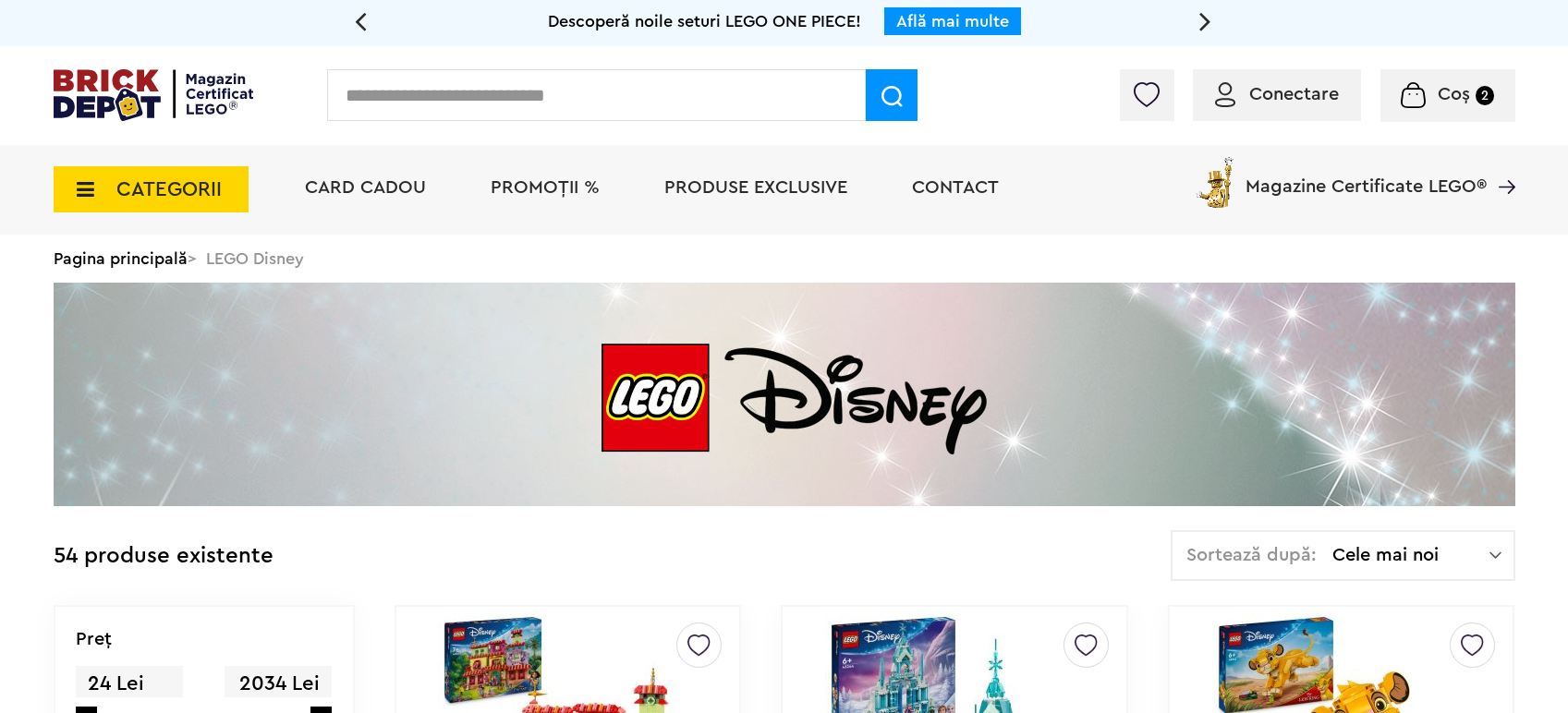 scroll, scrollTop: 0, scrollLeft: 0, axis: both 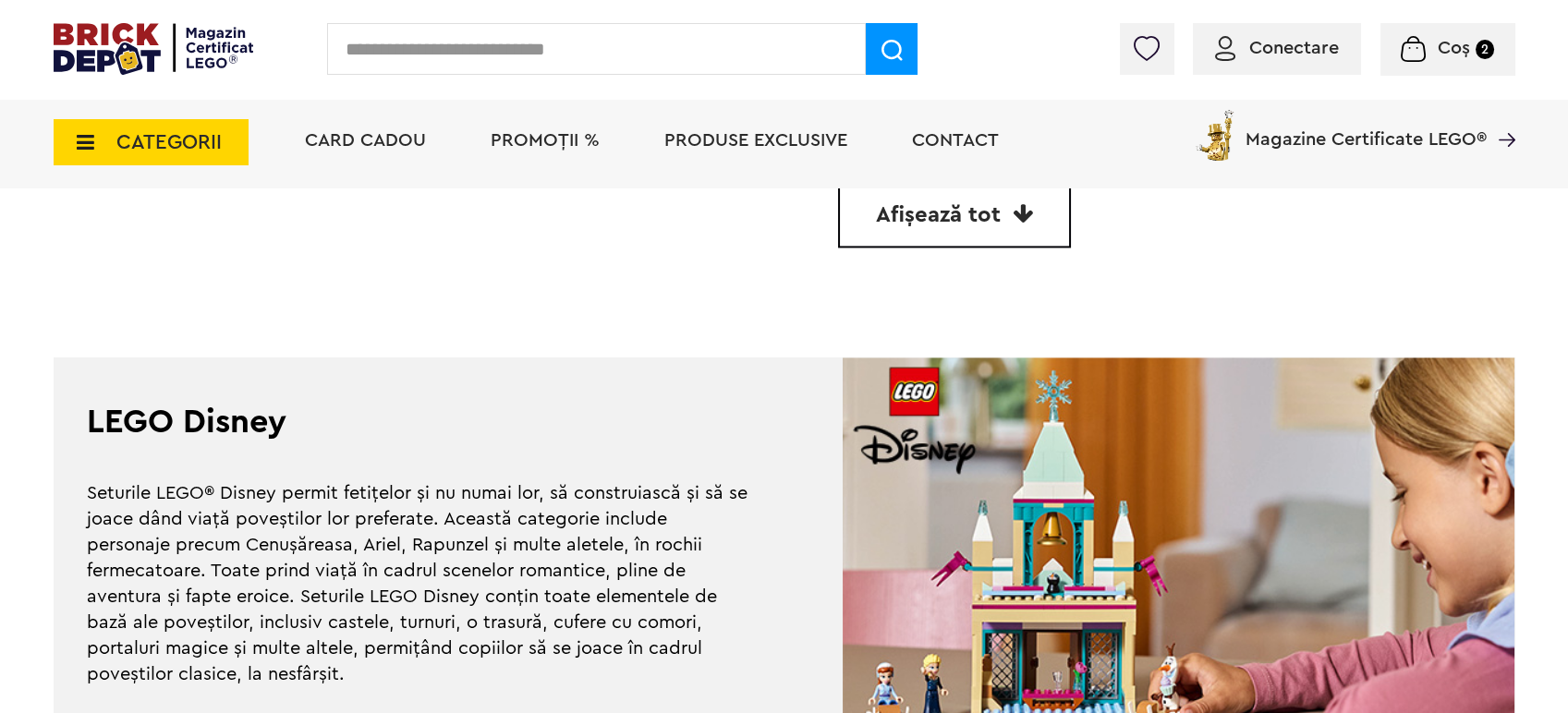 click at bounding box center [1413, 49] 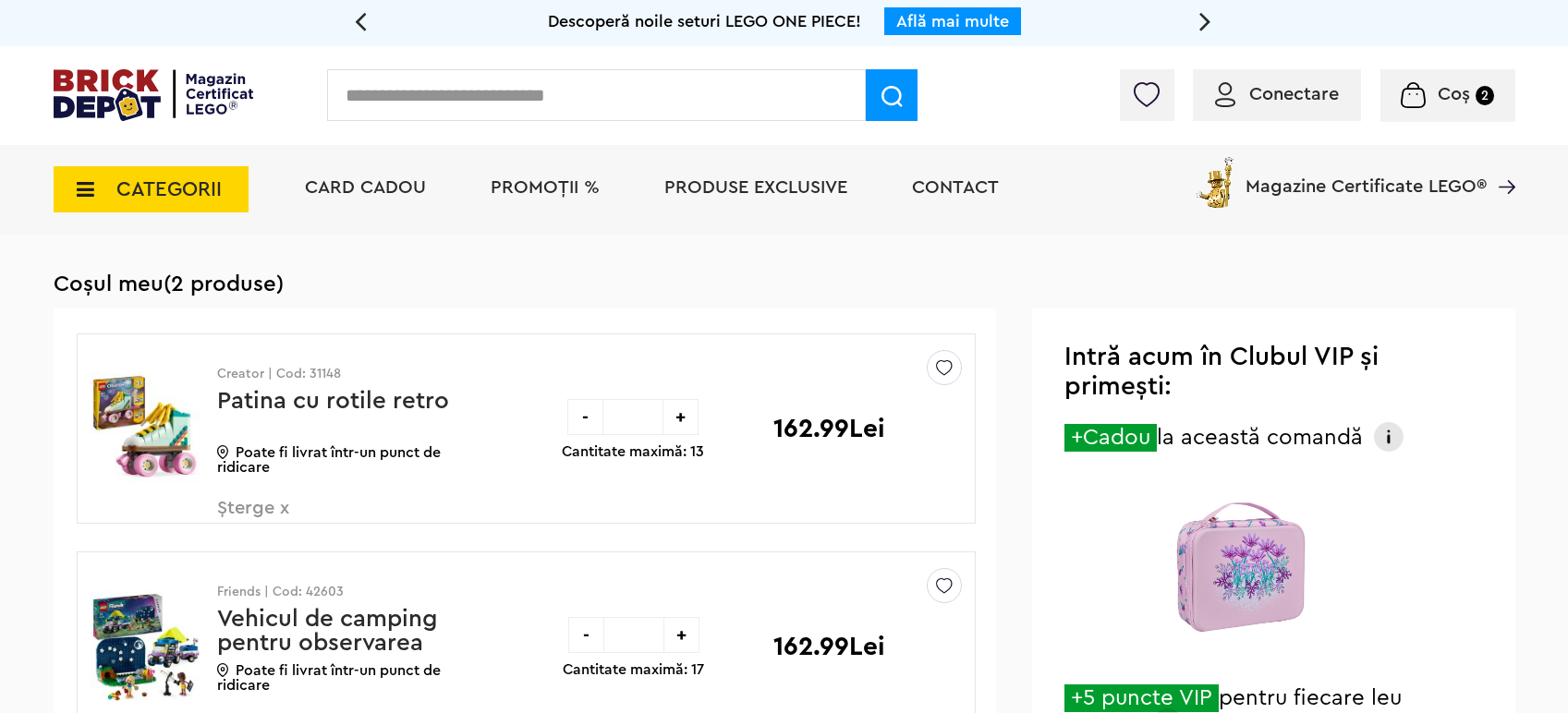 scroll, scrollTop: 0, scrollLeft: 0, axis: both 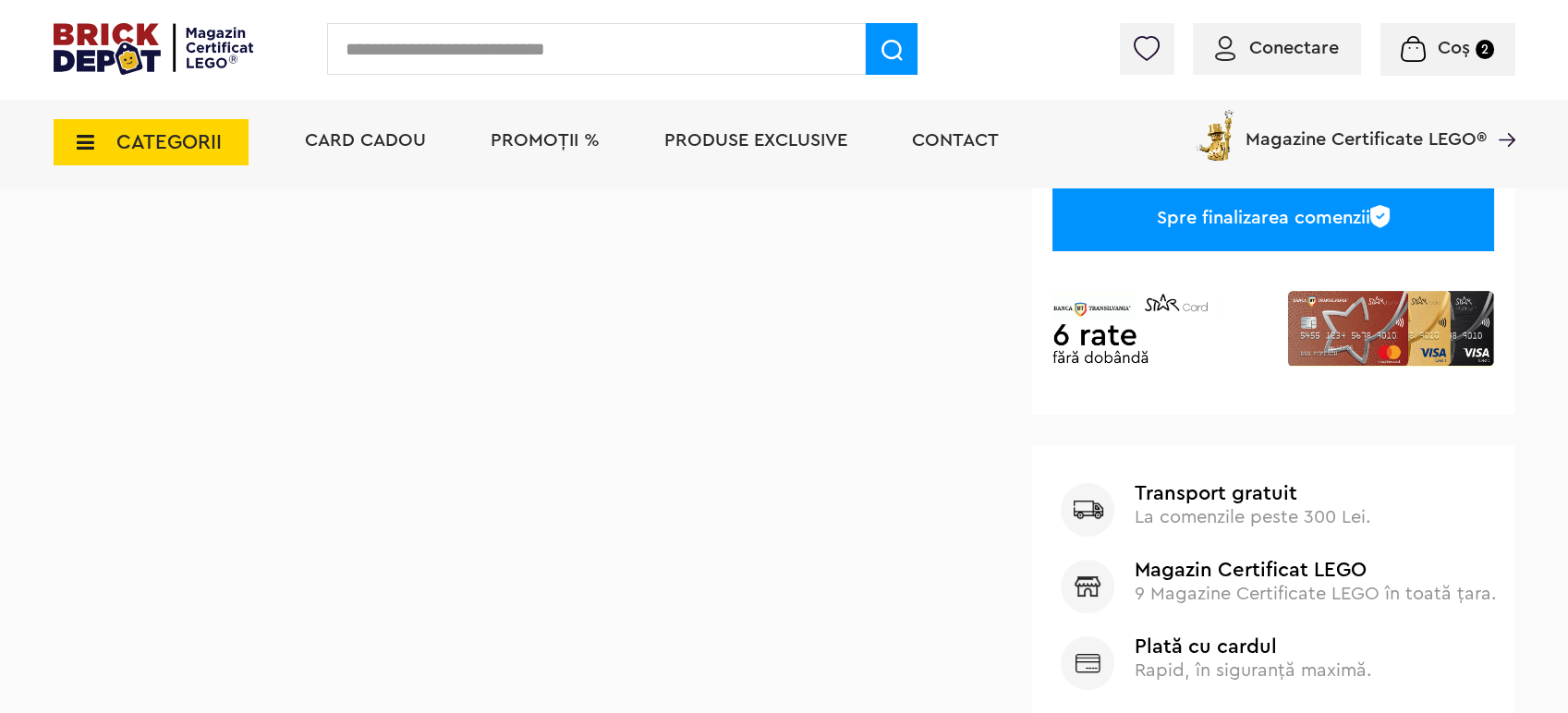 click on "Spre finalizarea comenzii" at bounding box center [1272, 217] 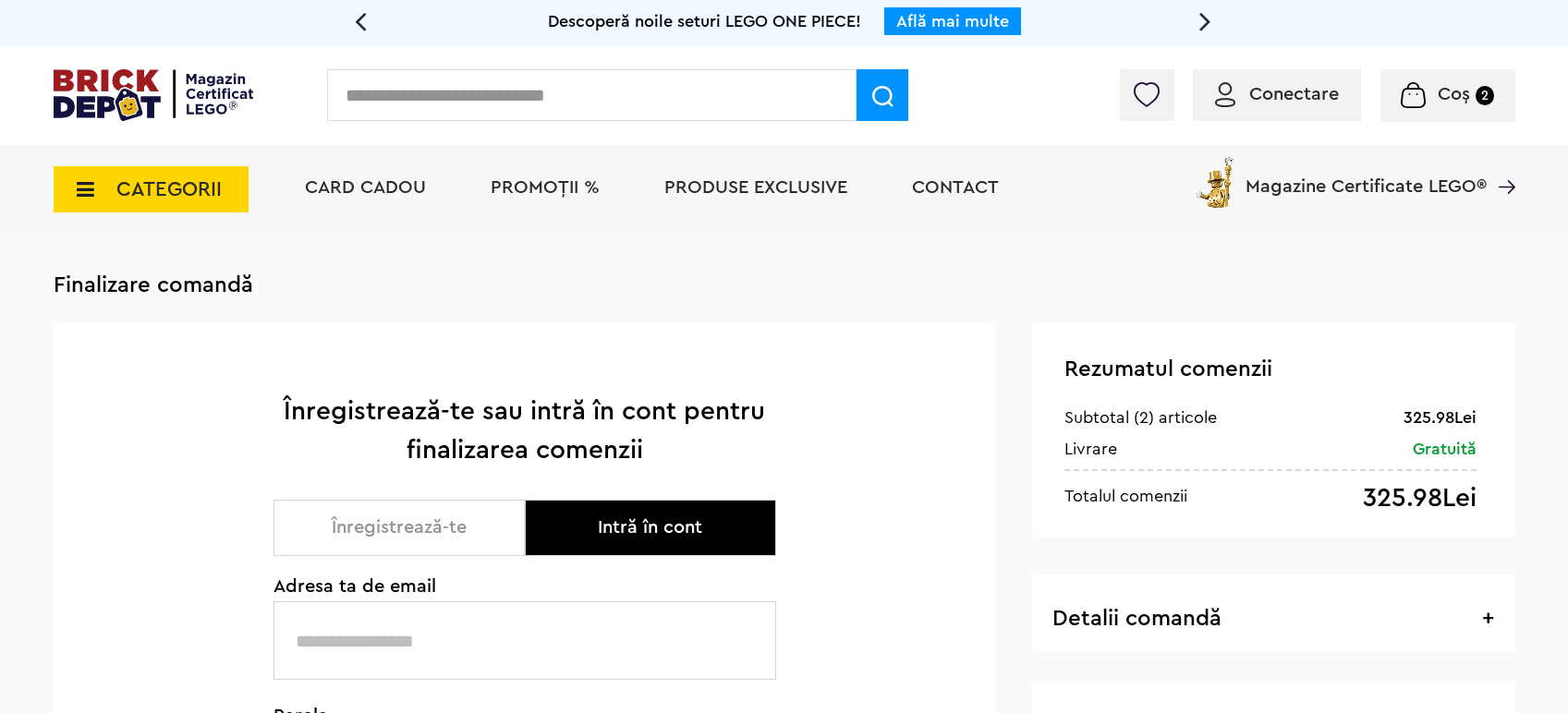 scroll, scrollTop: 0, scrollLeft: 0, axis: both 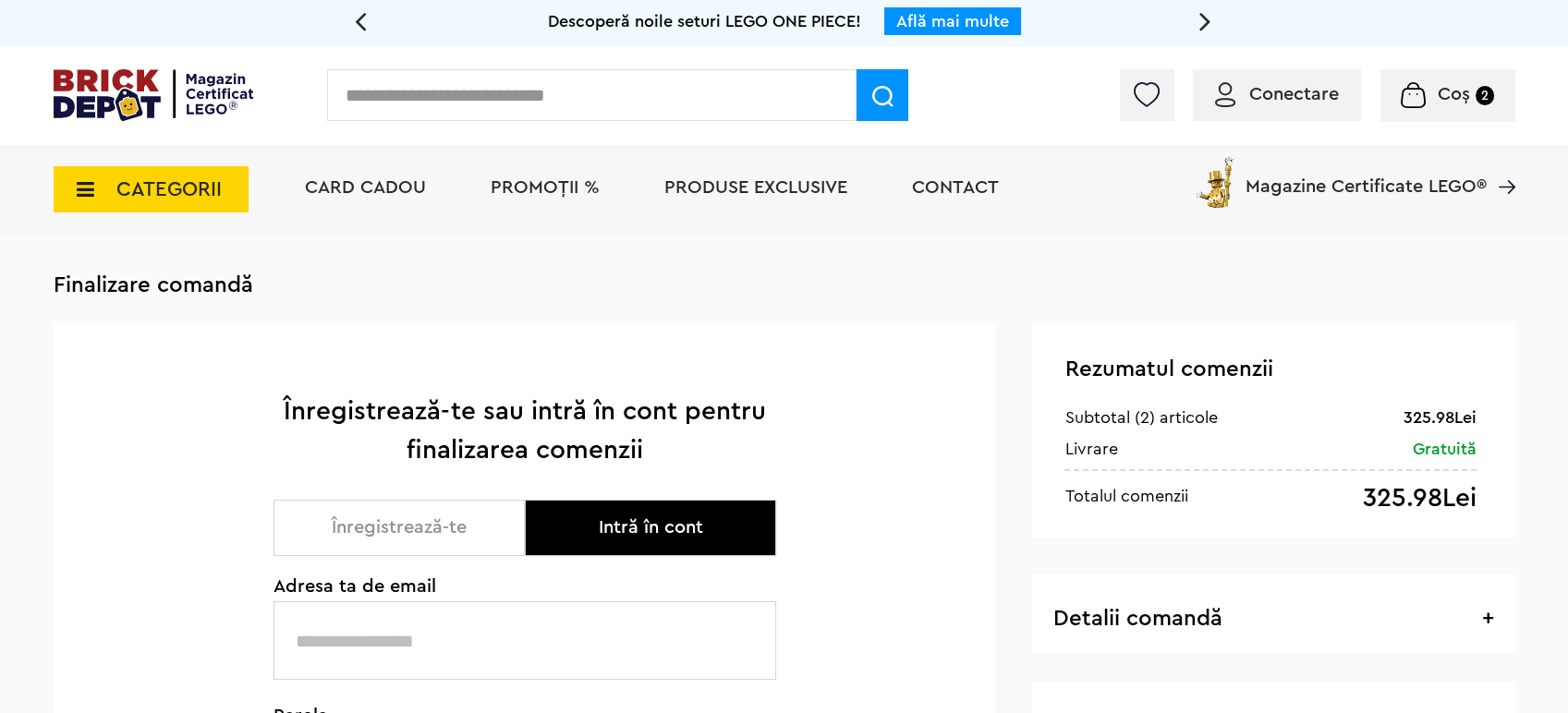 click at bounding box center (525, 640) 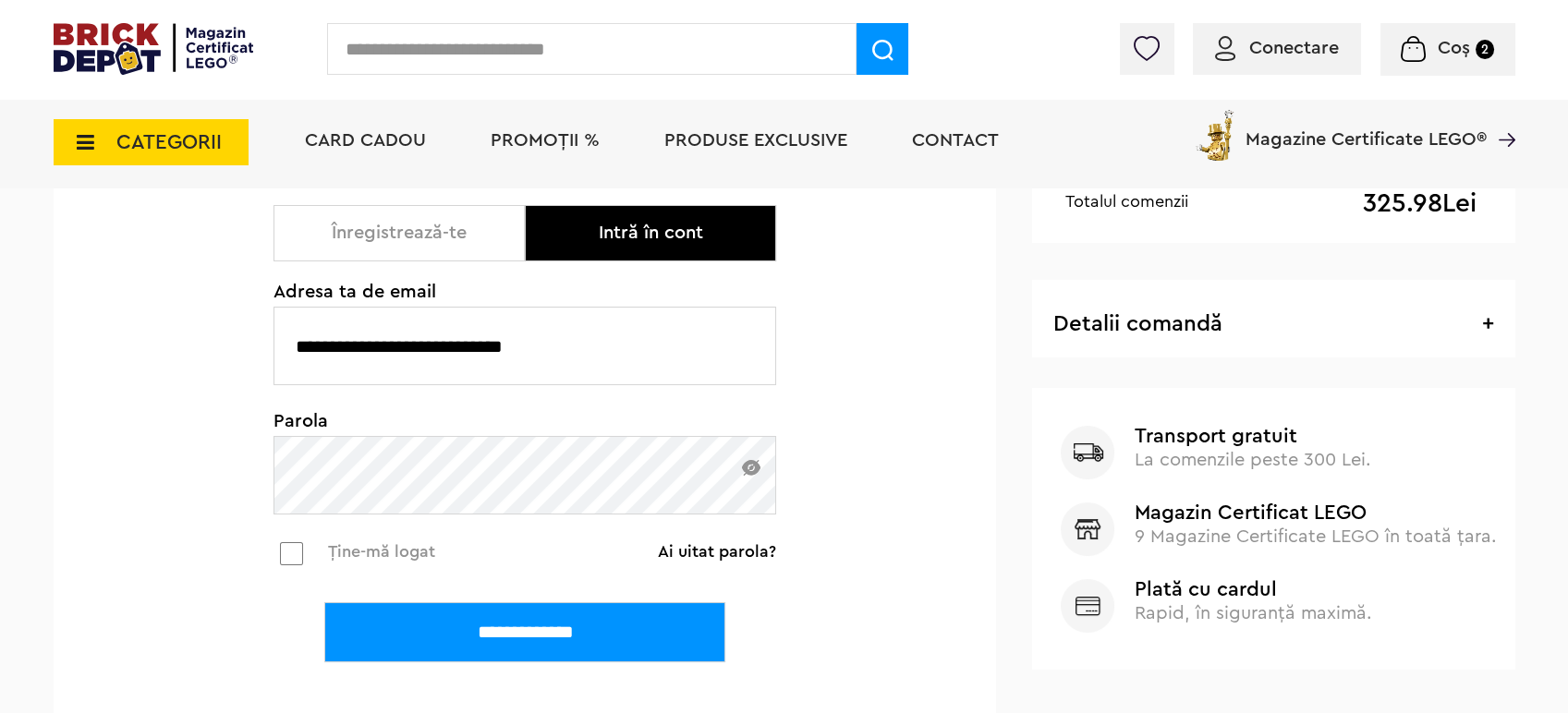 scroll, scrollTop: 339, scrollLeft: 0, axis: vertical 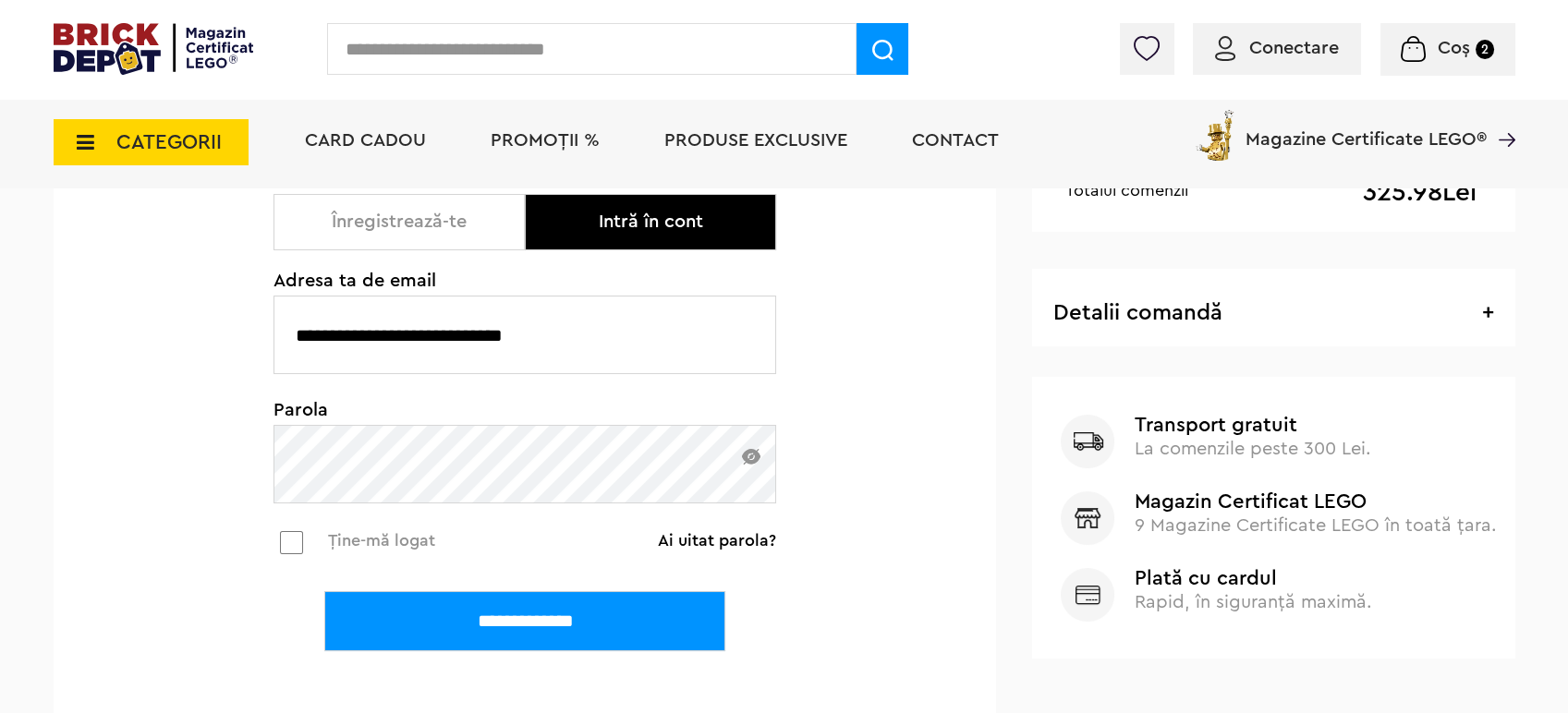 click on "**********" at bounding box center (525, 621) 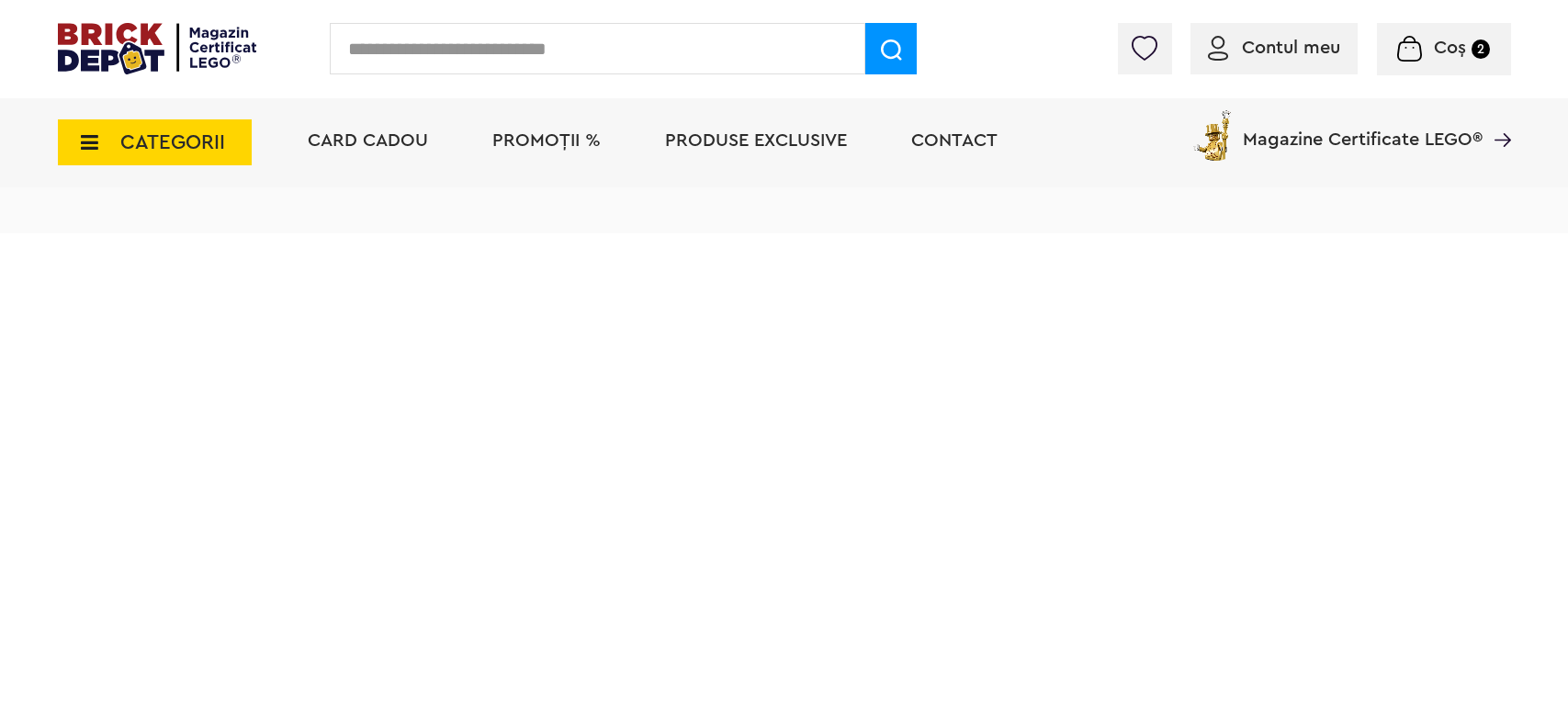 scroll, scrollTop: 0, scrollLeft: 0, axis: both 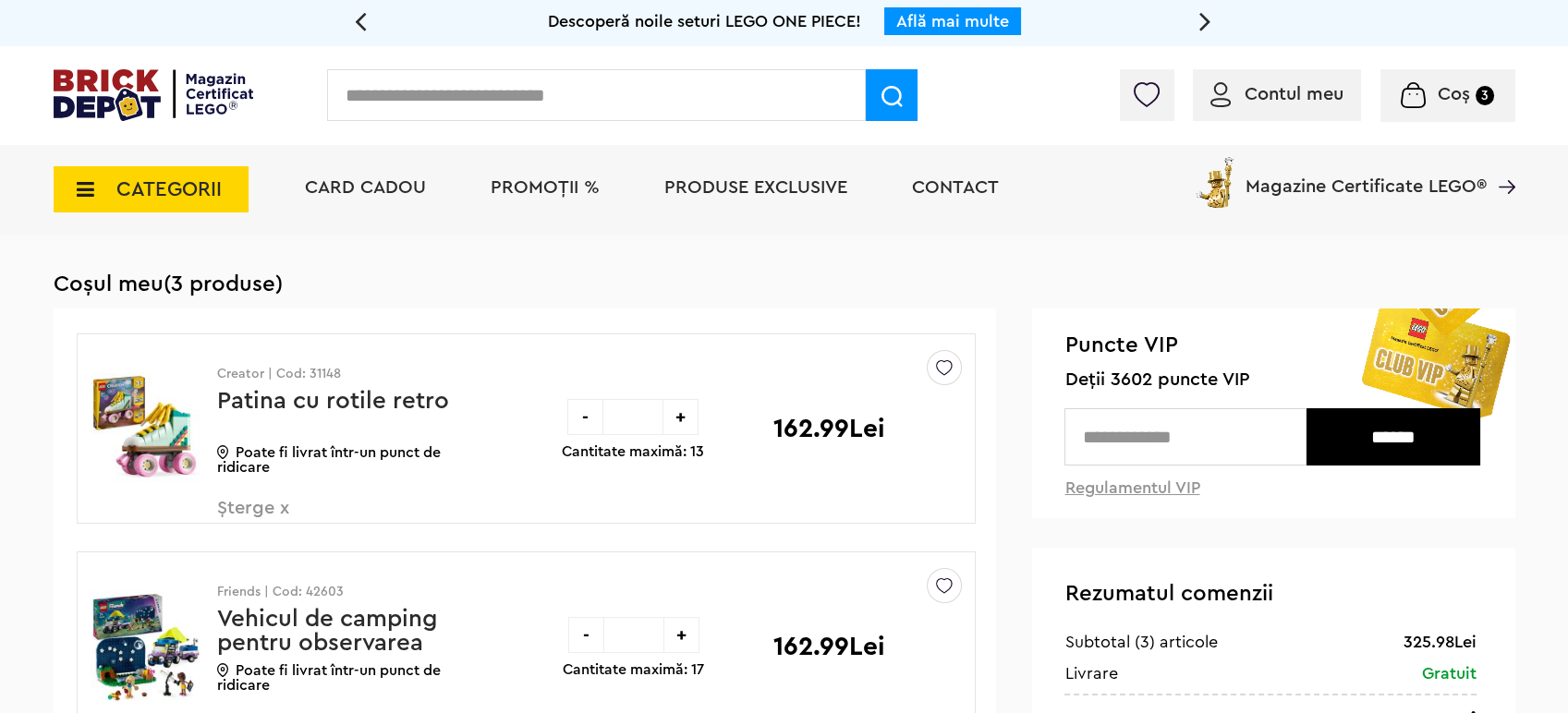 click on "******" at bounding box center [1393, 437] 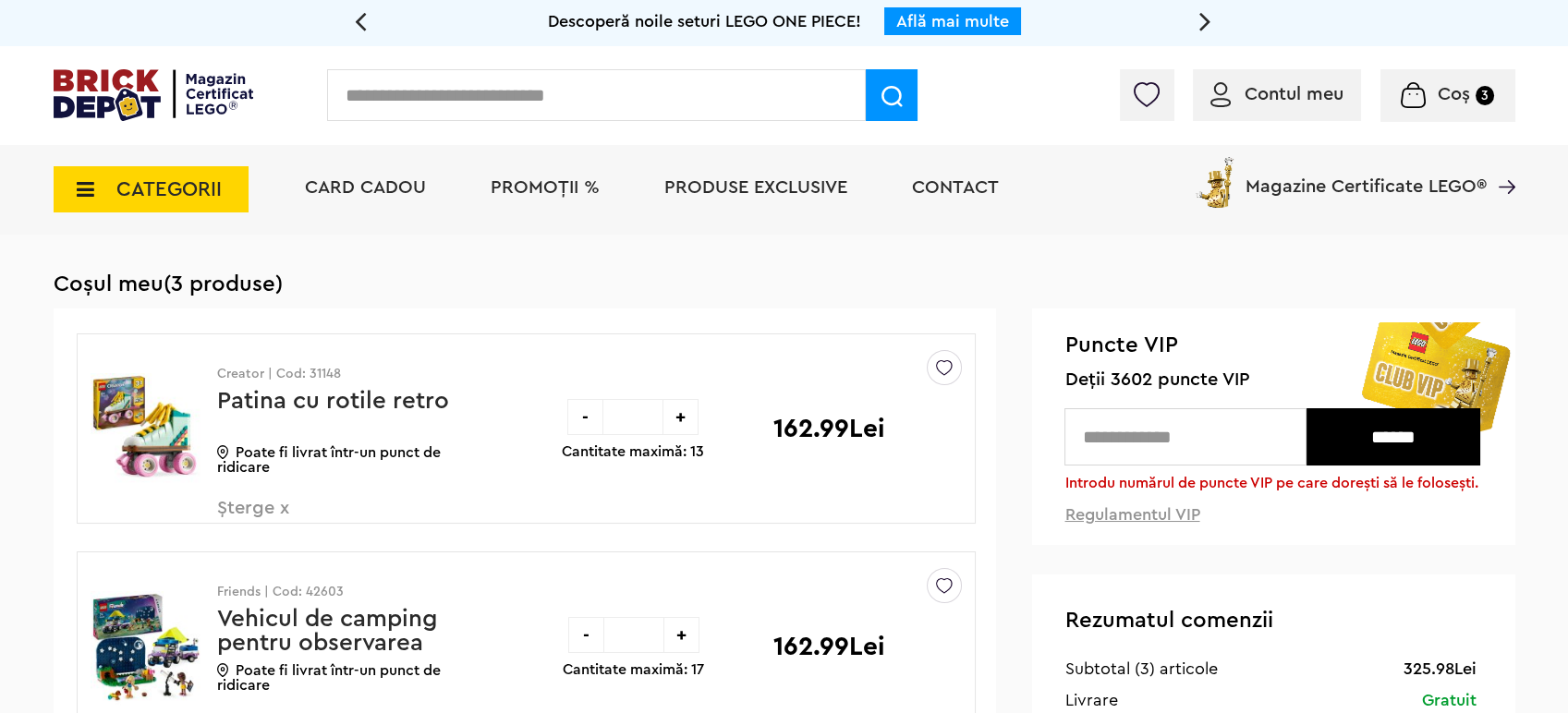 click at bounding box center (1185, 437) 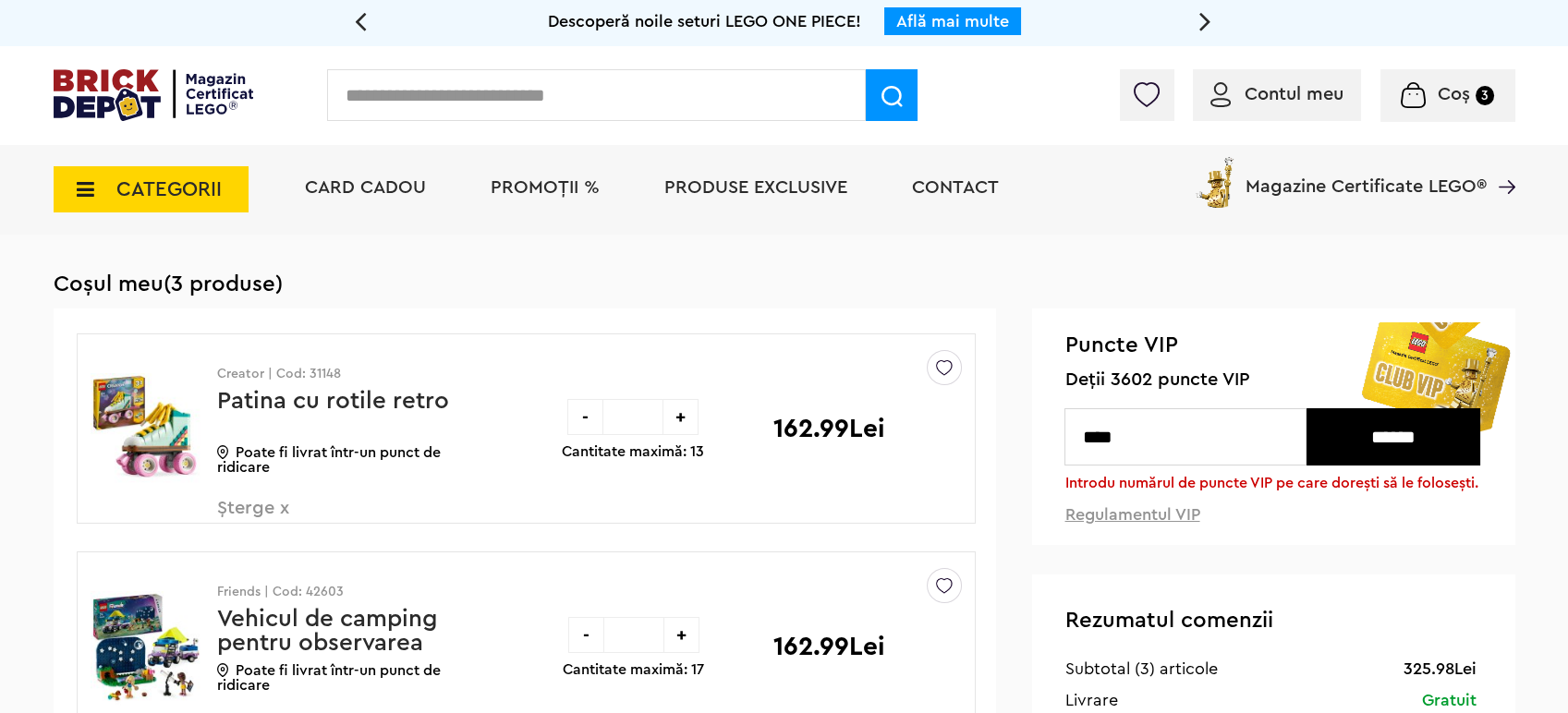 type on "****" 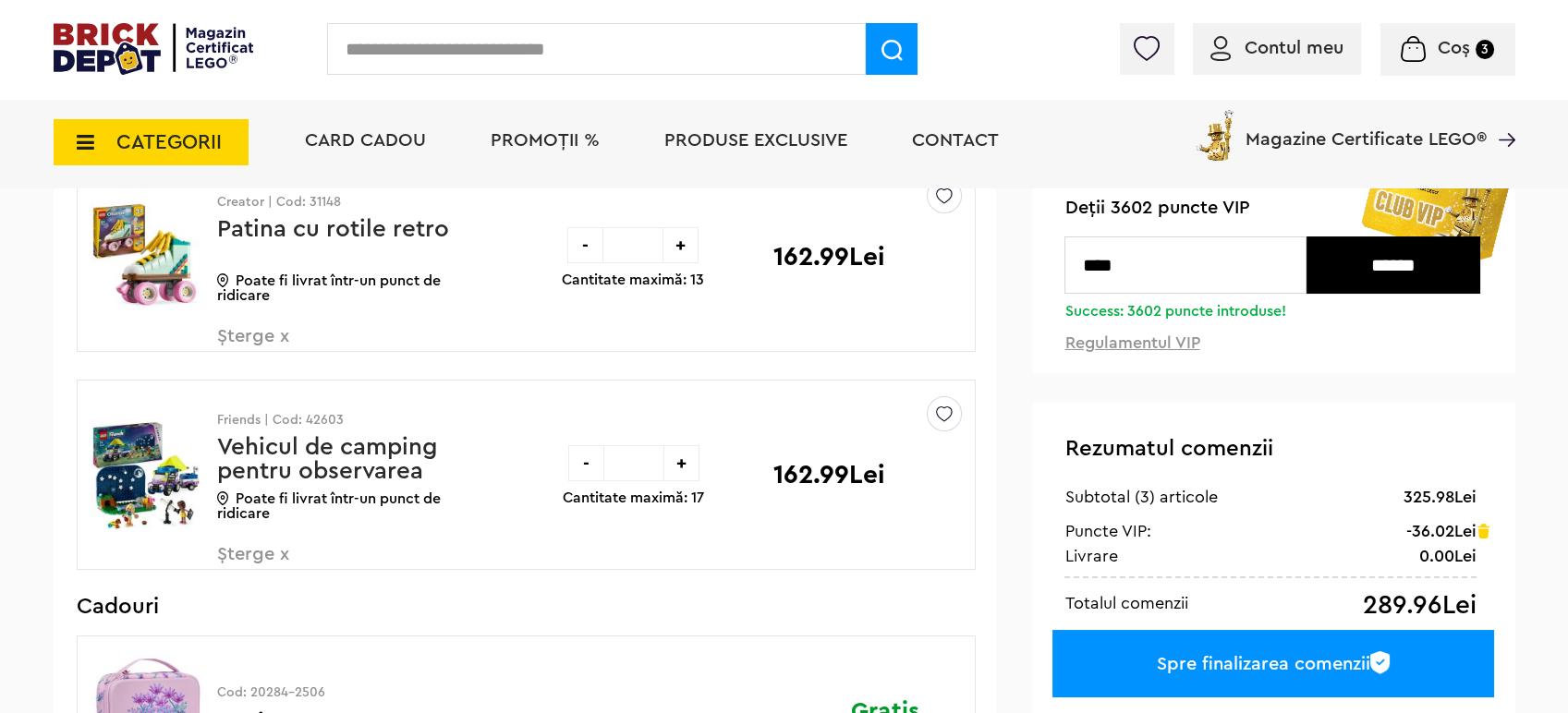 scroll, scrollTop: 163, scrollLeft: 0, axis: vertical 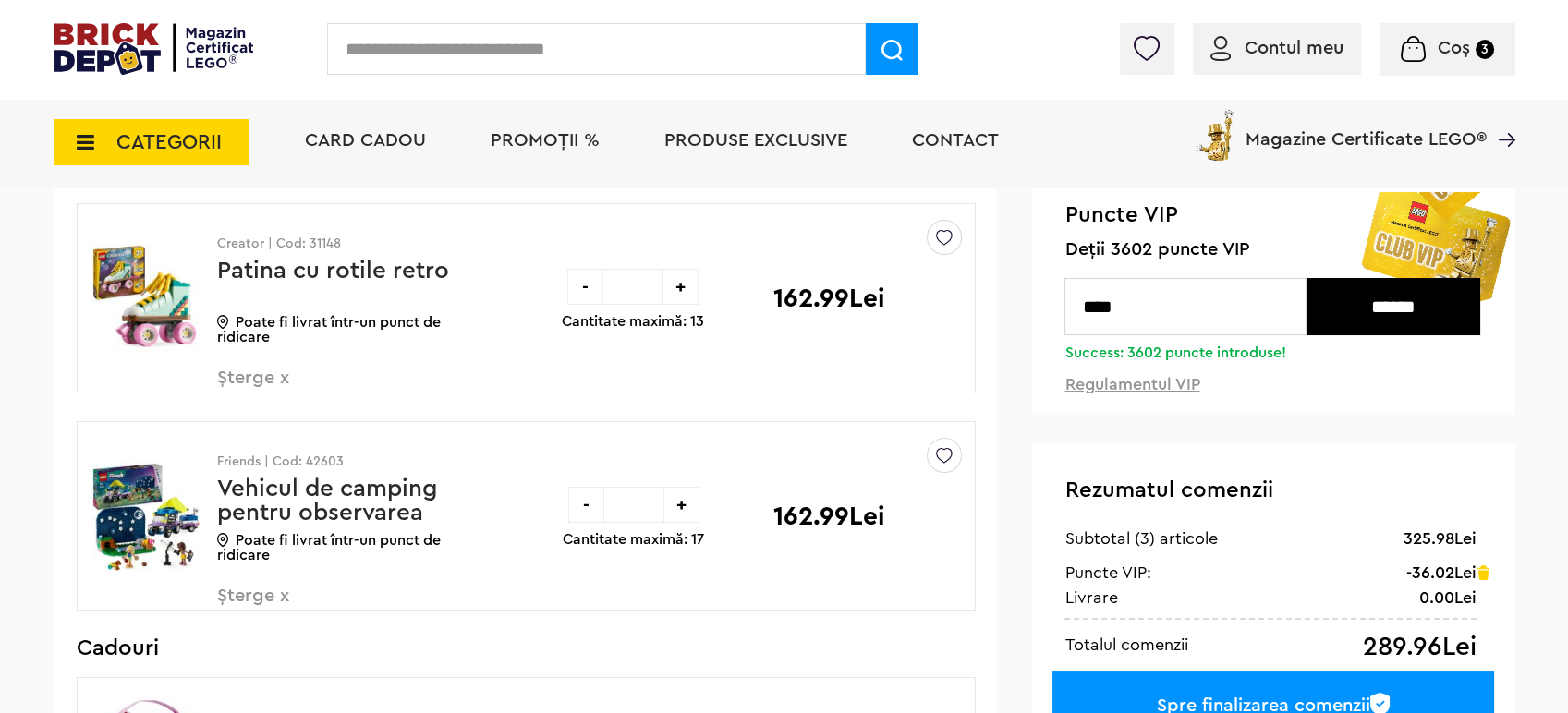 click at bounding box center [147, 517] 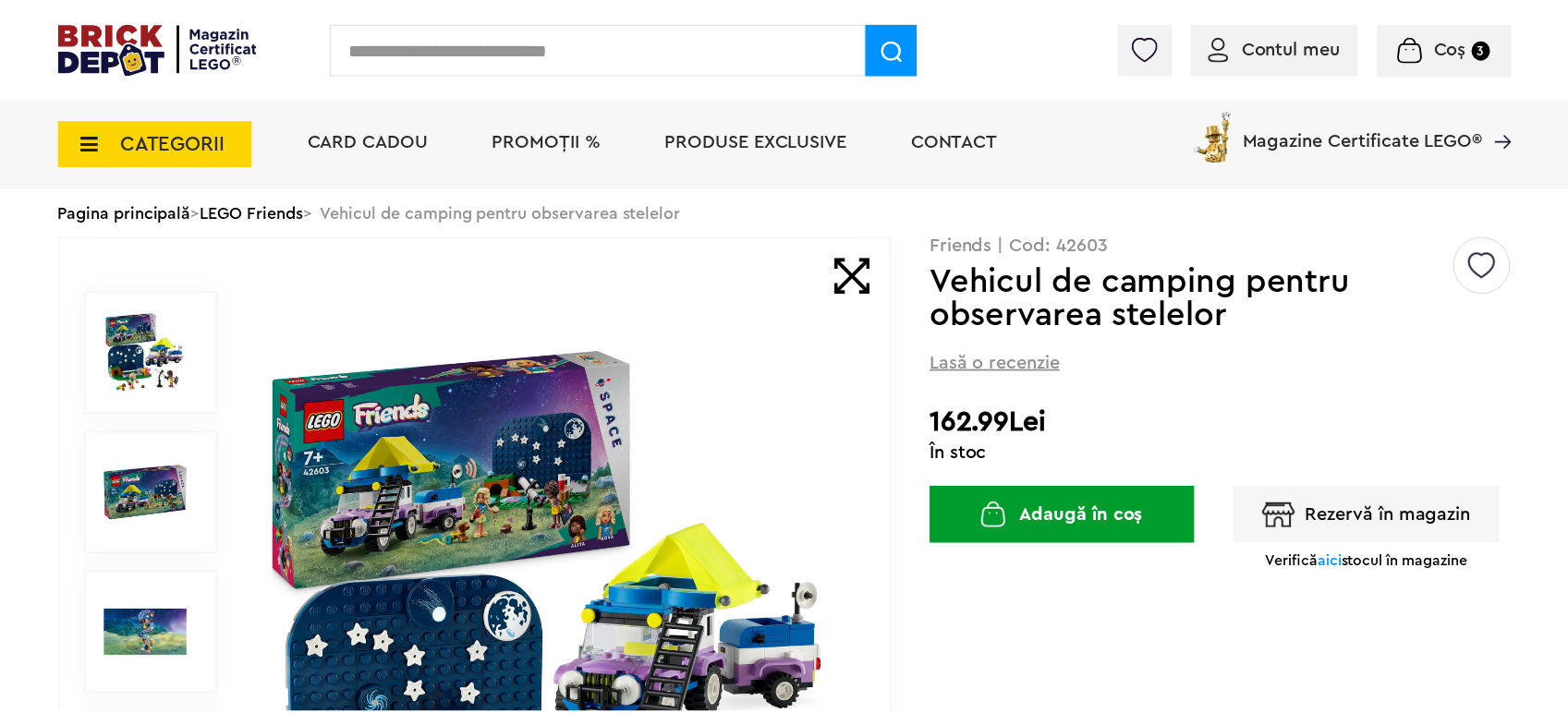 scroll, scrollTop: 0, scrollLeft: 0, axis: both 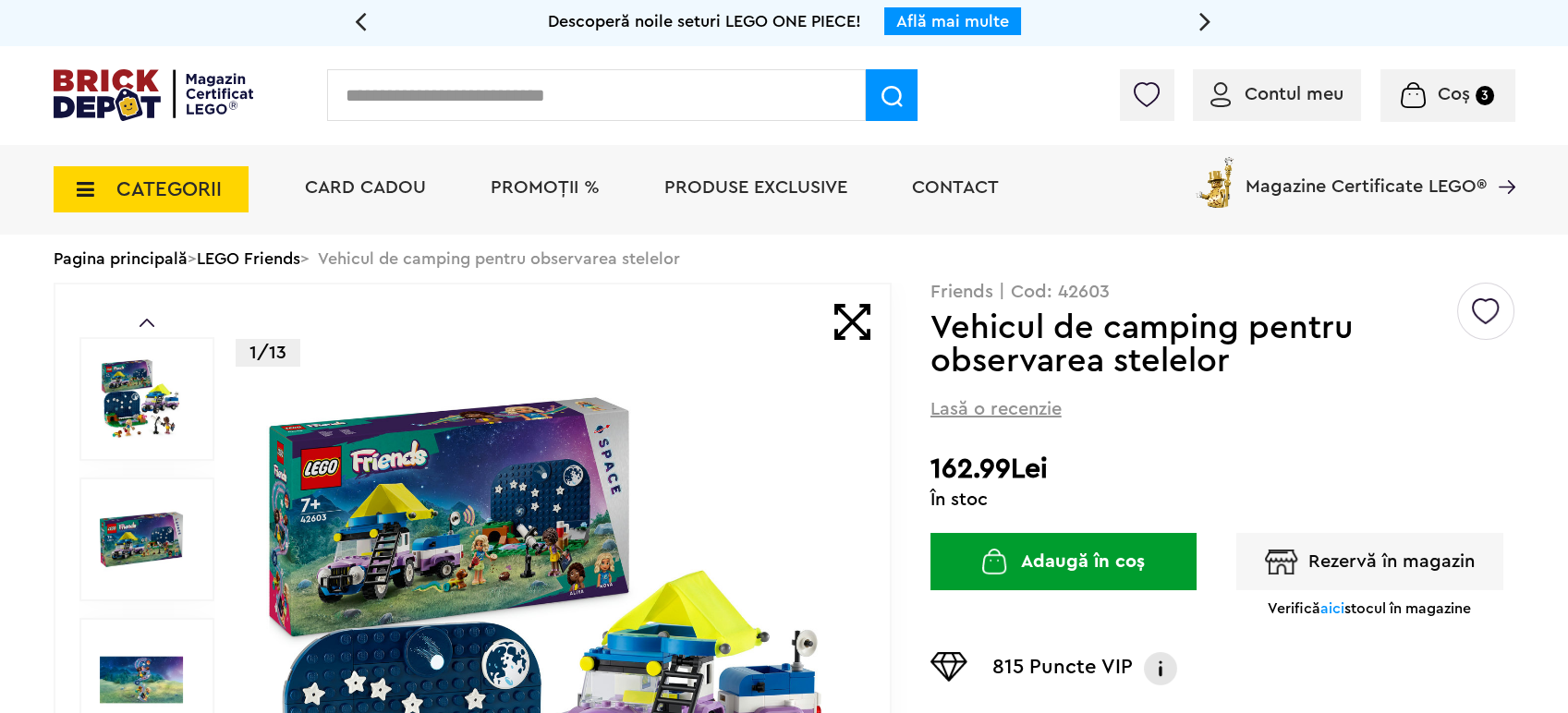 click at bounding box center (147, 539) 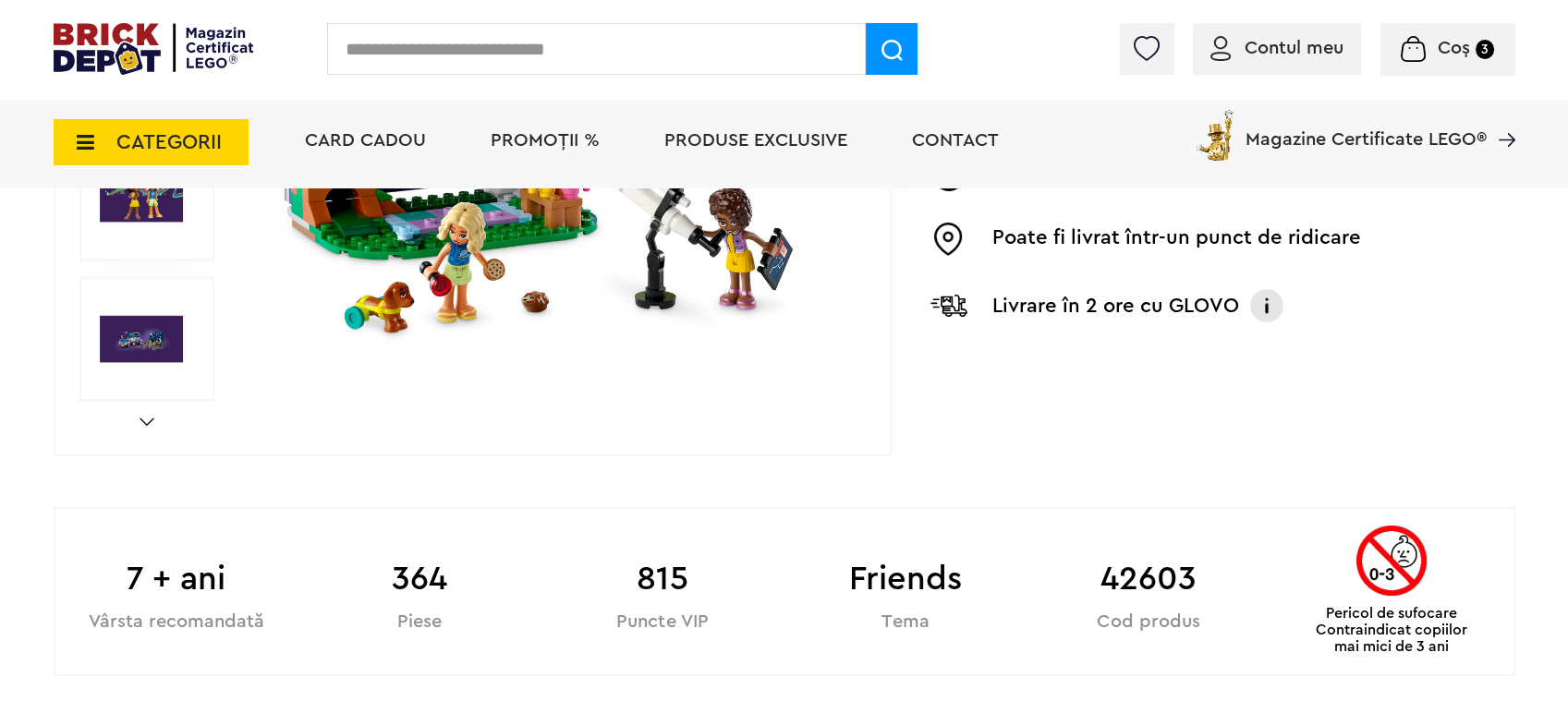 scroll, scrollTop: 657, scrollLeft: 0, axis: vertical 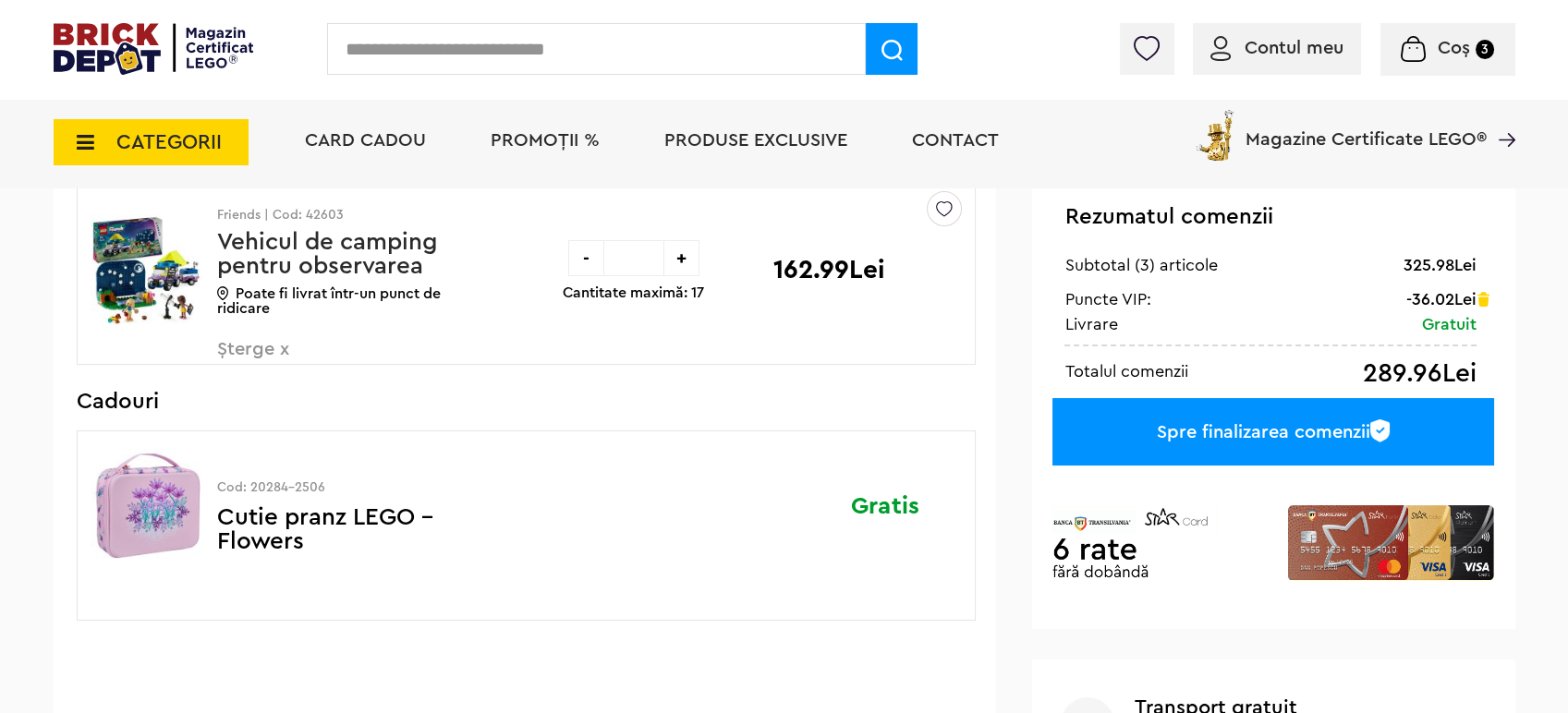 click on "Spre finalizarea comenzii" at bounding box center (1272, 431) 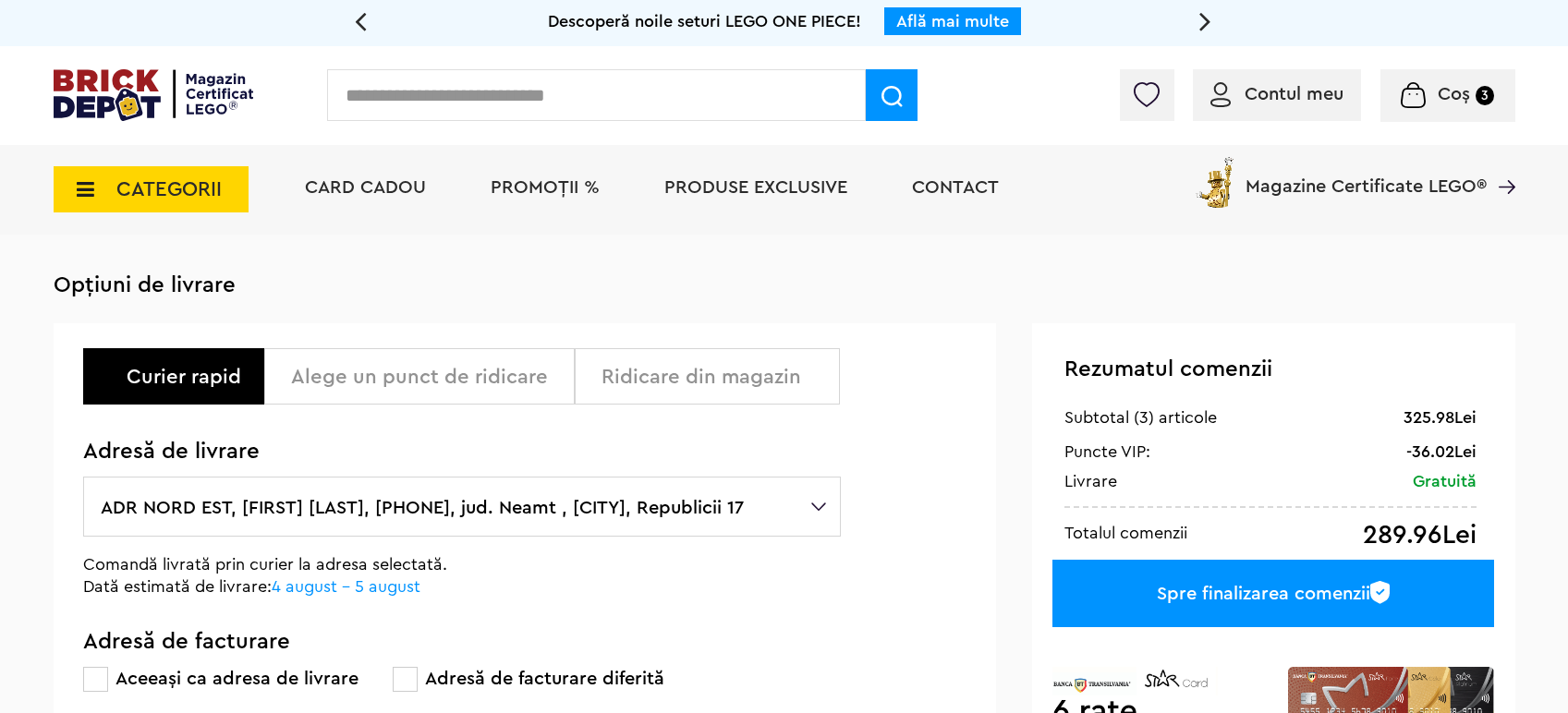 scroll, scrollTop: 0, scrollLeft: 0, axis: both 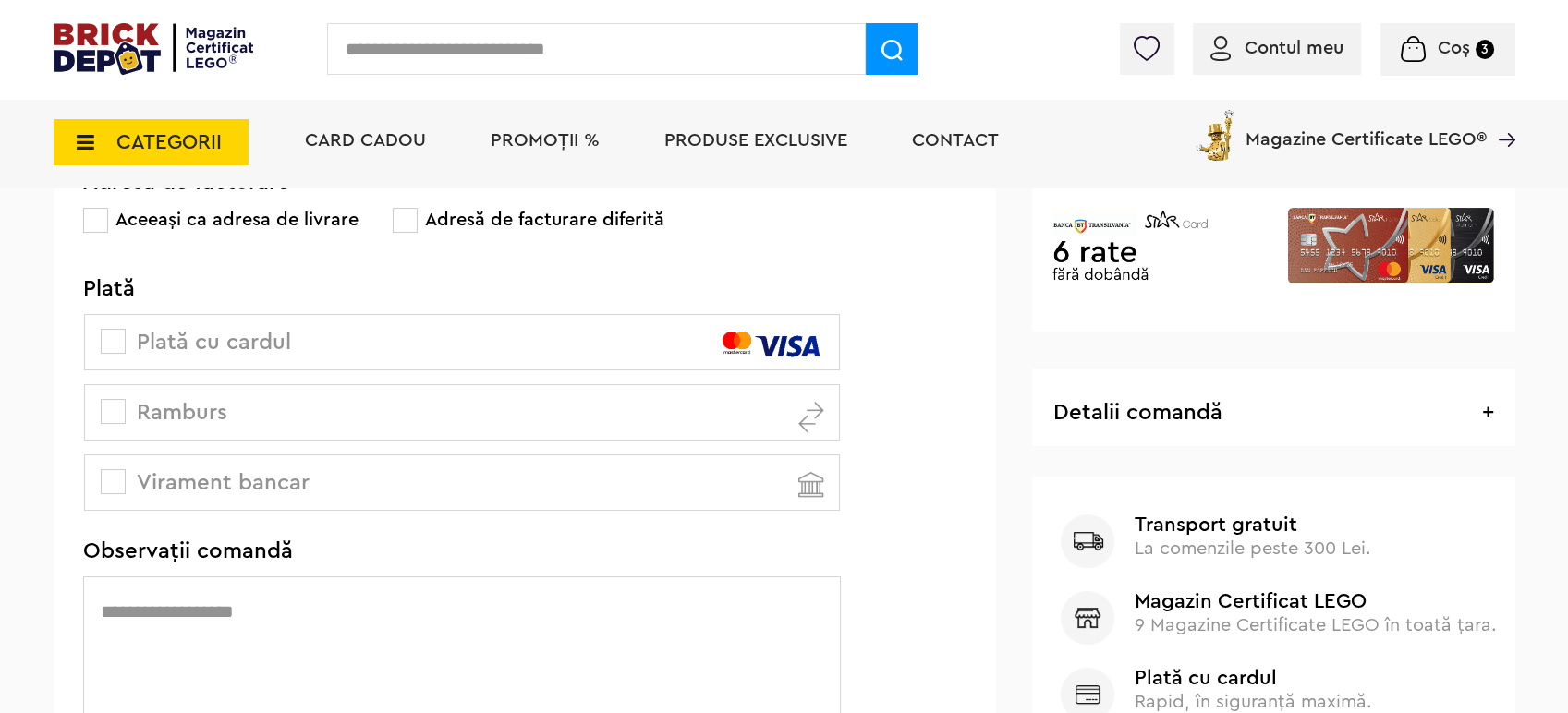 click at bounding box center [113, 411] 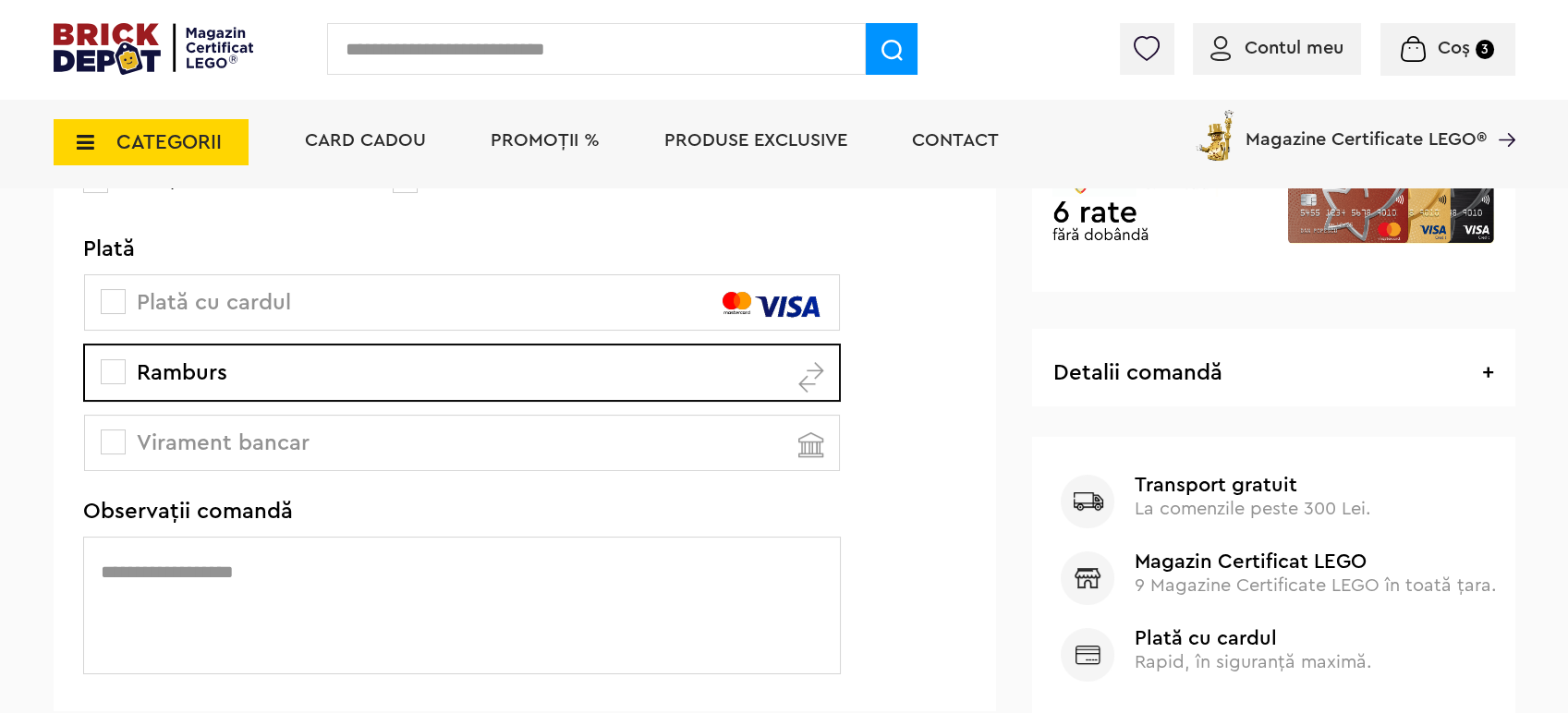 click on "Opțiuni de livrare
Curier rapid
Alege un punct de ridicare
Ridicare din magazin
Alege un punct de ridicare de unde vrei să preiei coletul     Ridicare personala
Adresă de livrare ADR NORD EST, Surdu Georgiana, +40741931604, jud. Neamt , PIATRA NEAMT, Republicii 17 ADR NORD EST, Surdu Georgiana, +40741931604, jud. Neamt , PIATRA NEAMT, Republicii 17 SURDU GEORGIANA, 0741931604, jud. Iasi , IASI, INCDFT-IFT Iasi, Bd. Mangeron, cod postal 700050 47" at bounding box center [784, 227] 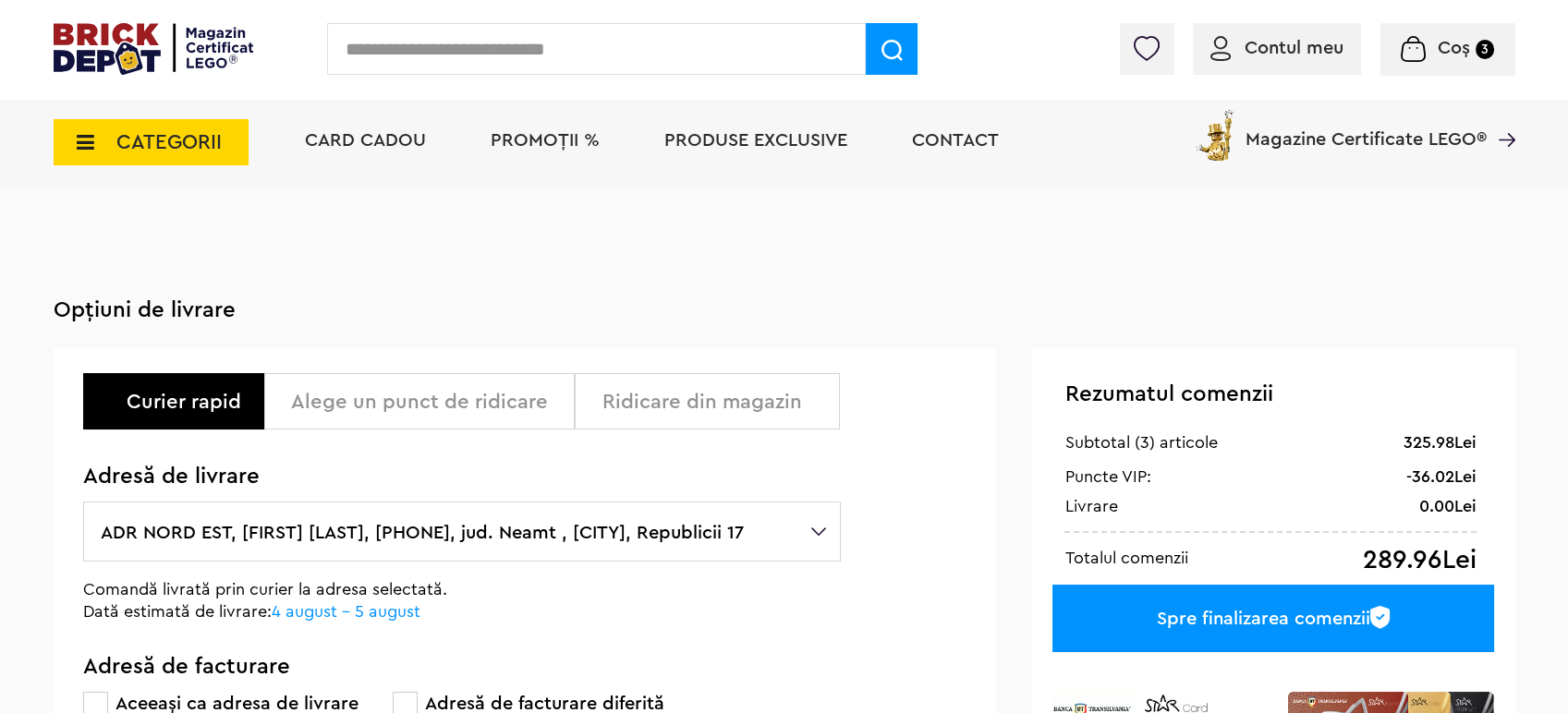scroll, scrollTop: 0, scrollLeft: 0, axis: both 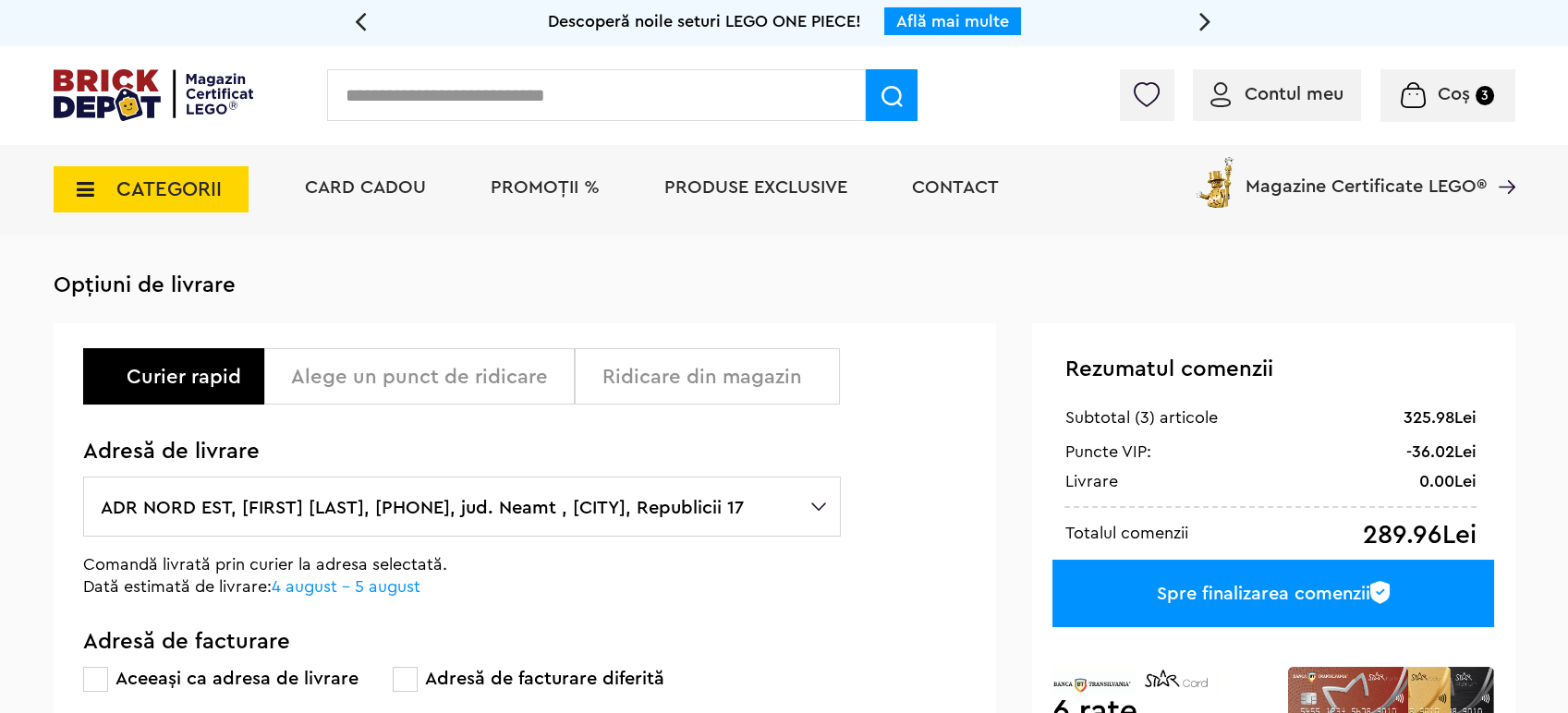 click on "Spre finalizarea comenzii" at bounding box center [1272, 593] 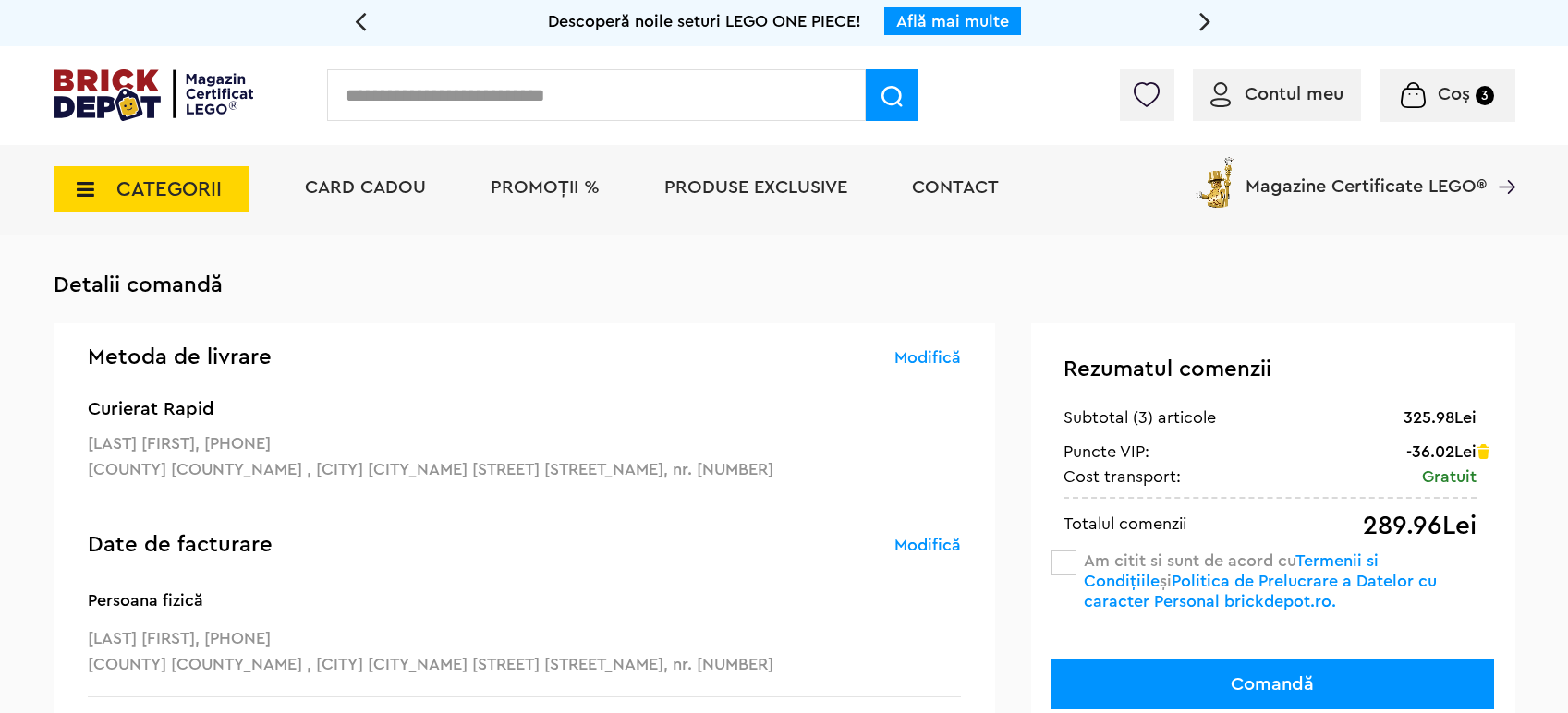 scroll, scrollTop: 0, scrollLeft: 0, axis: both 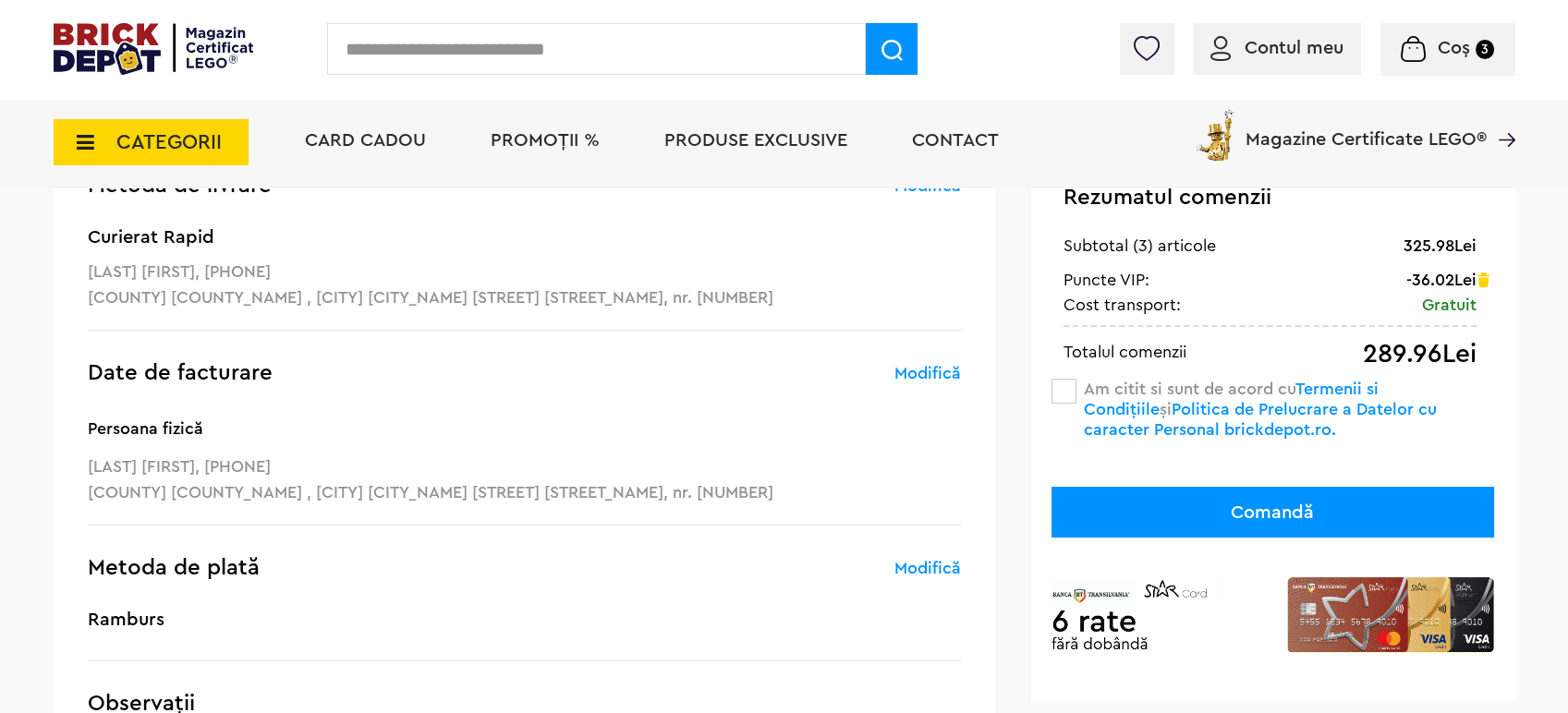 click on "Am citit si sunt de acord cu   Termenii si Condițiile  și   Politica de Prelucrare a Datelor cu caracter Personal brickdepot.ro." at bounding box center [1272, 409] 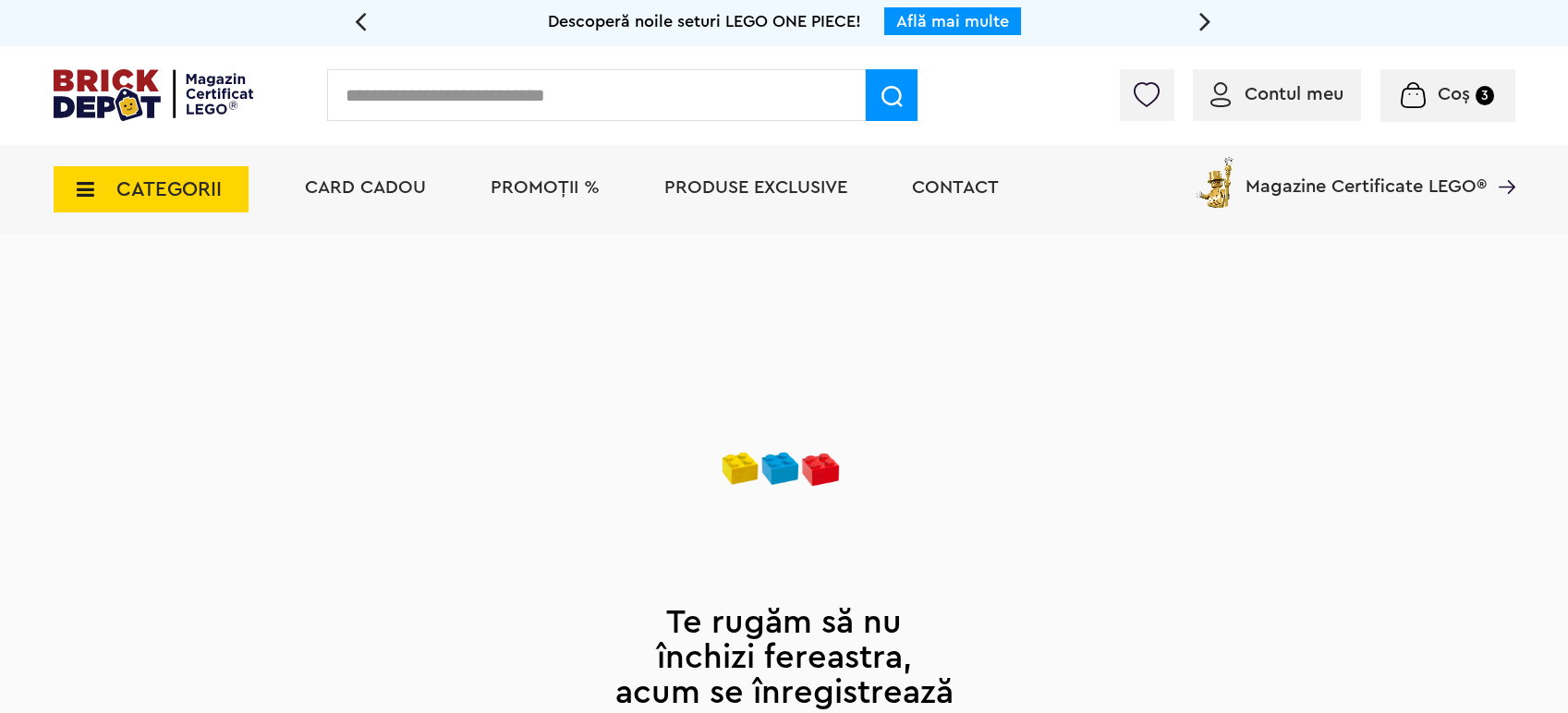 scroll, scrollTop: 0, scrollLeft: 0, axis: both 